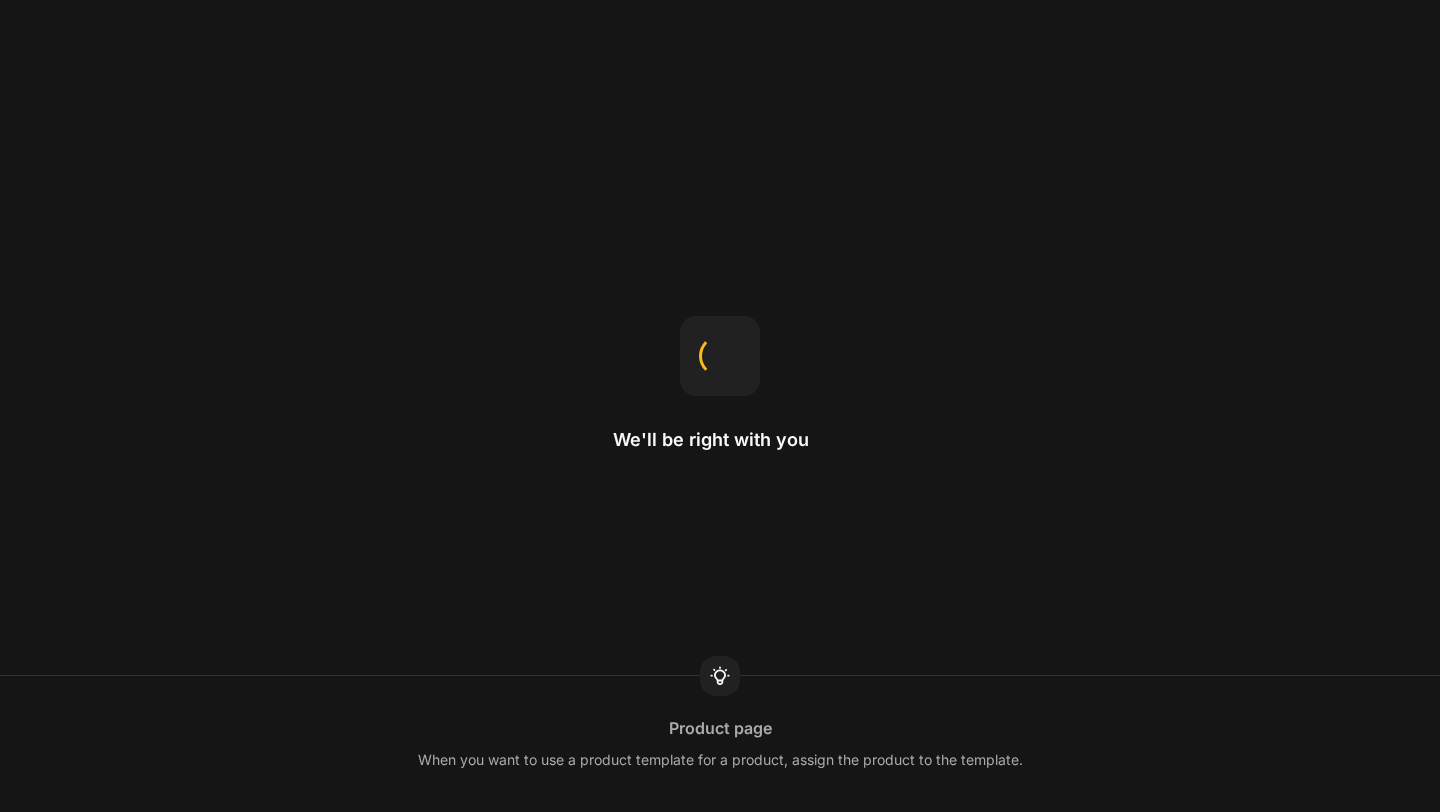 scroll, scrollTop: 0, scrollLeft: 0, axis: both 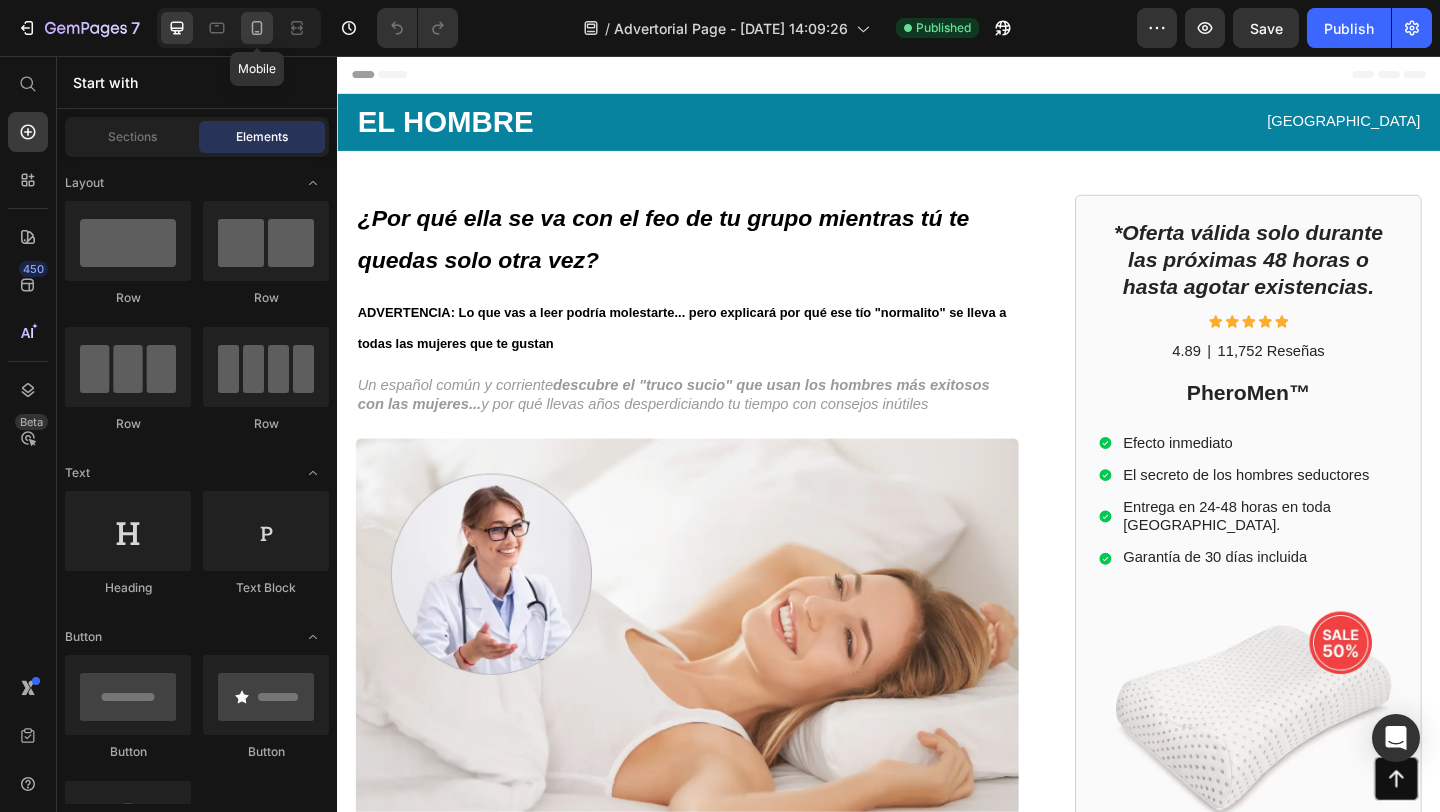 click 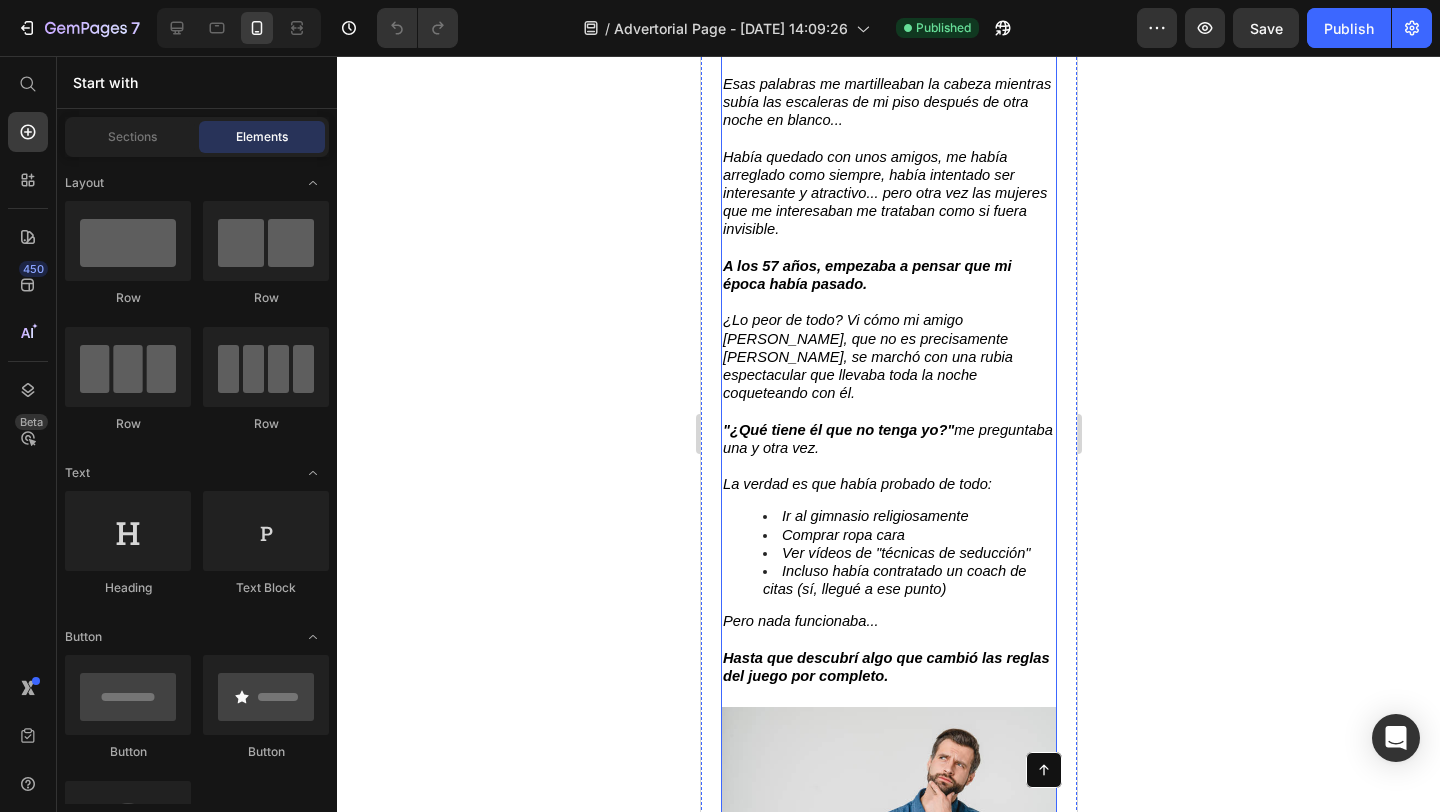scroll, scrollTop: 709, scrollLeft: 0, axis: vertical 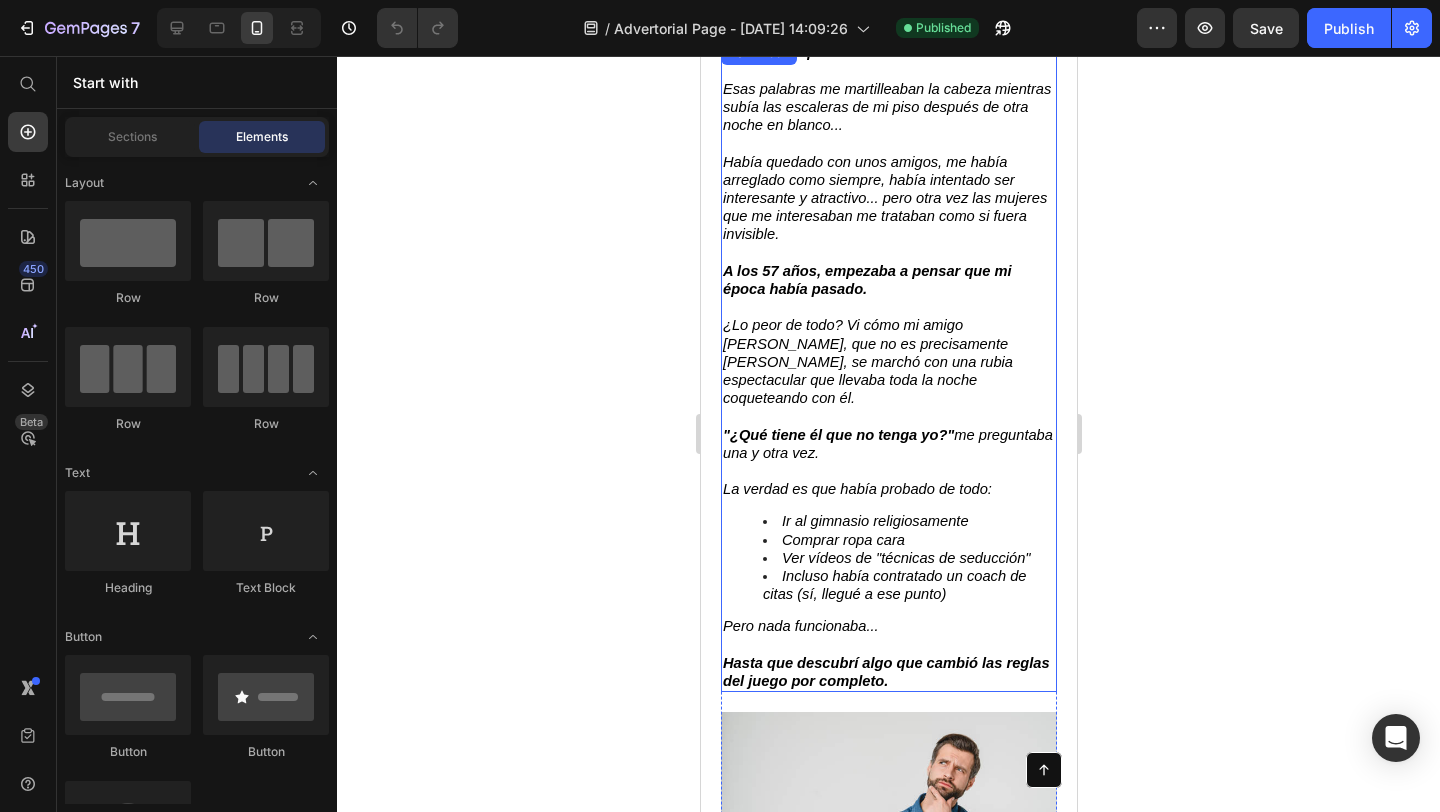click on "A los 57 años, empezaba a pensar que mi época había pasado." at bounding box center (866, 280) 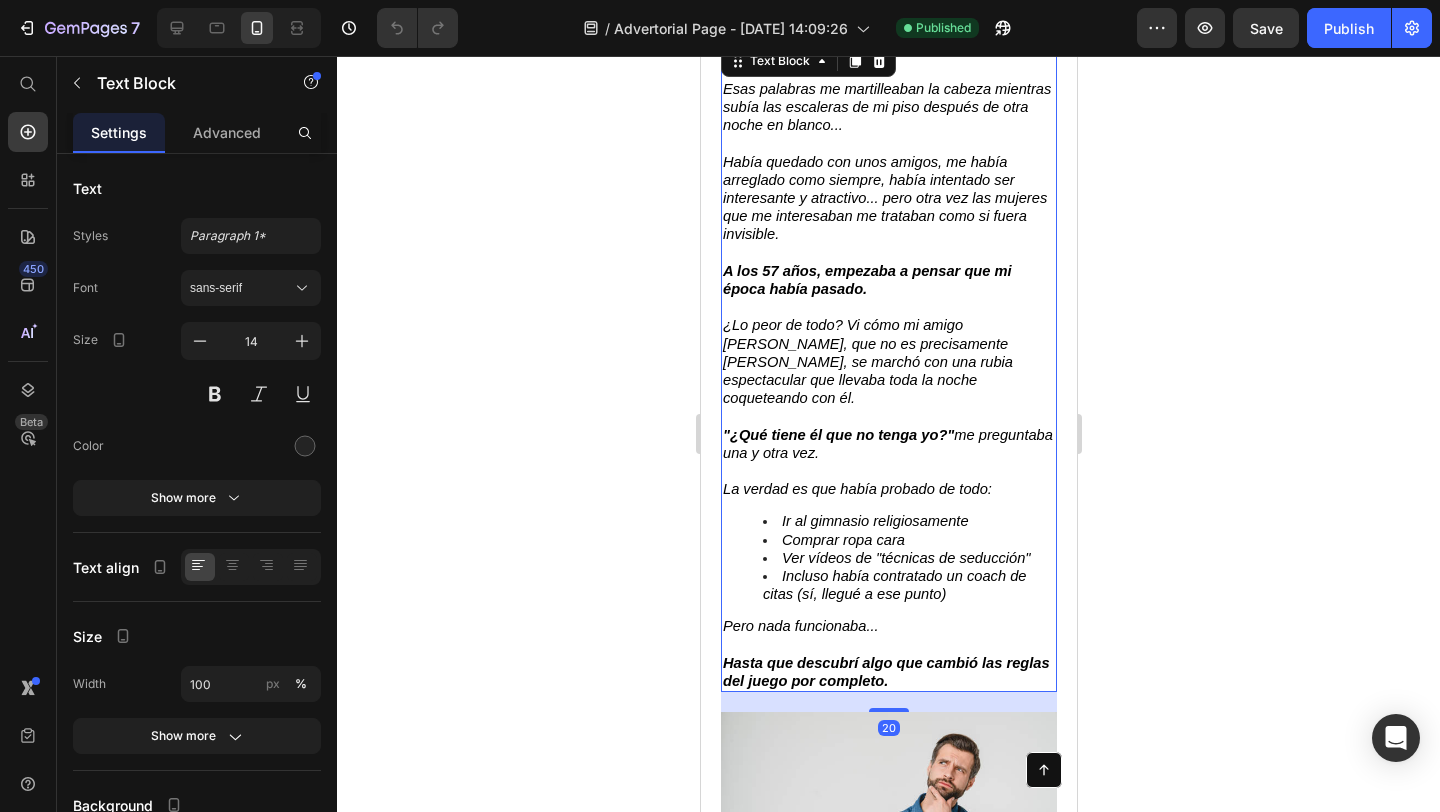 click on "A los 57 años, empezaba a pensar que mi época había pasado." at bounding box center (866, 280) 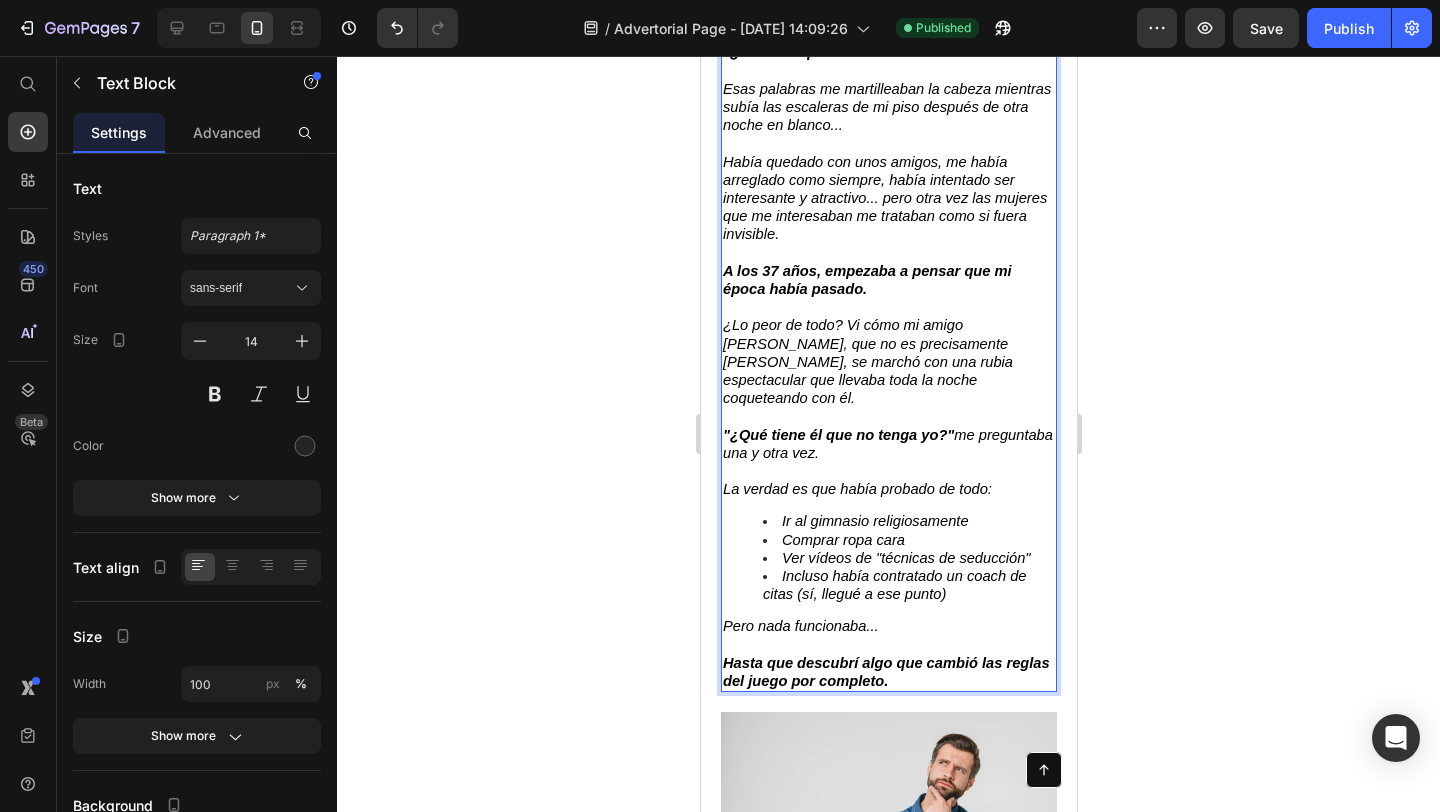 click on "A los 37 años, empezaba a pensar que mi época había pasado." at bounding box center [866, 280] 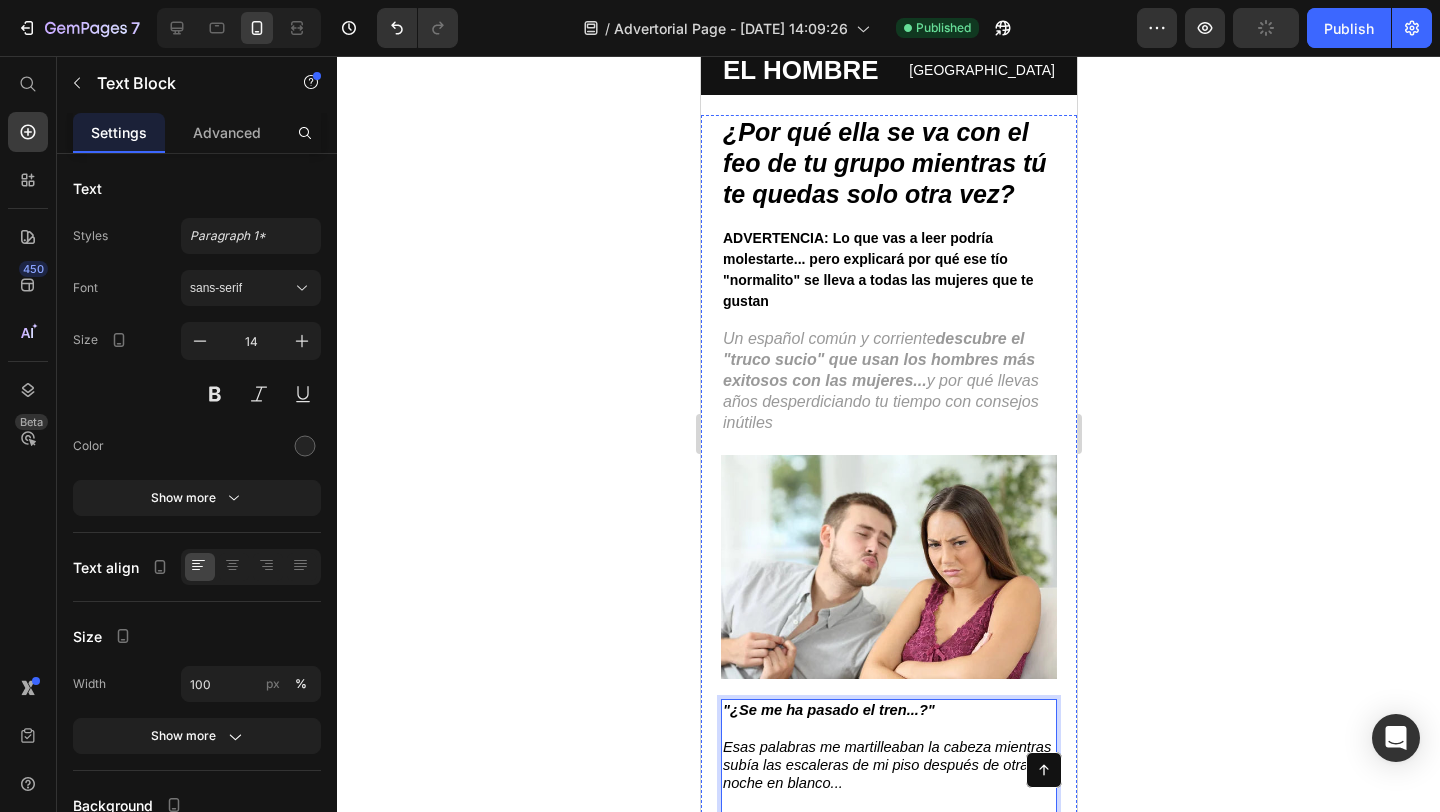 scroll, scrollTop: 0, scrollLeft: 0, axis: both 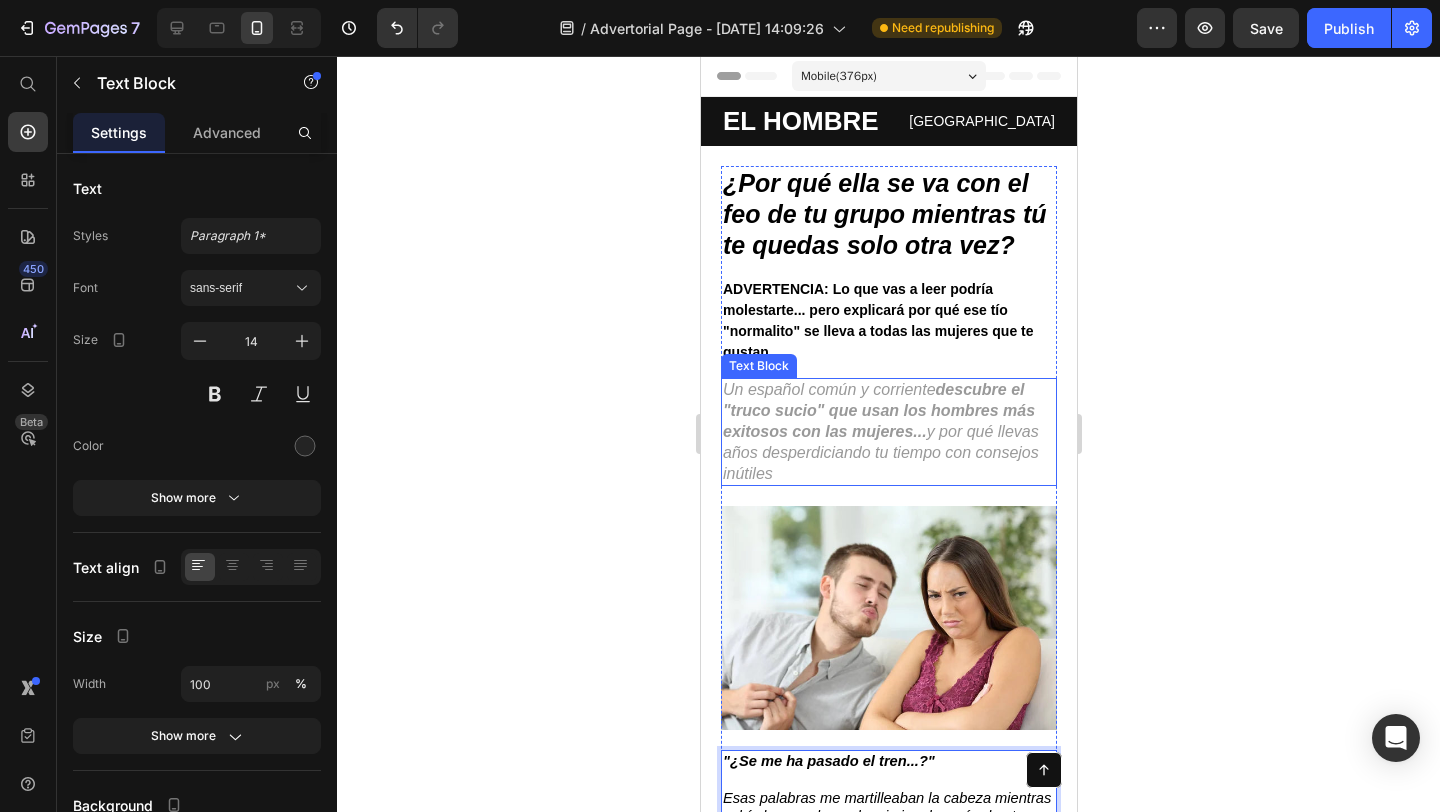 click on "Un español común y corriente  descubre el "truco sucio" que usan los hombres más exitosos con las mujeres...  y por qué llevas años desperdiciando tu tiempo con consejos inútiles" at bounding box center (888, 432) 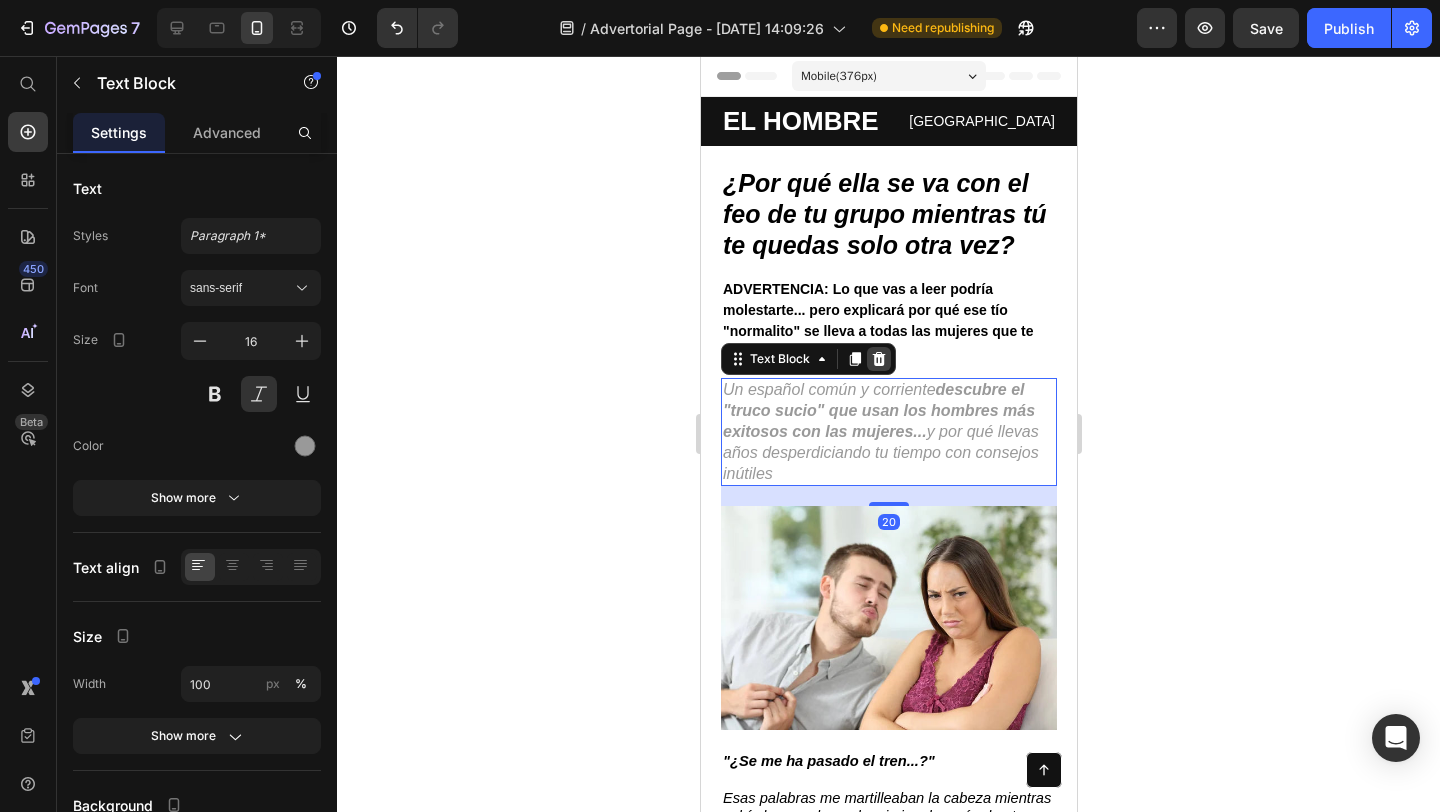 click 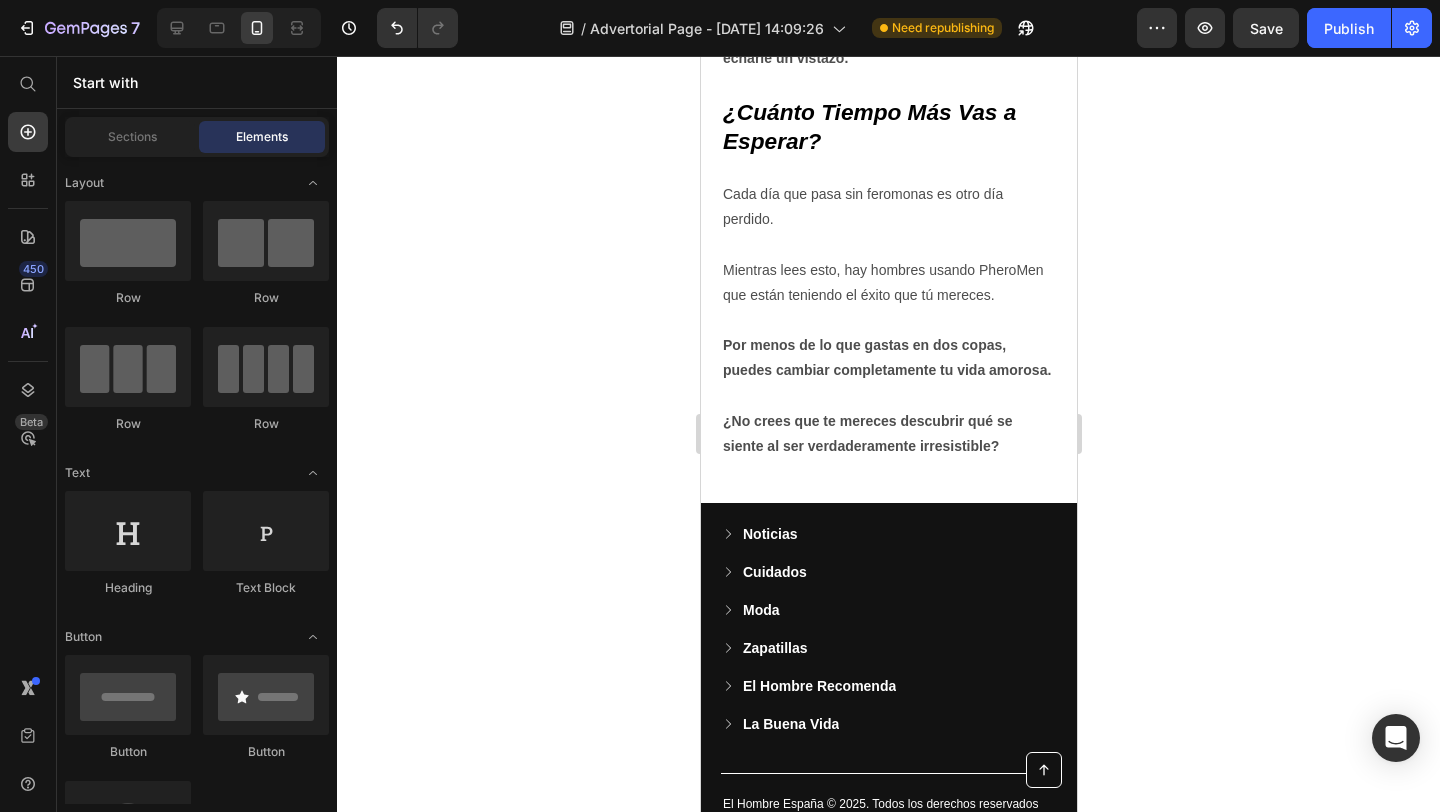 scroll, scrollTop: 6786, scrollLeft: 0, axis: vertical 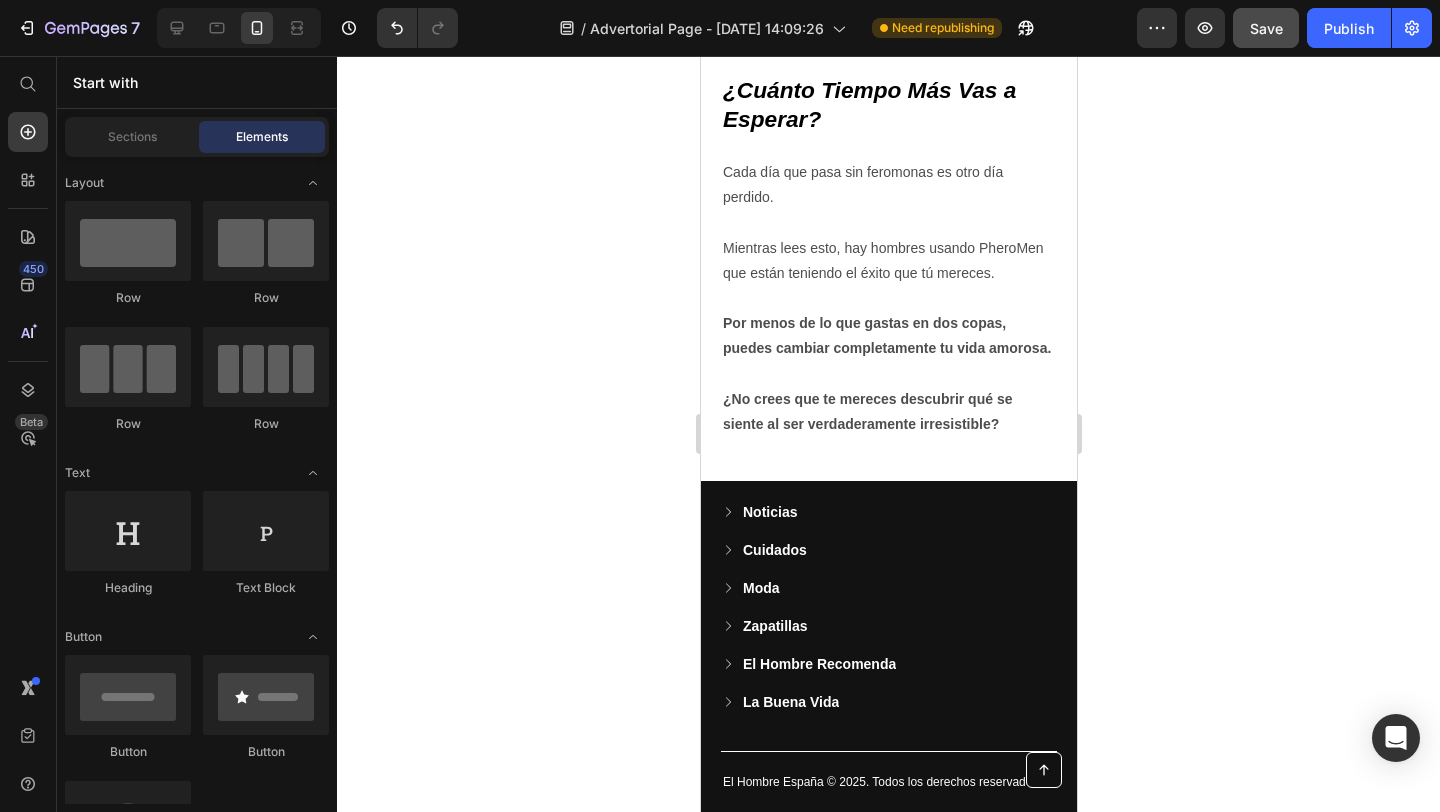click on "Save" at bounding box center [1266, 28] 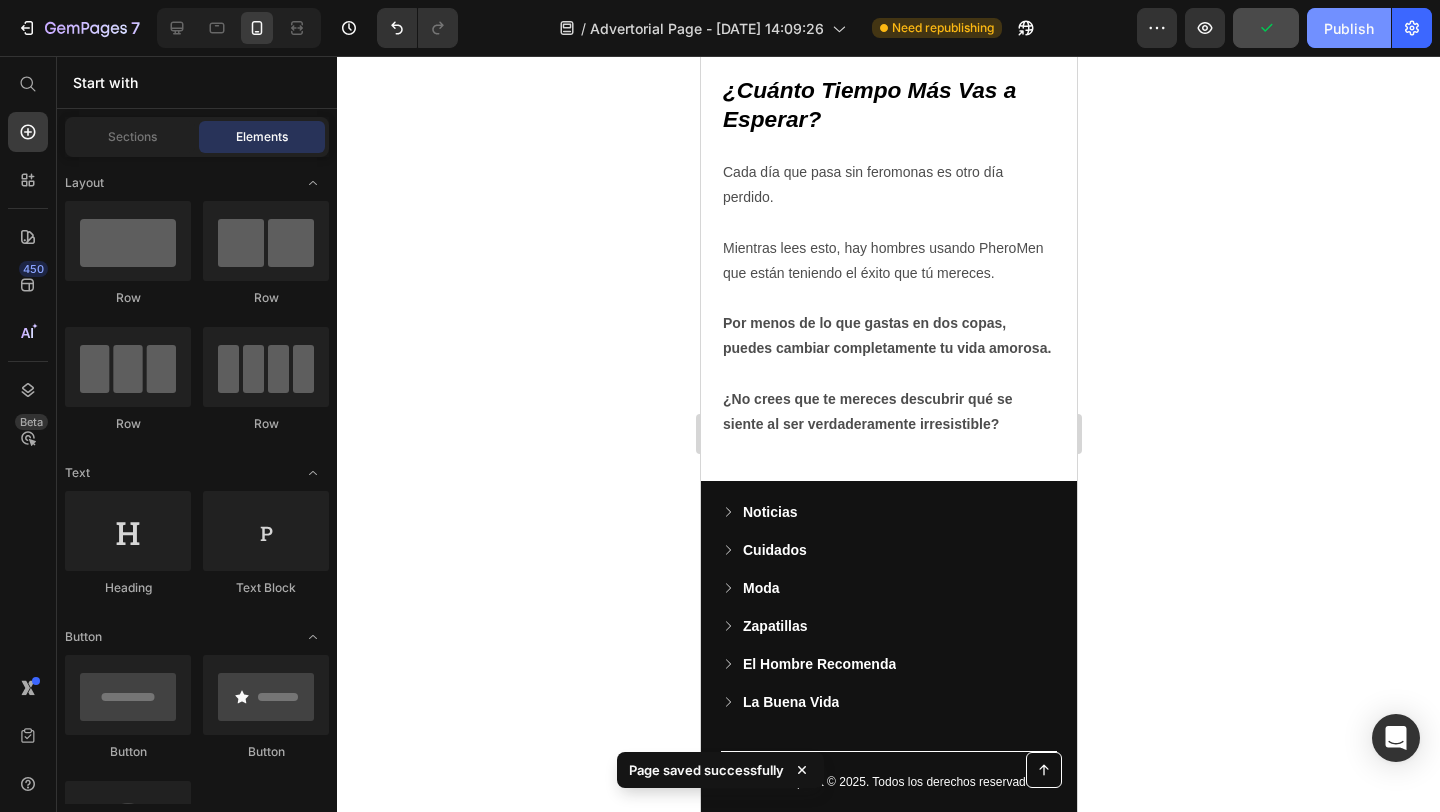 click on "Publish" at bounding box center (1349, 28) 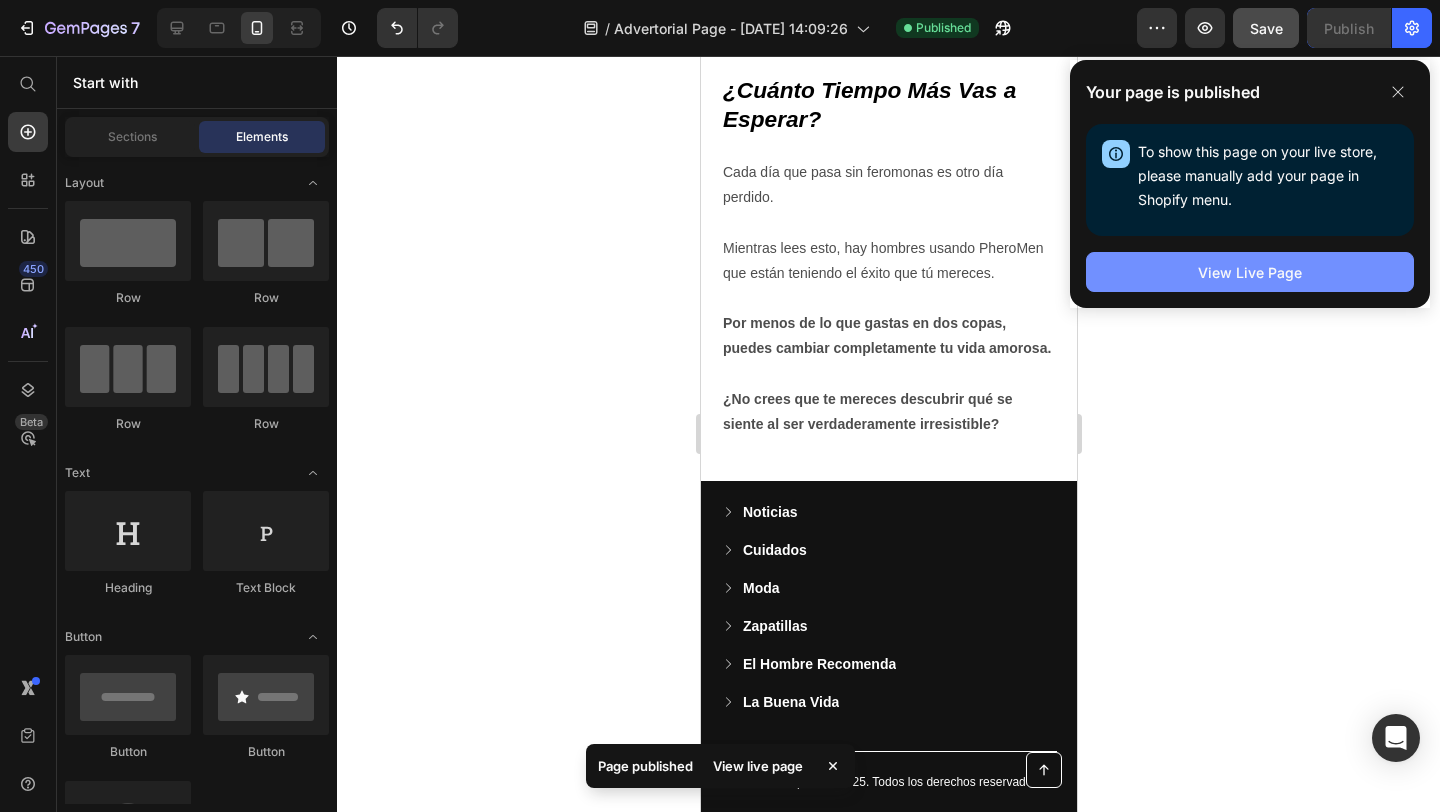 click on "View Live Page" at bounding box center [1250, 272] 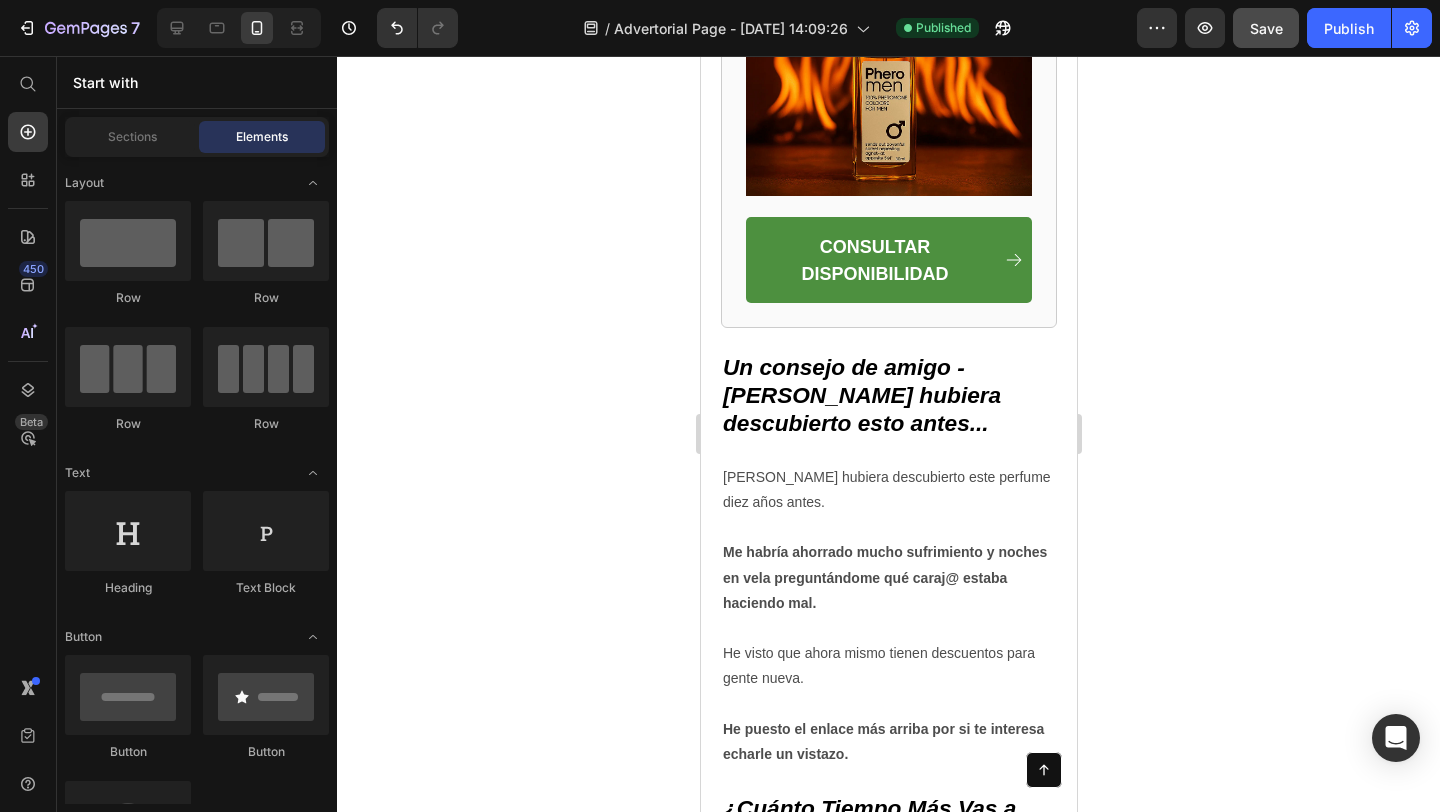scroll, scrollTop: 6073, scrollLeft: 0, axis: vertical 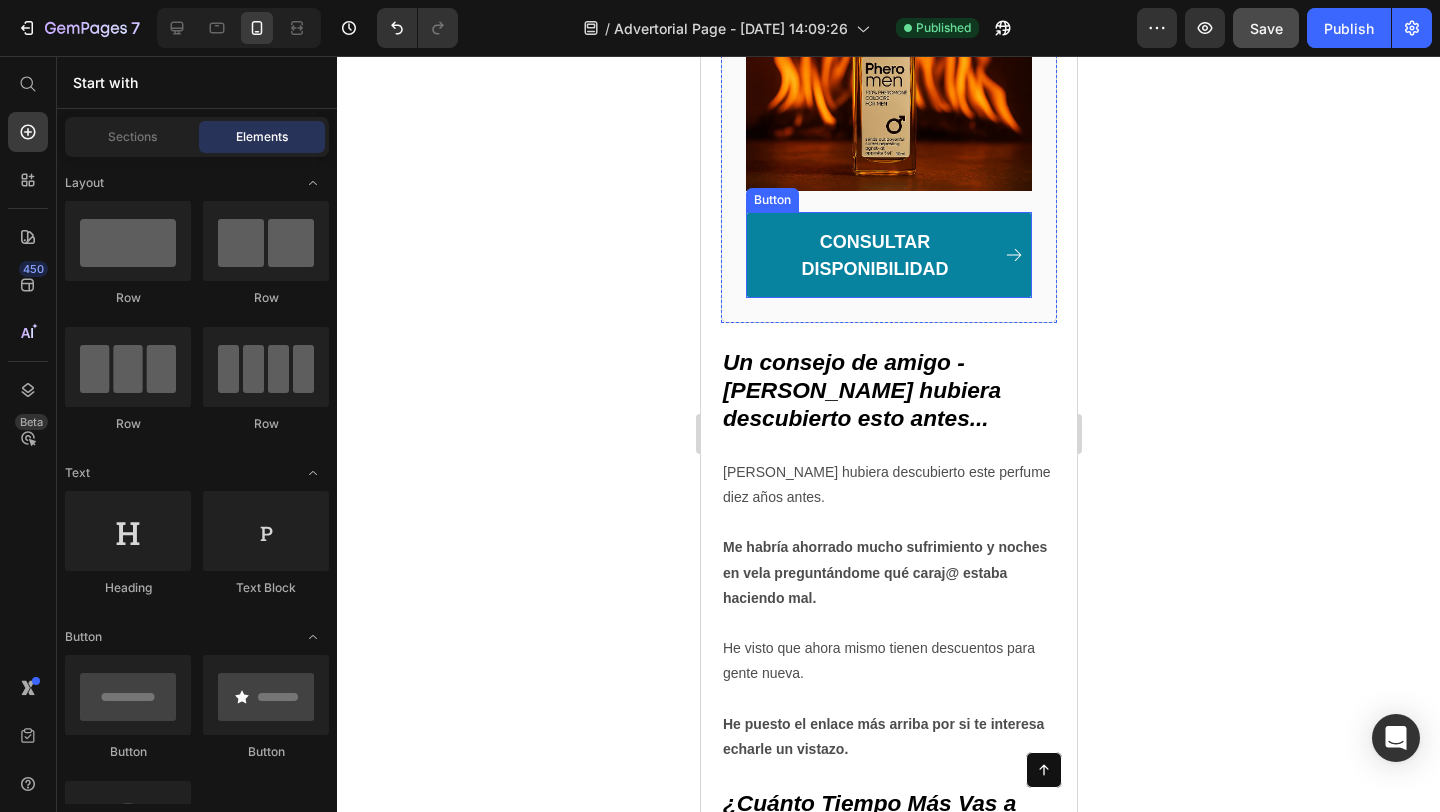 click on "CONSULTAR DISPONIBILIDAD" at bounding box center [888, 255] 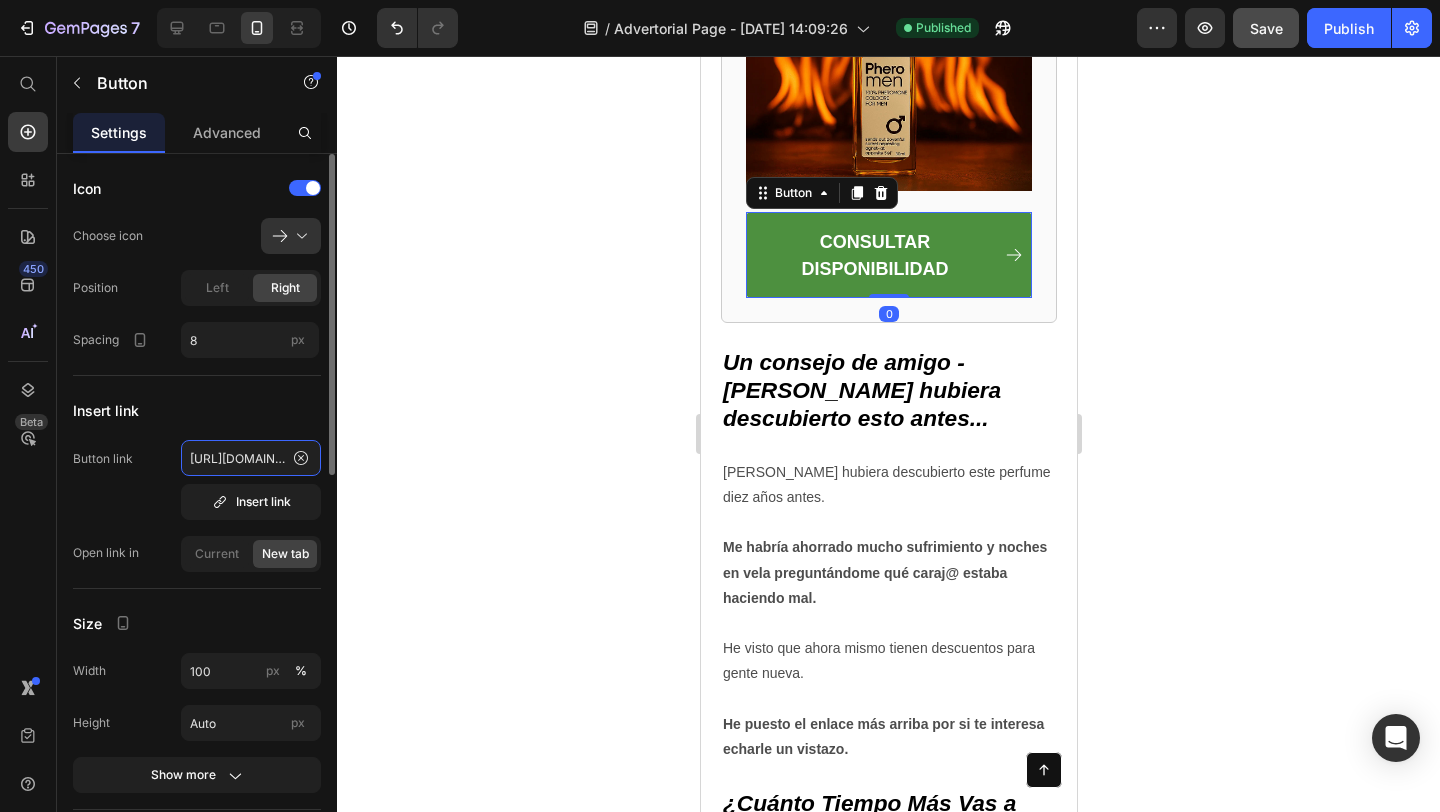 click on "[URL][DOMAIN_NAME]" 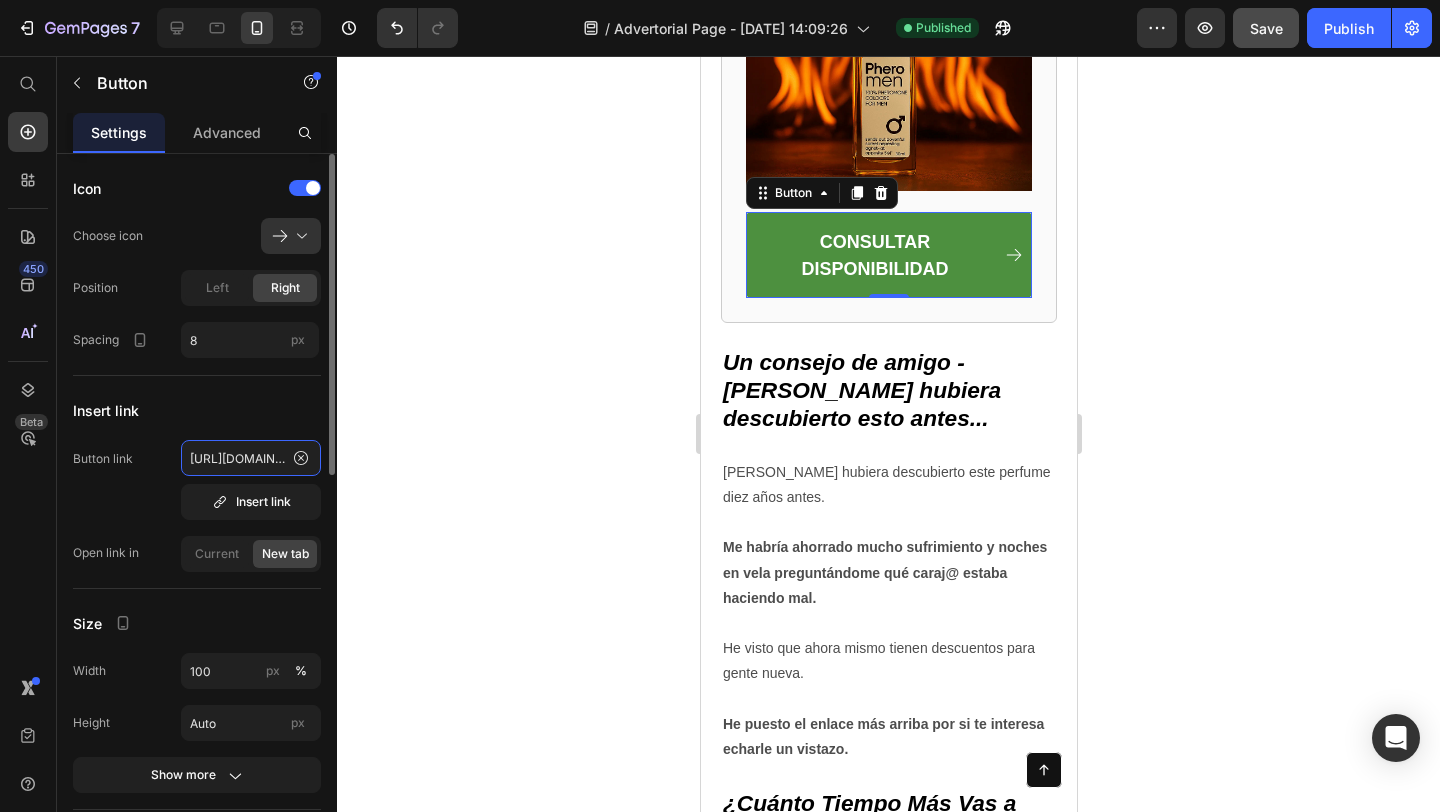 click on "[URL][DOMAIN_NAME]" 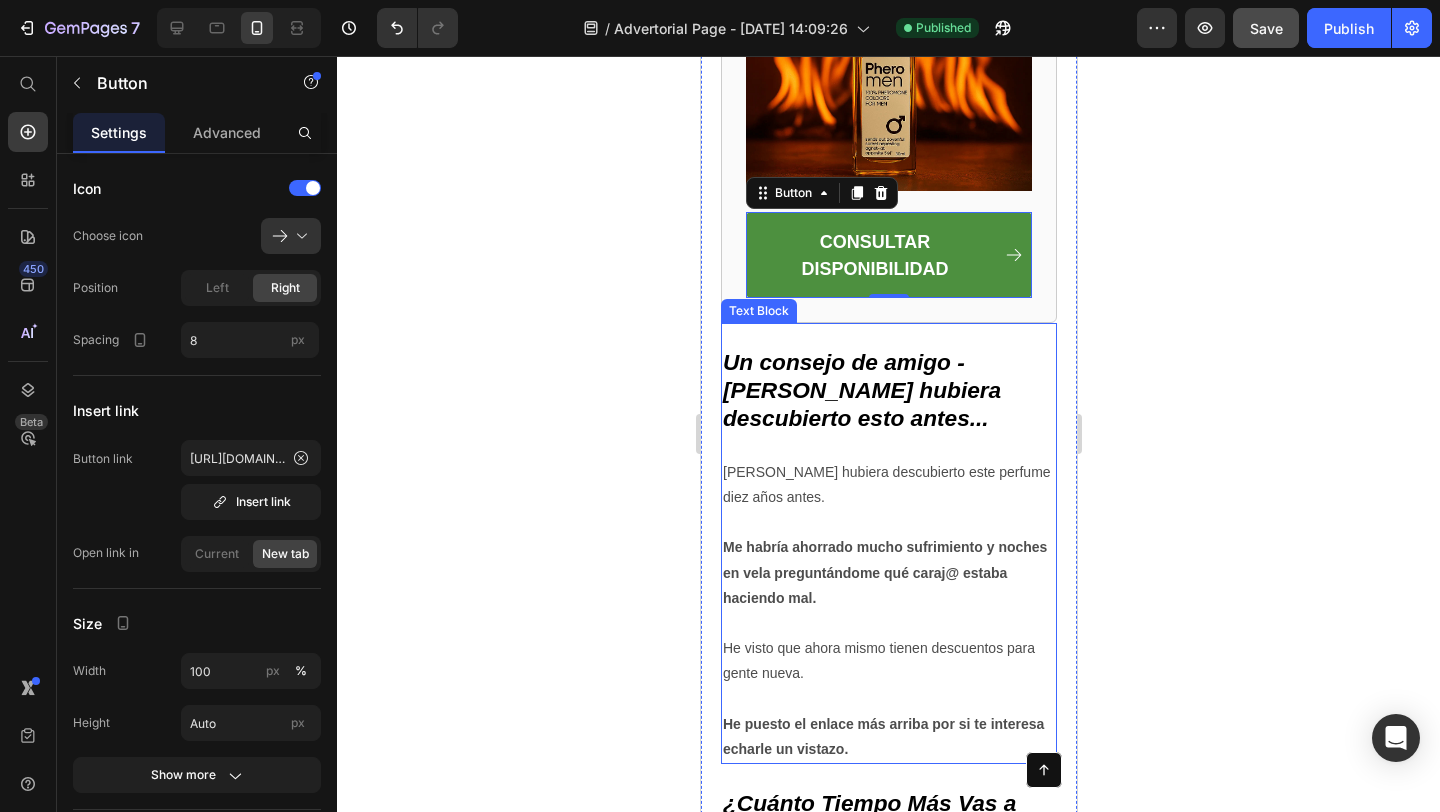 click on "Un consejo de amigo - [PERSON_NAME] hubiera descubierto esto antes..." at bounding box center [861, 390] 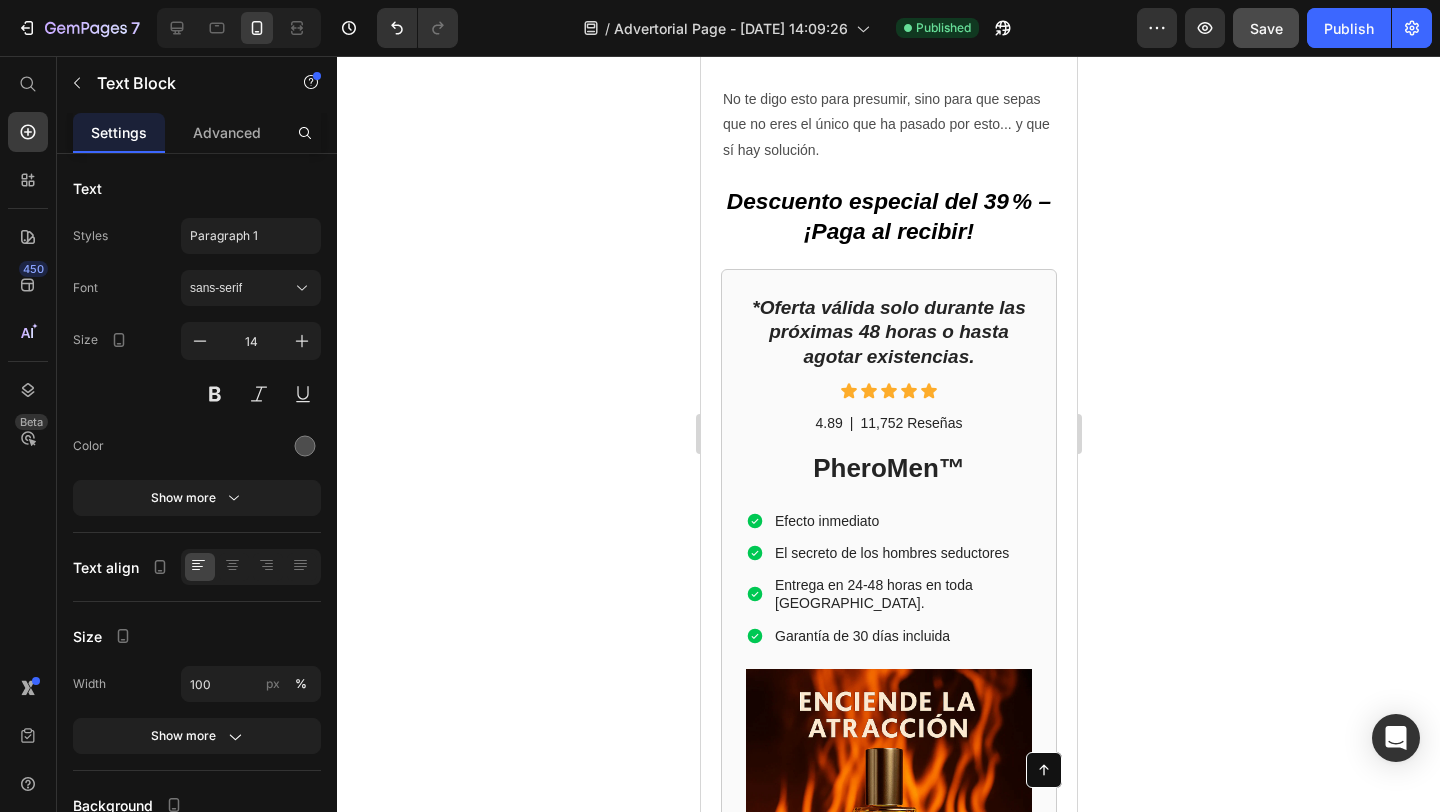 scroll, scrollTop: 5314, scrollLeft: 0, axis: vertical 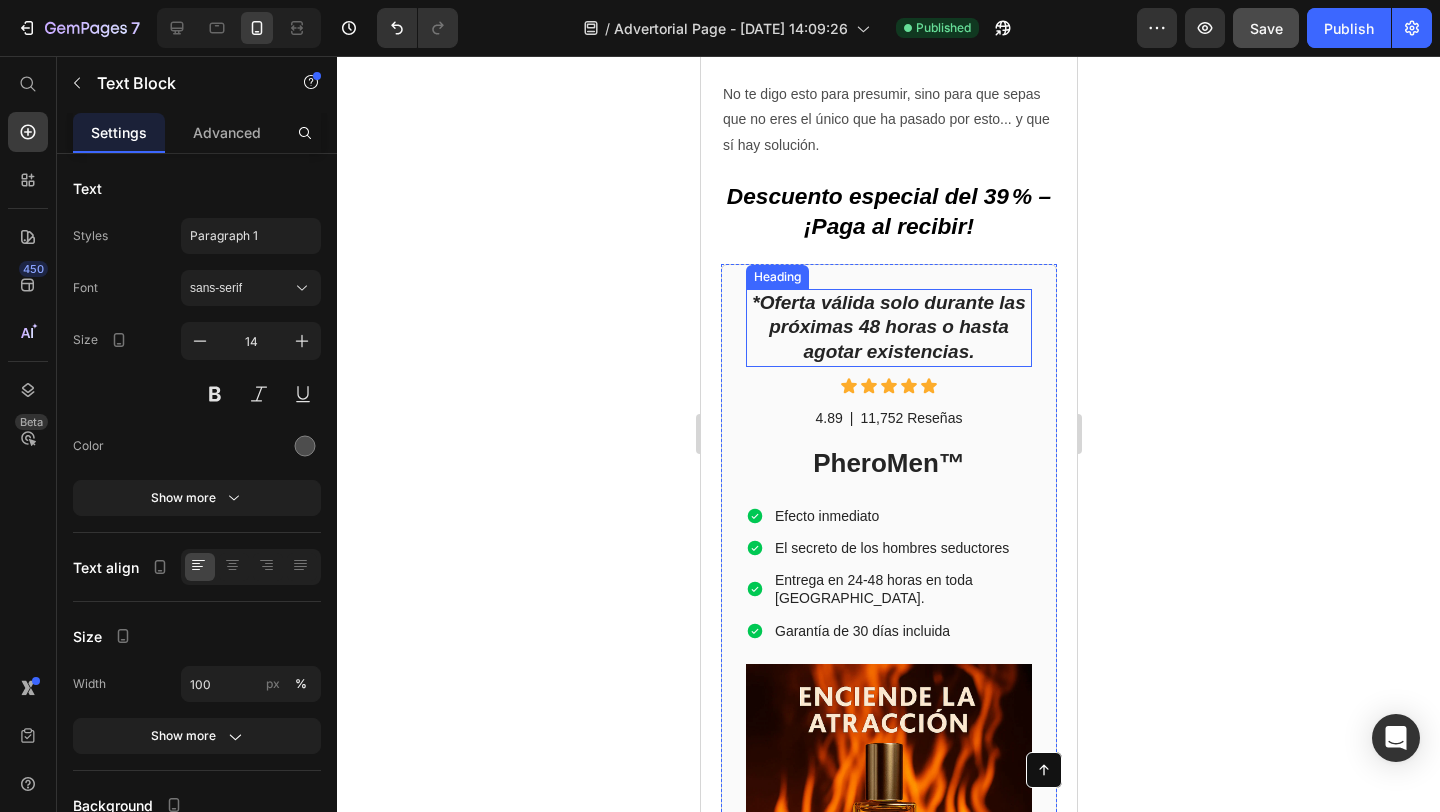 click on "*Oferta válida solo durante las próximas 48 horas o hasta agotar existencias." at bounding box center (888, 328) 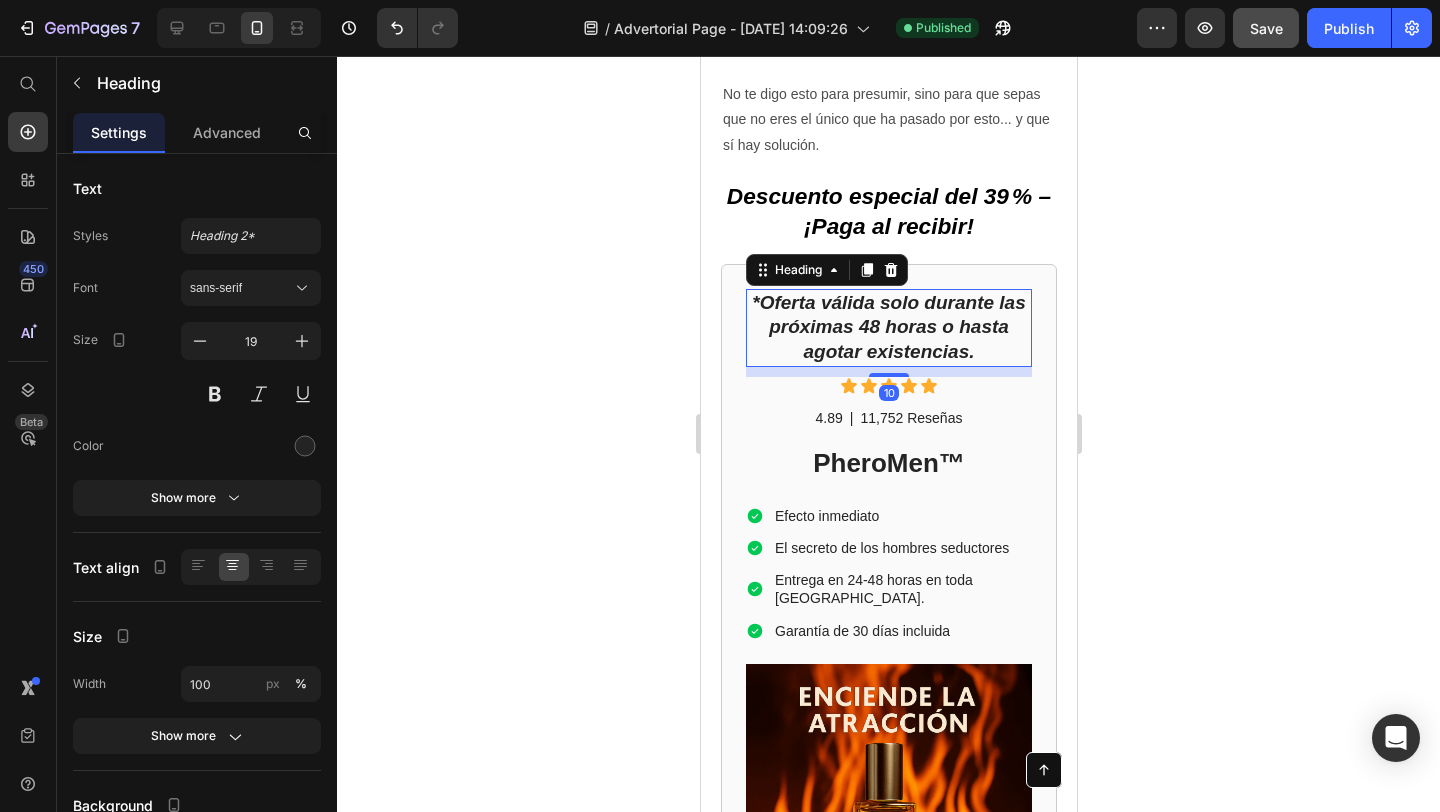 click on "*Oferta válida solo durante las próximas 48 horas o hasta agotar existencias. Heading   10 Icon Icon Icon Icon Icon Icon List 4.89 Text Block | Text Block 11,752 Reseñas Text Block Row PheroMen™ Heading Efecto inmediato El secreto de los hombres seductores Entrega en 24-48 horas en toda [GEOGRAPHIC_DATA]. Garantía de 30 días incluida Item List Image
CONSULTAR DISPONIBILIDAD Button Row" at bounding box center (888, 673) 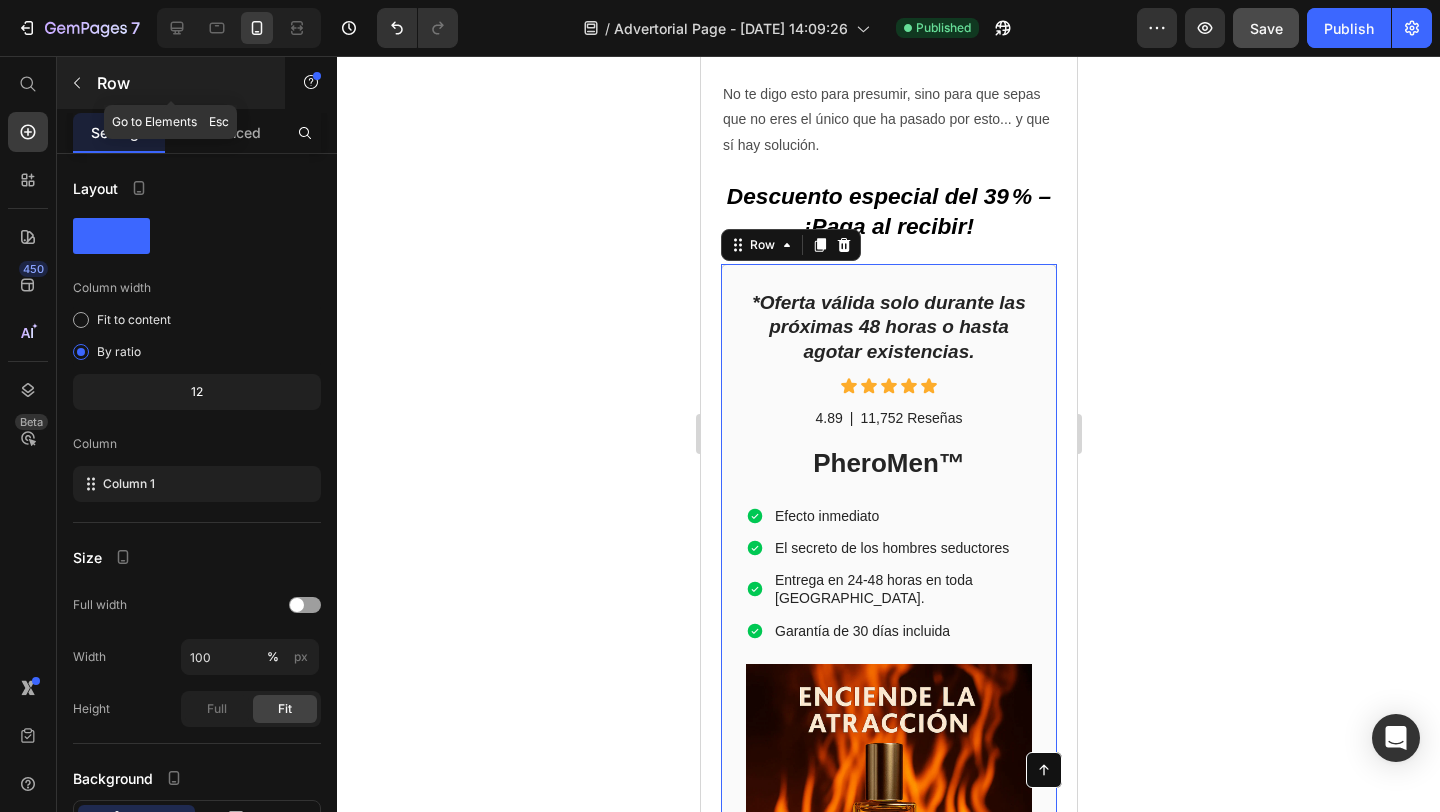 click 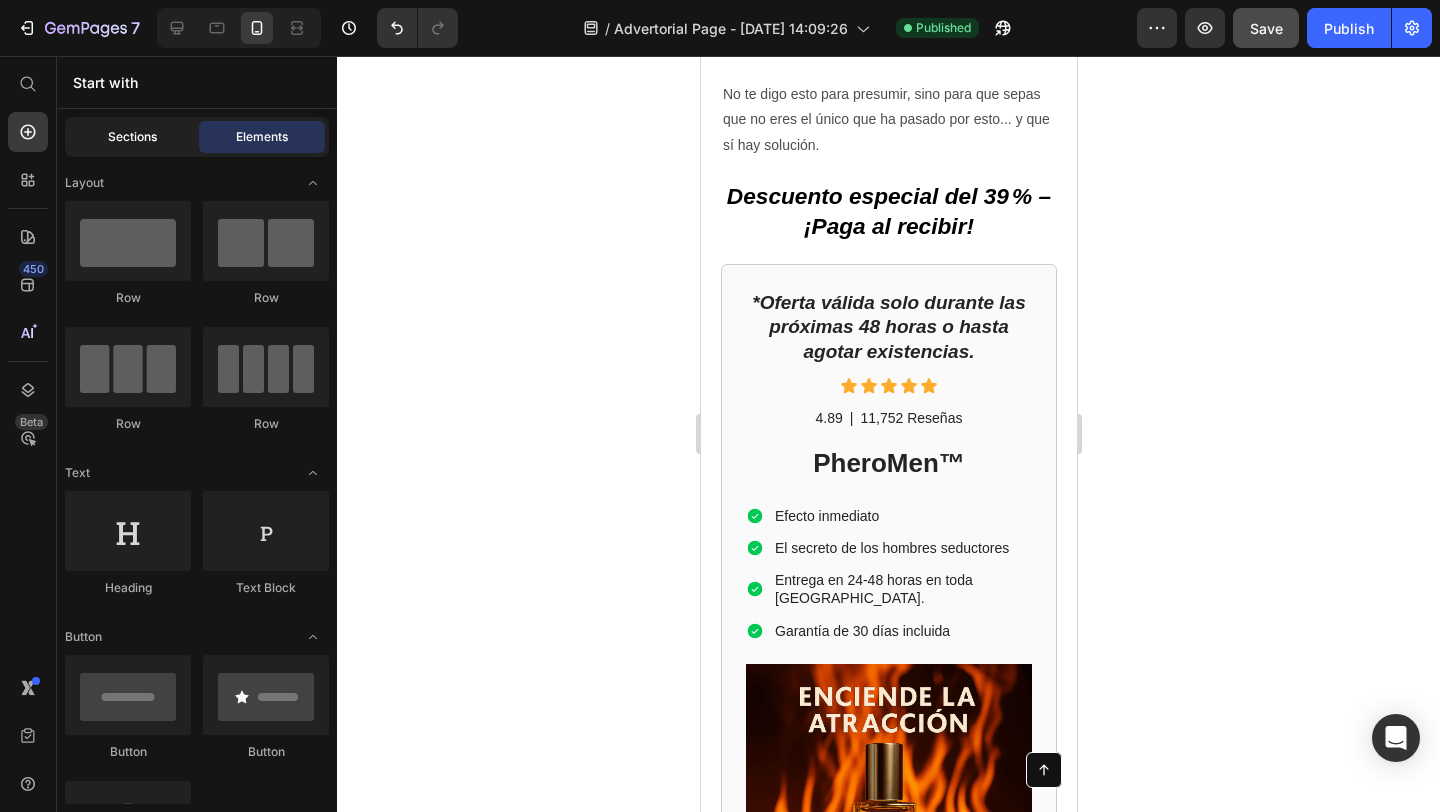 click on "Sections" at bounding box center [132, 137] 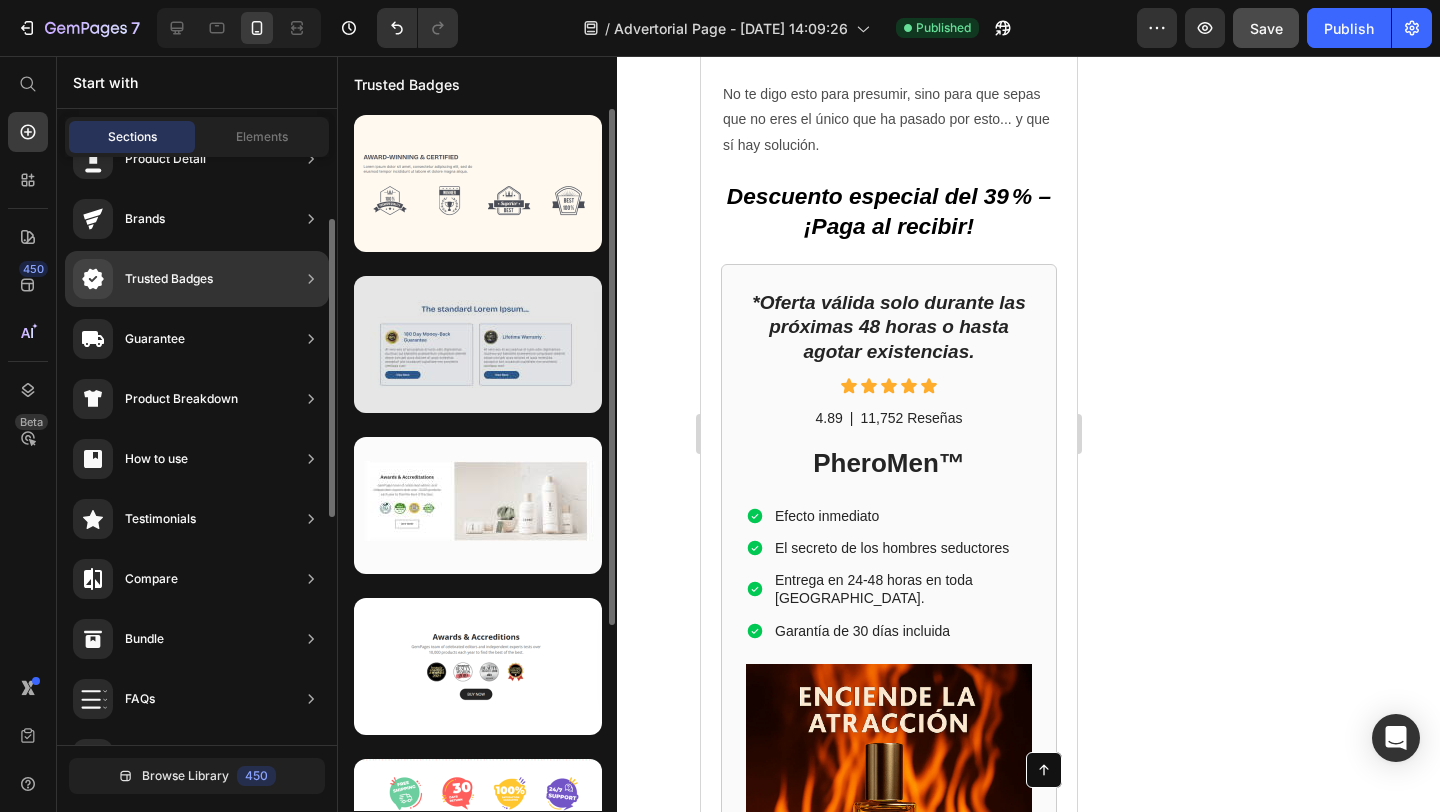 scroll, scrollTop: 109, scrollLeft: 0, axis: vertical 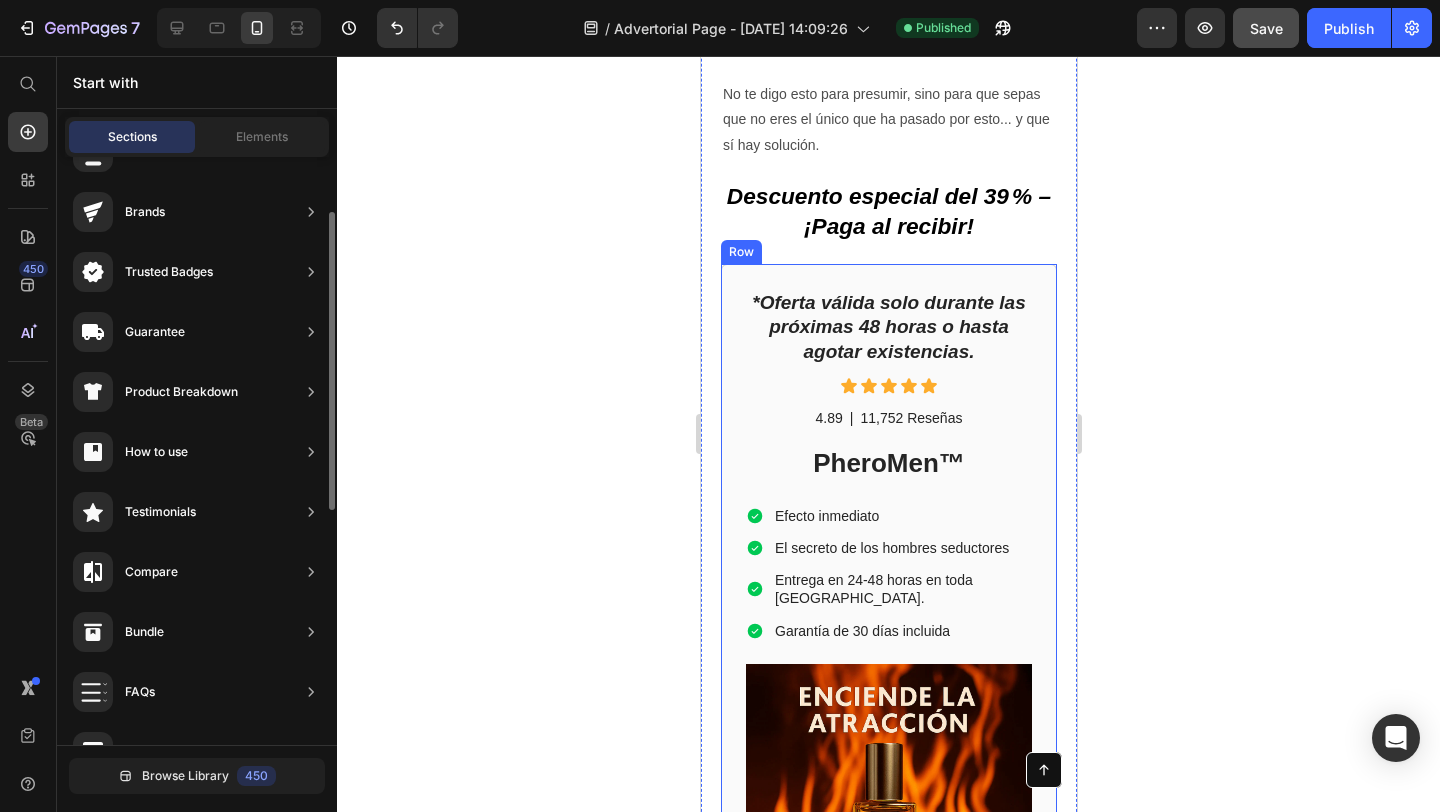 click on "*Oferta válida solo durante las próximas 48 horas o hasta agotar existencias. Heading Icon Icon Icon Icon Icon Icon List 4.89 Text Block | Text Block 11,752 Reseñas Text Block Row PheroMen™ Heading Efecto inmediato El secreto de los hombres seductores Entrega en 24-48 horas en toda [GEOGRAPHIC_DATA]. Garantía de 30 días incluida Item List Image
CONSULTAR DISPONIBILIDAD Button" at bounding box center (888, 673) 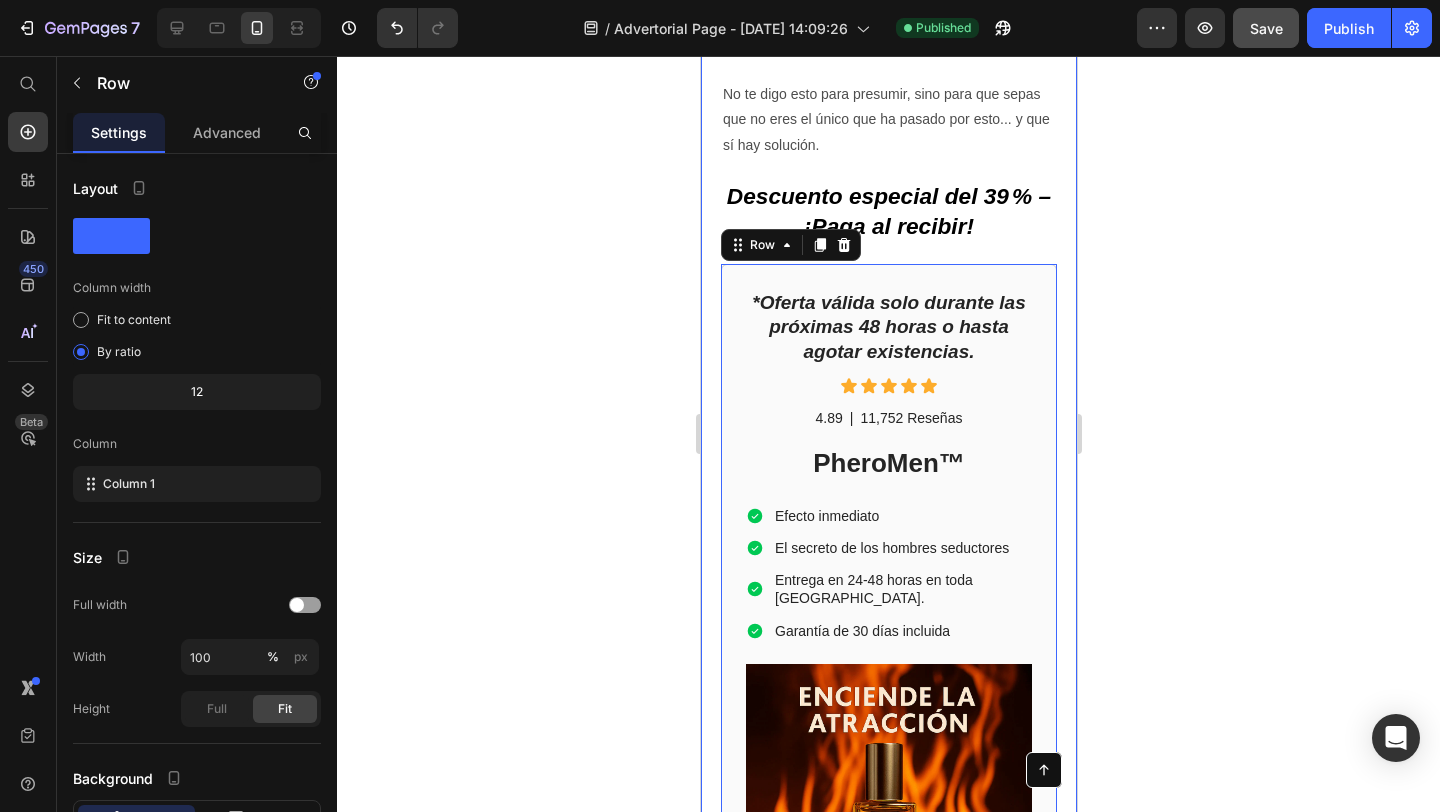 click on "Descuento especial del 39 % – ¡Paga al recibir!" at bounding box center [888, 212] 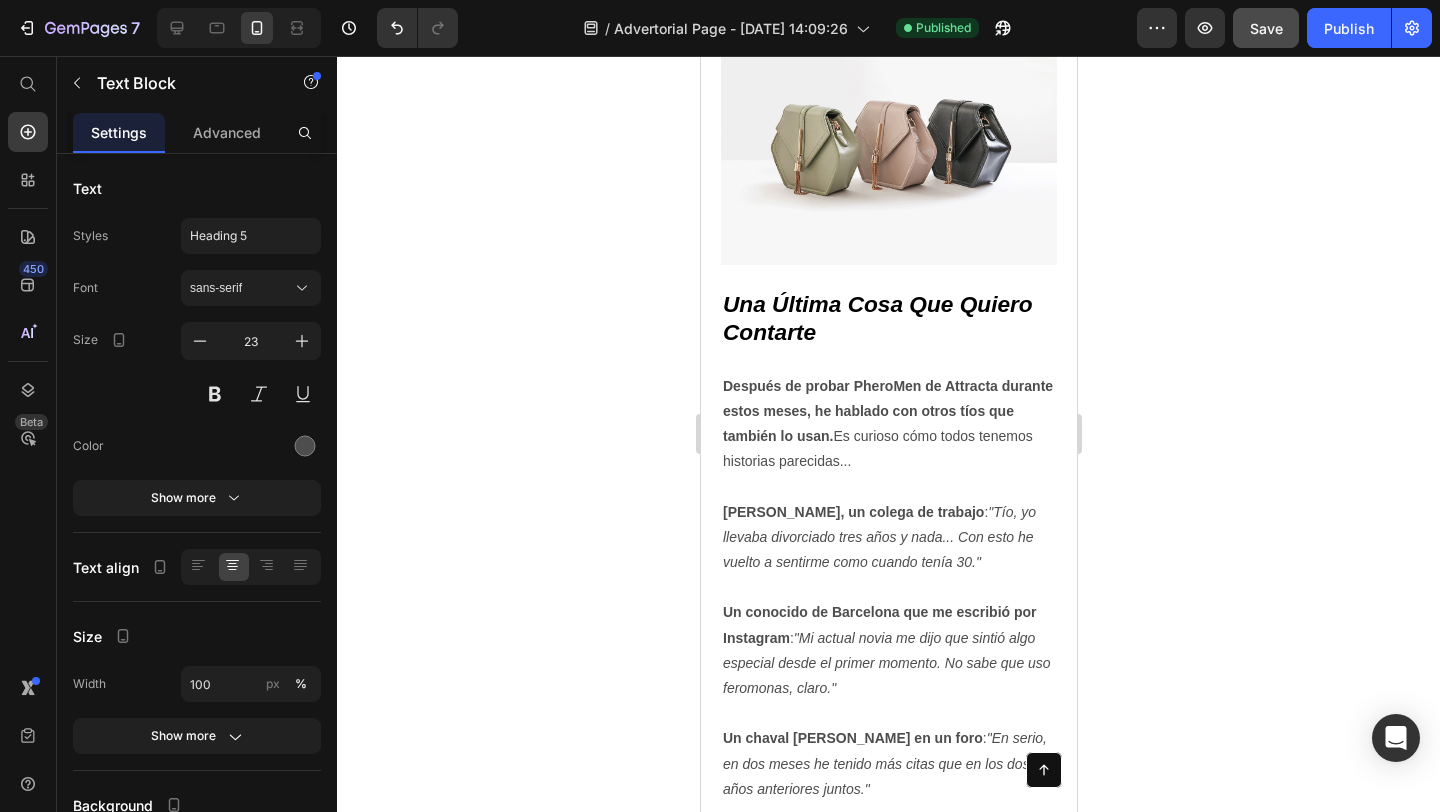 scroll, scrollTop: 4546, scrollLeft: 0, axis: vertical 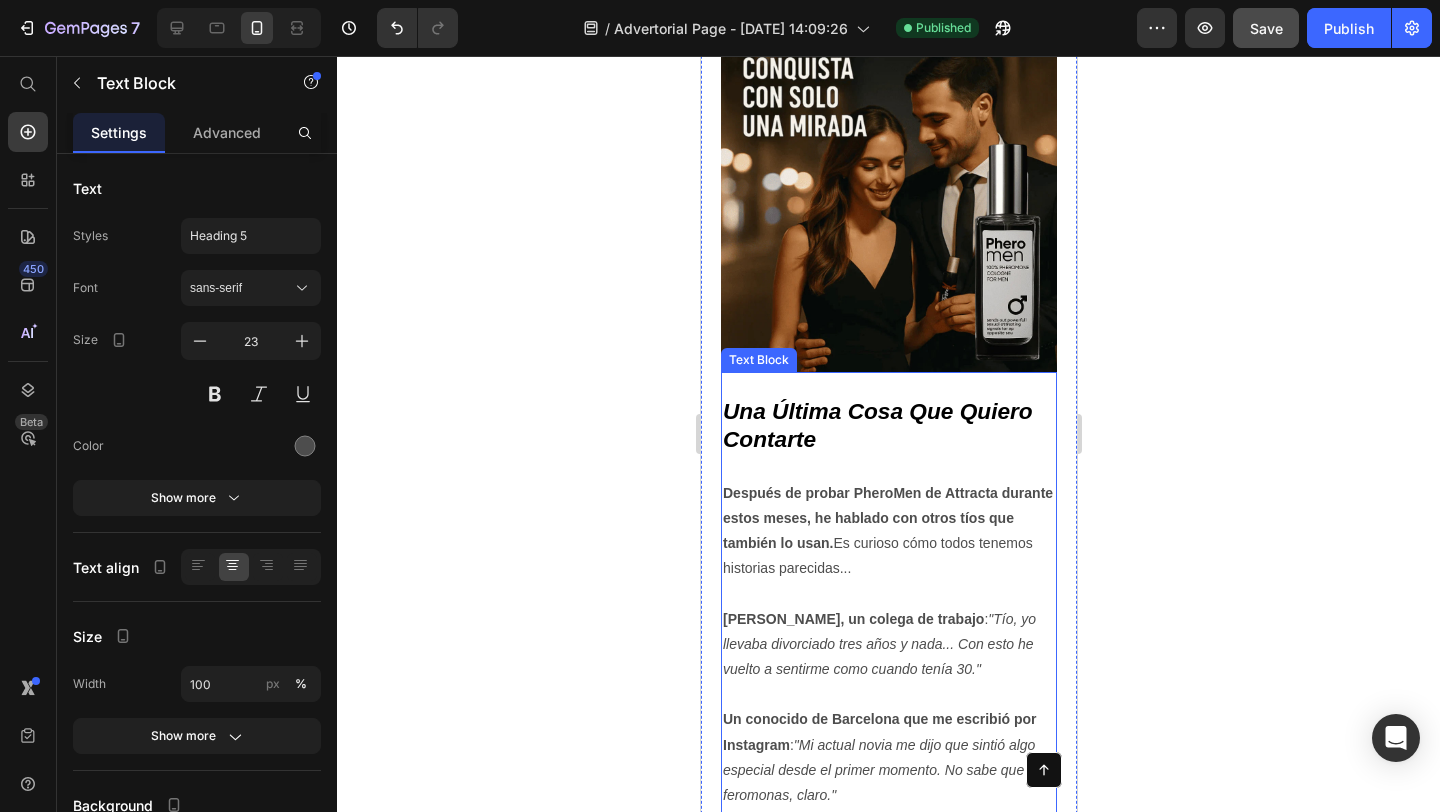 click on "Una Última Cosa Que Quiero Contarte" at bounding box center (877, 425) 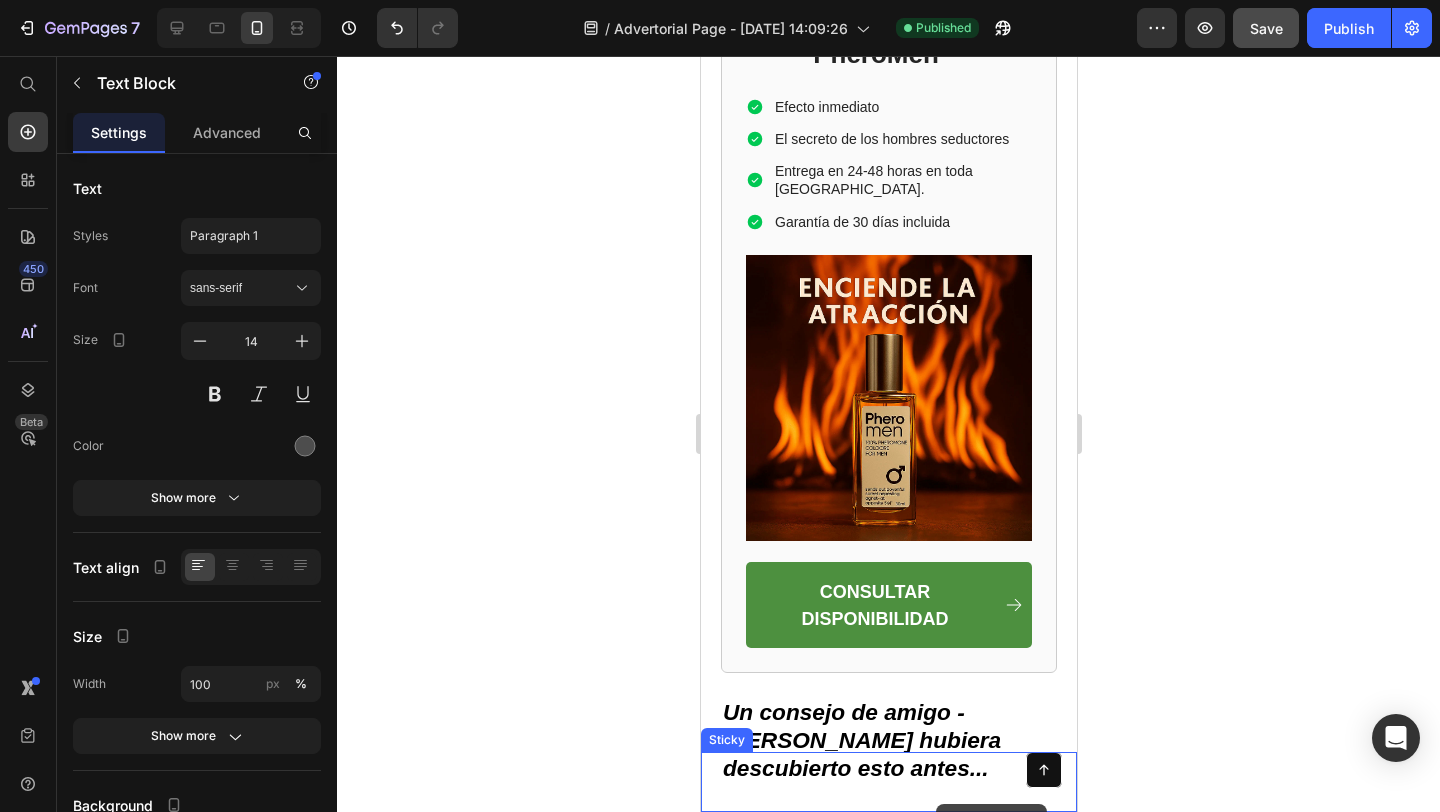 scroll, scrollTop: 5820, scrollLeft: 0, axis: vertical 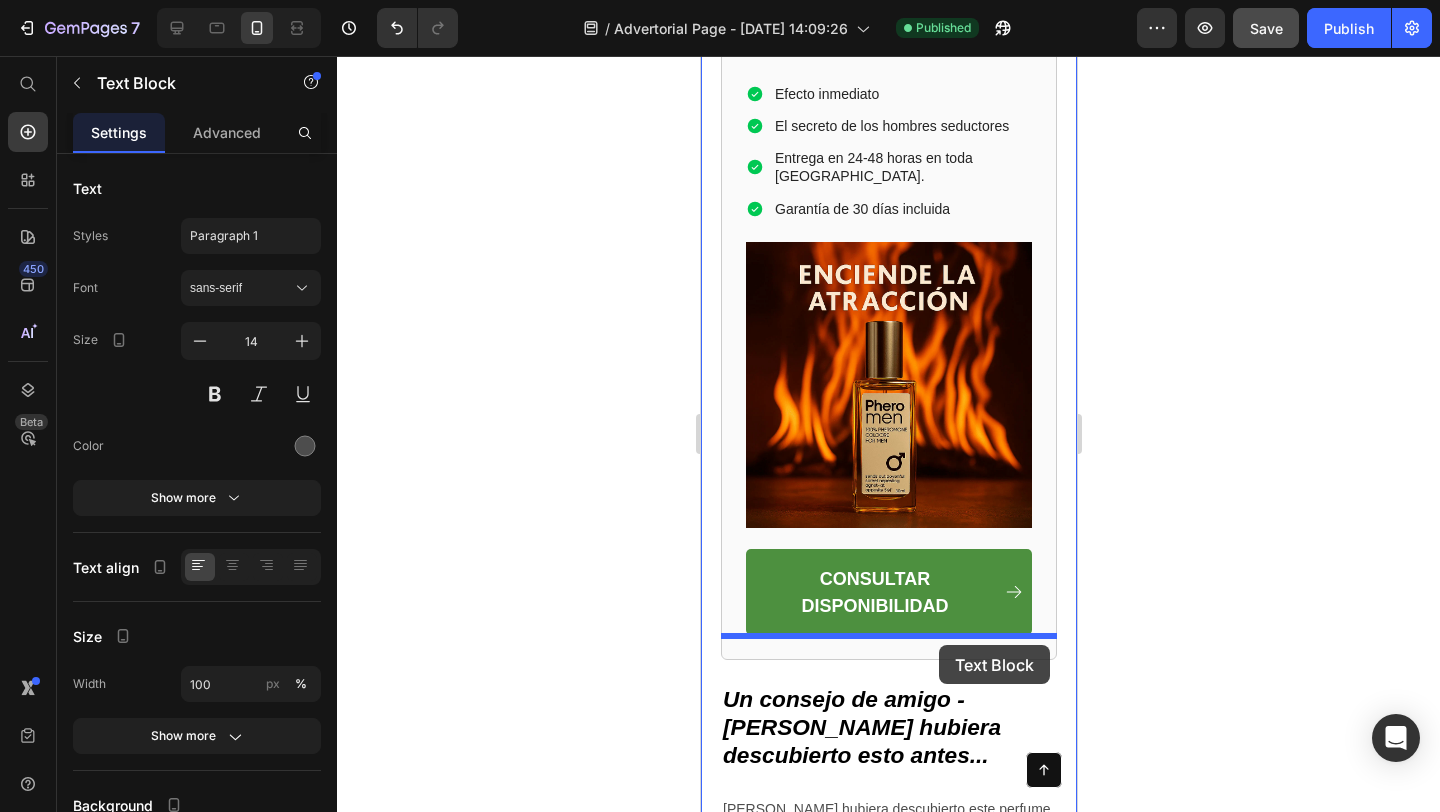 drag, startPoint x: 896, startPoint y: 416, endPoint x: 938, endPoint y: 646, distance: 233.80333 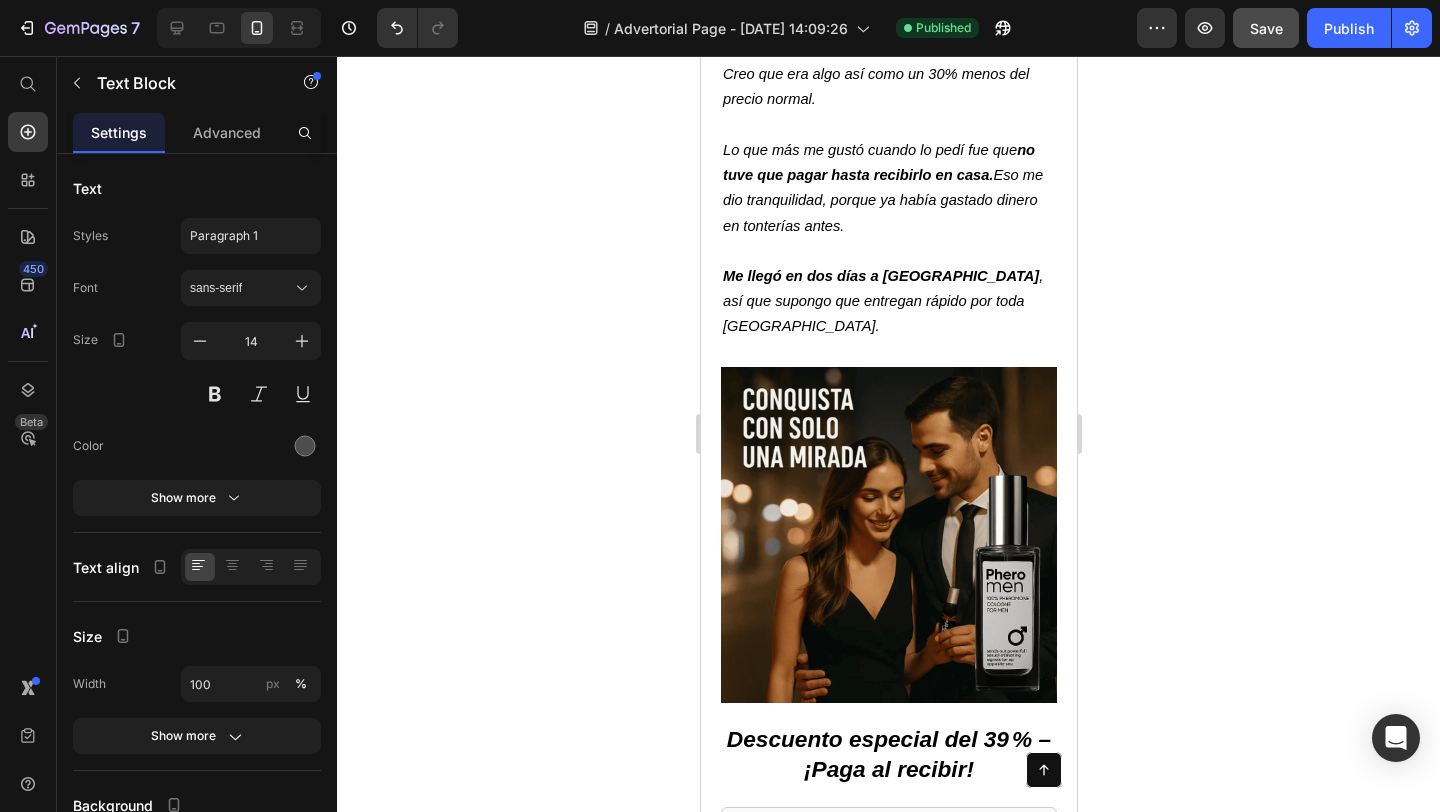 scroll, scrollTop: 4170, scrollLeft: 0, axis: vertical 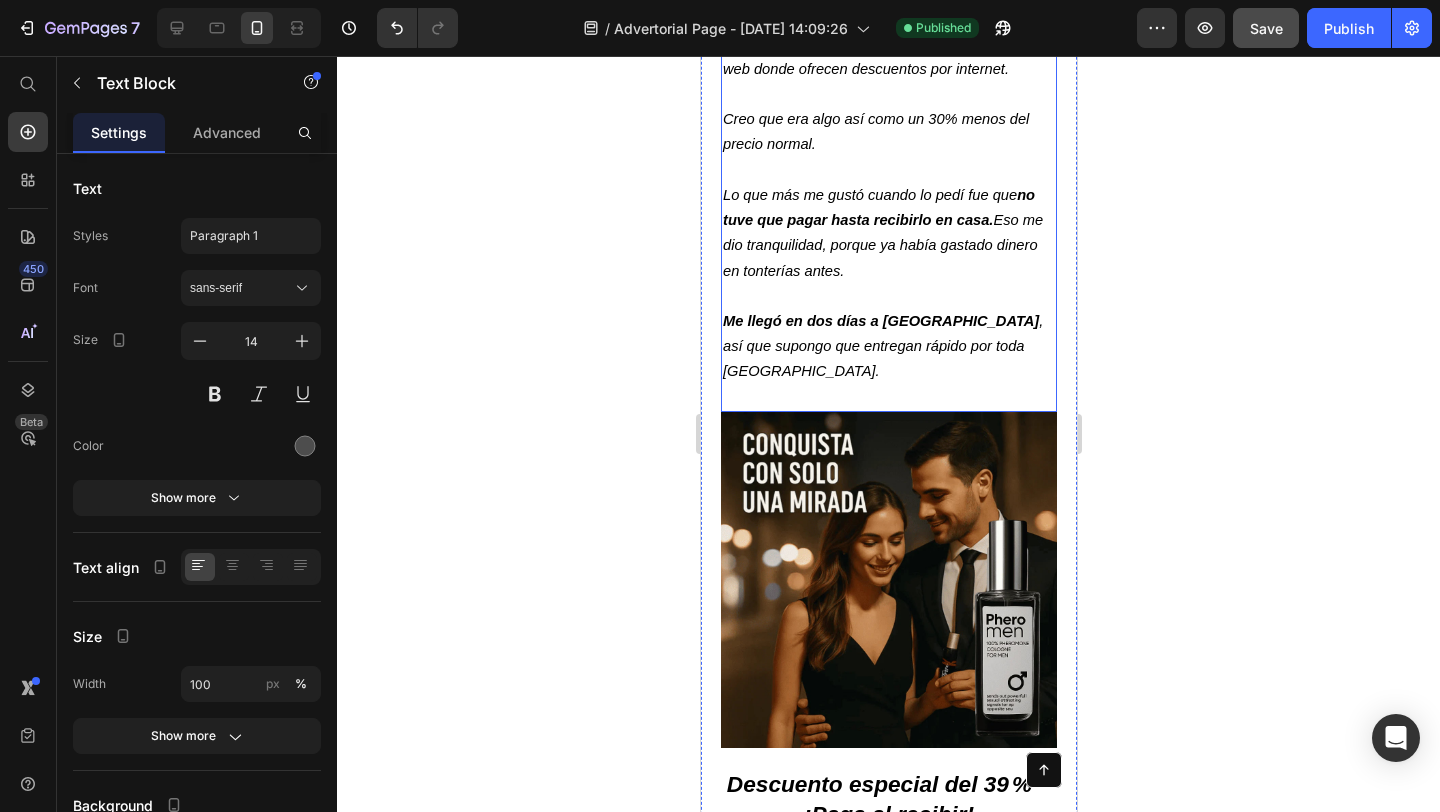 click on "Lo que más me gustó cuando lo pedí fue que  no tuve que pagar hasta recibirlo en casa.  Eso me dio tranquilidad, porque ya había gastado dinero en tonterías antes." at bounding box center (882, 233) 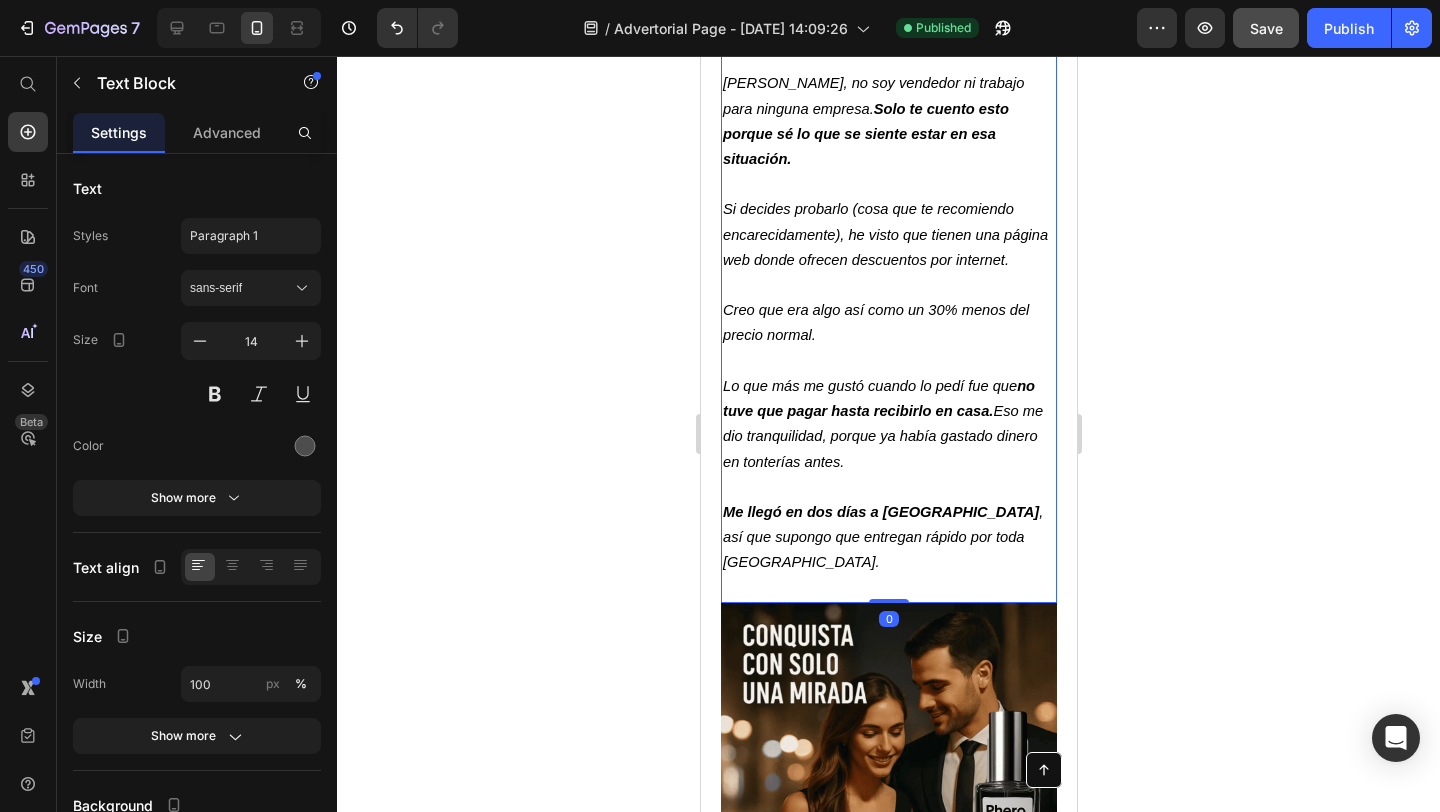 scroll, scrollTop: 3973, scrollLeft: 0, axis: vertical 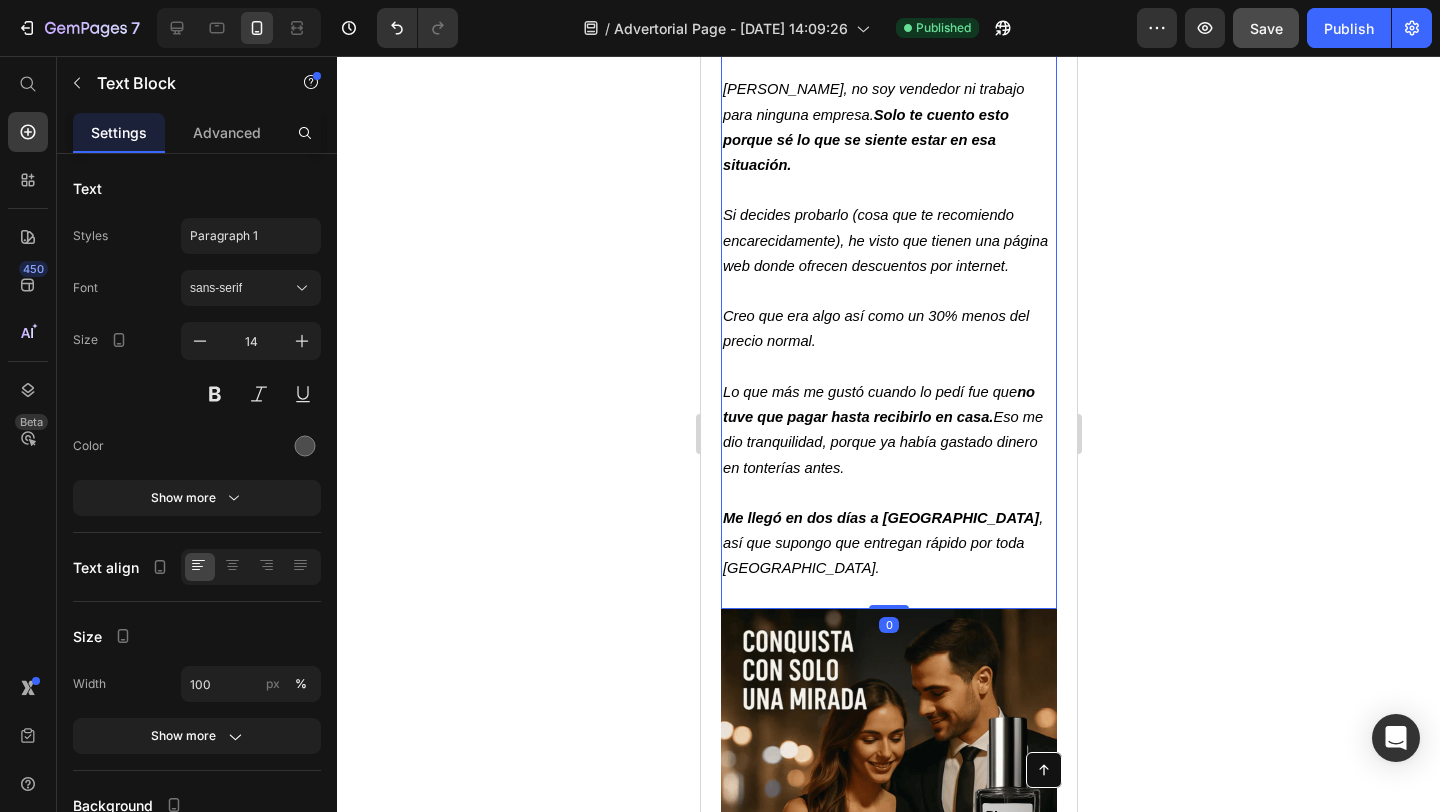 click on "Si decides probarlo (cosa que te recomiendo encarecidamente), he visto que tienen una página web donde ofrecen descuentos por internet." at bounding box center [884, 240] 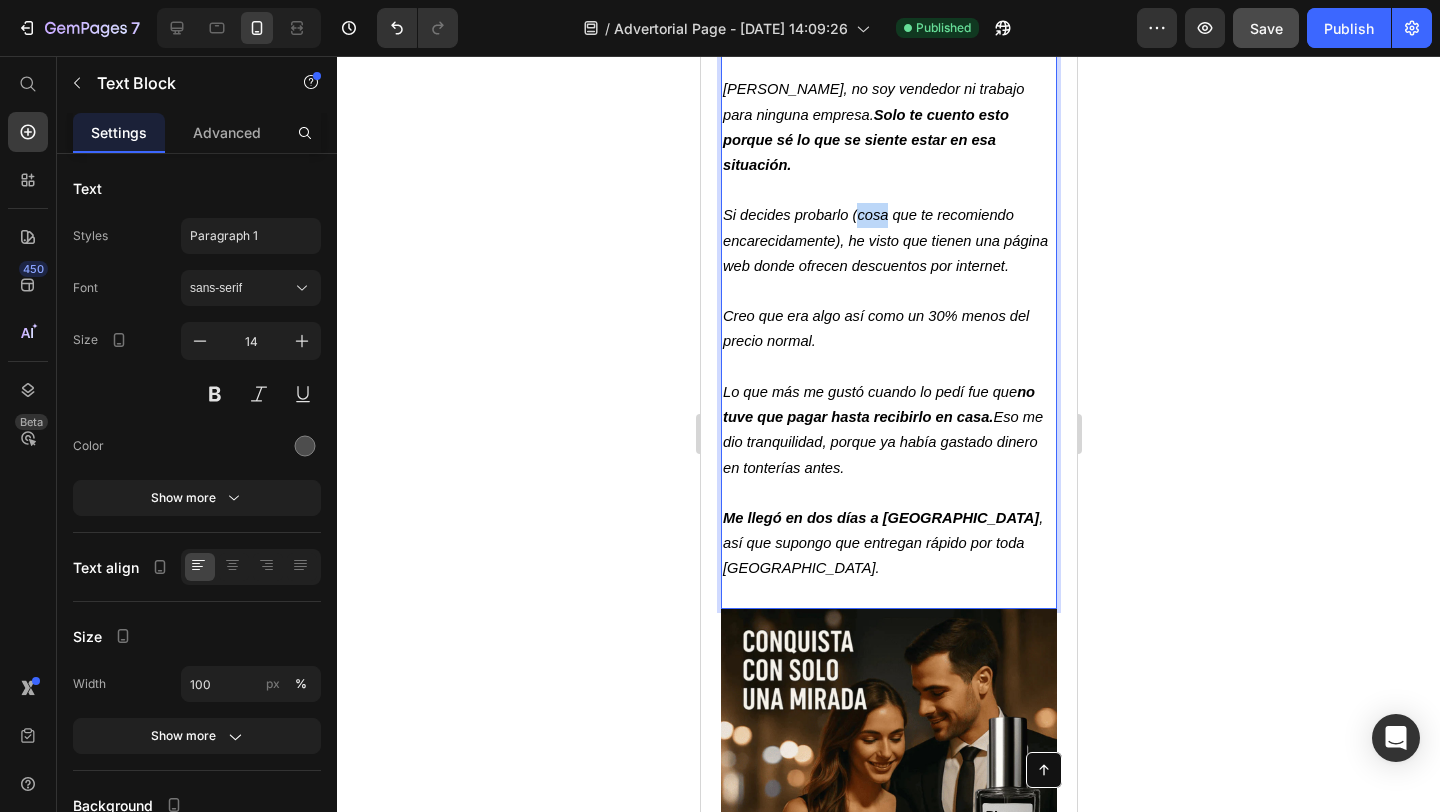 click on "Si decides probarlo (cosa que te recomiendo encarecidamente), he visto que tienen una página web donde ofrecen descuentos por internet." at bounding box center [884, 240] 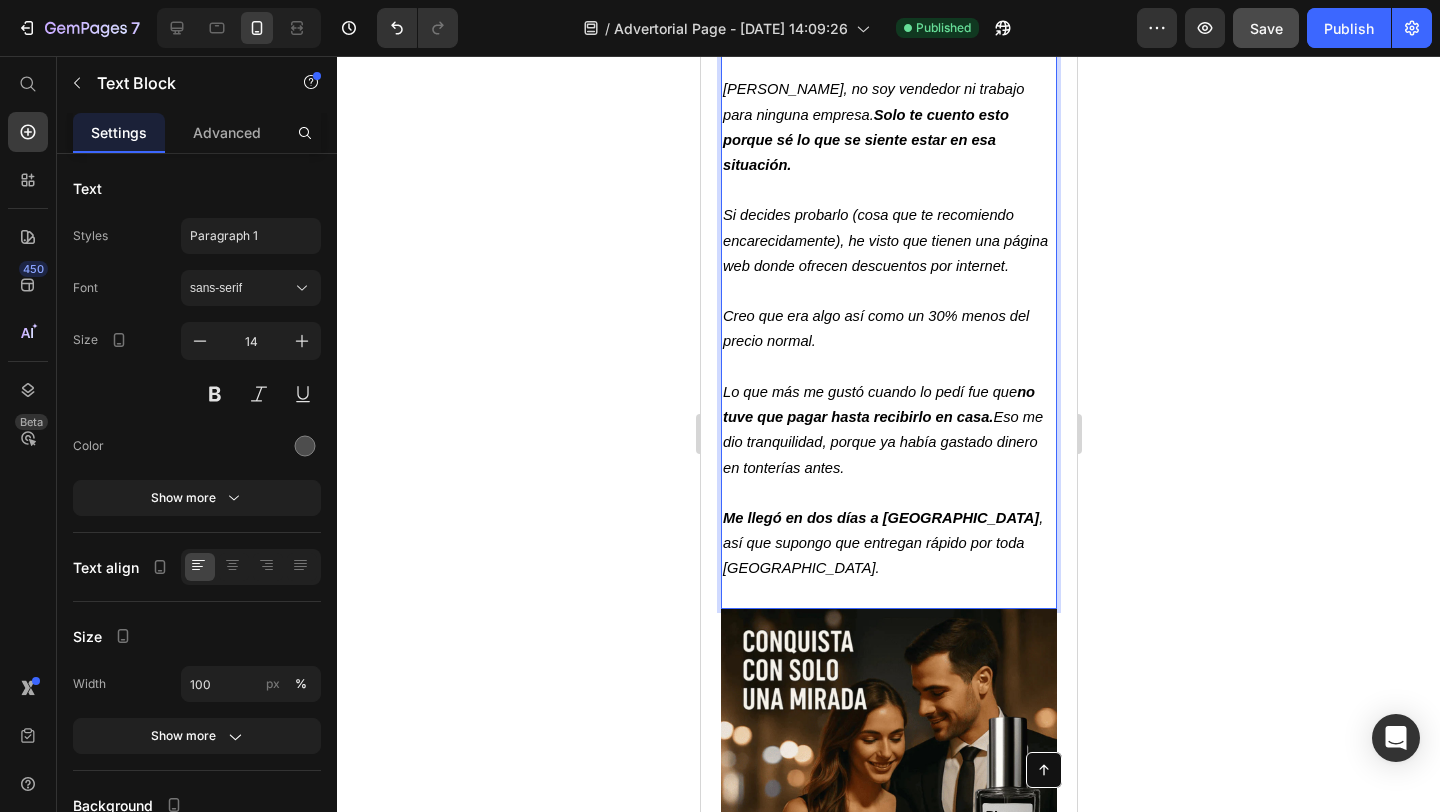click on "Si decides probarlo (cosa que te recomiendo encarecidamente), he visto que tienen una página web donde ofrecen descuentos por internet." at bounding box center [884, 240] 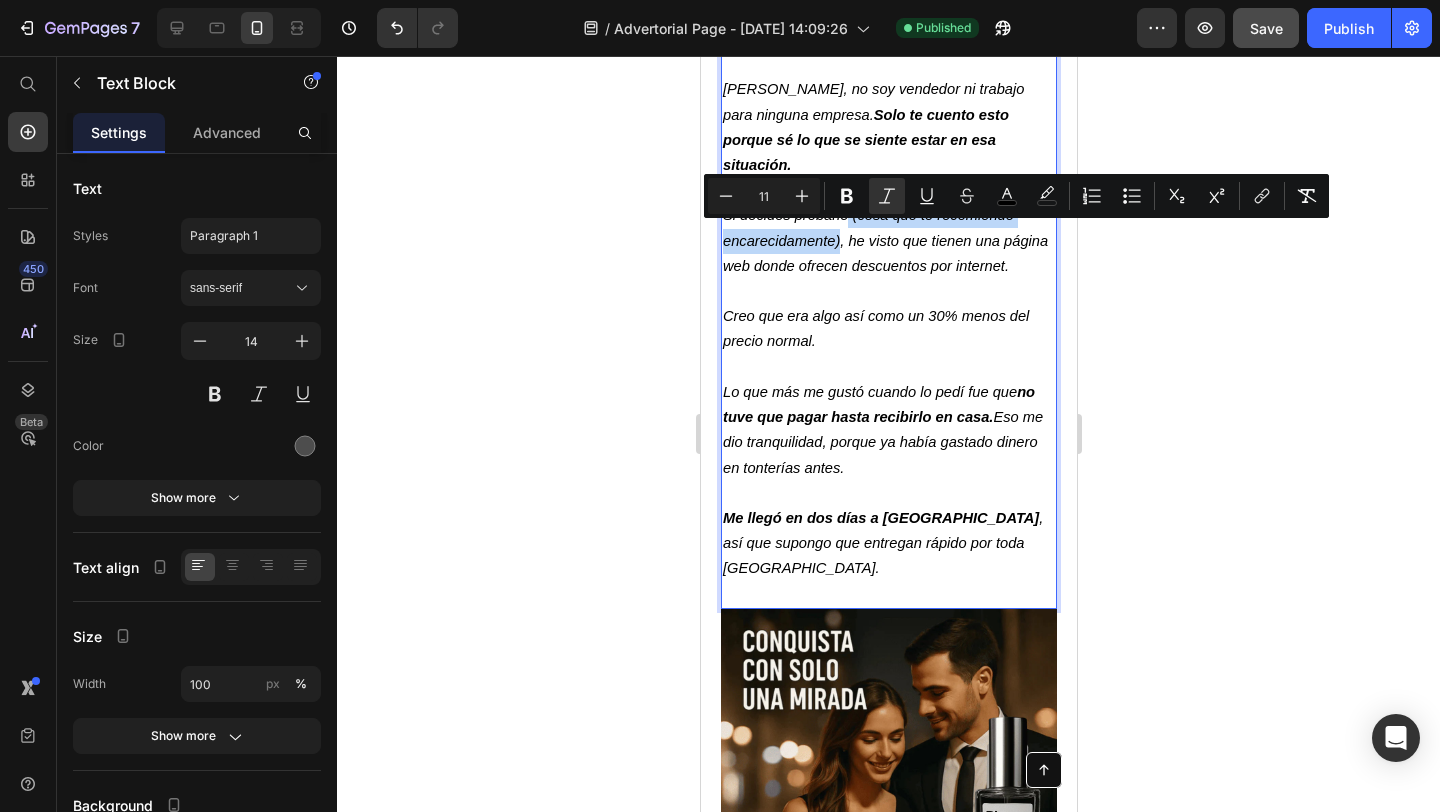drag, startPoint x: 848, startPoint y: 236, endPoint x: 839, endPoint y: 263, distance: 28.460499 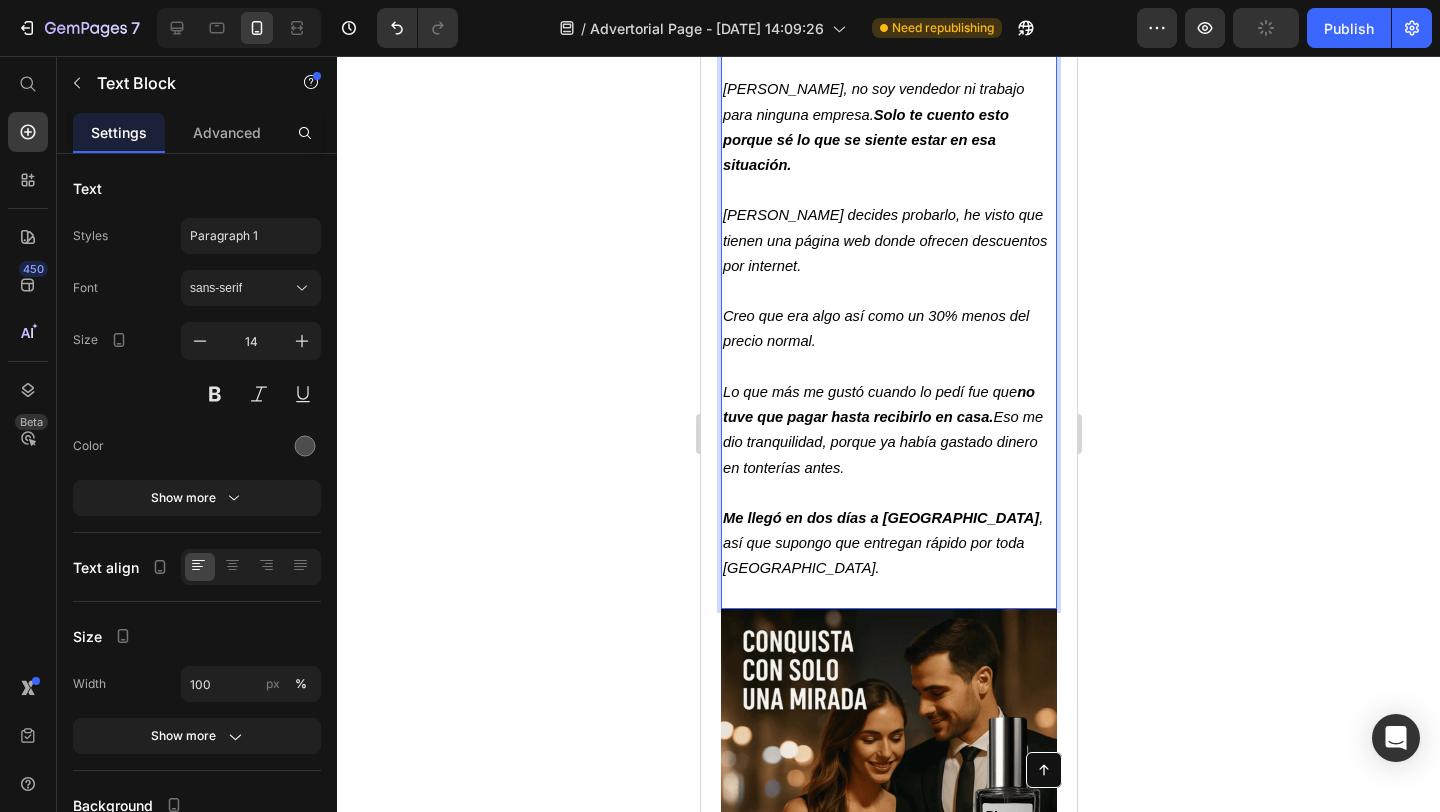click on "[PERSON_NAME] decides probarlo, he visto que tienen una página web donde ofrecen descuentos por internet." at bounding box center [888, 241] 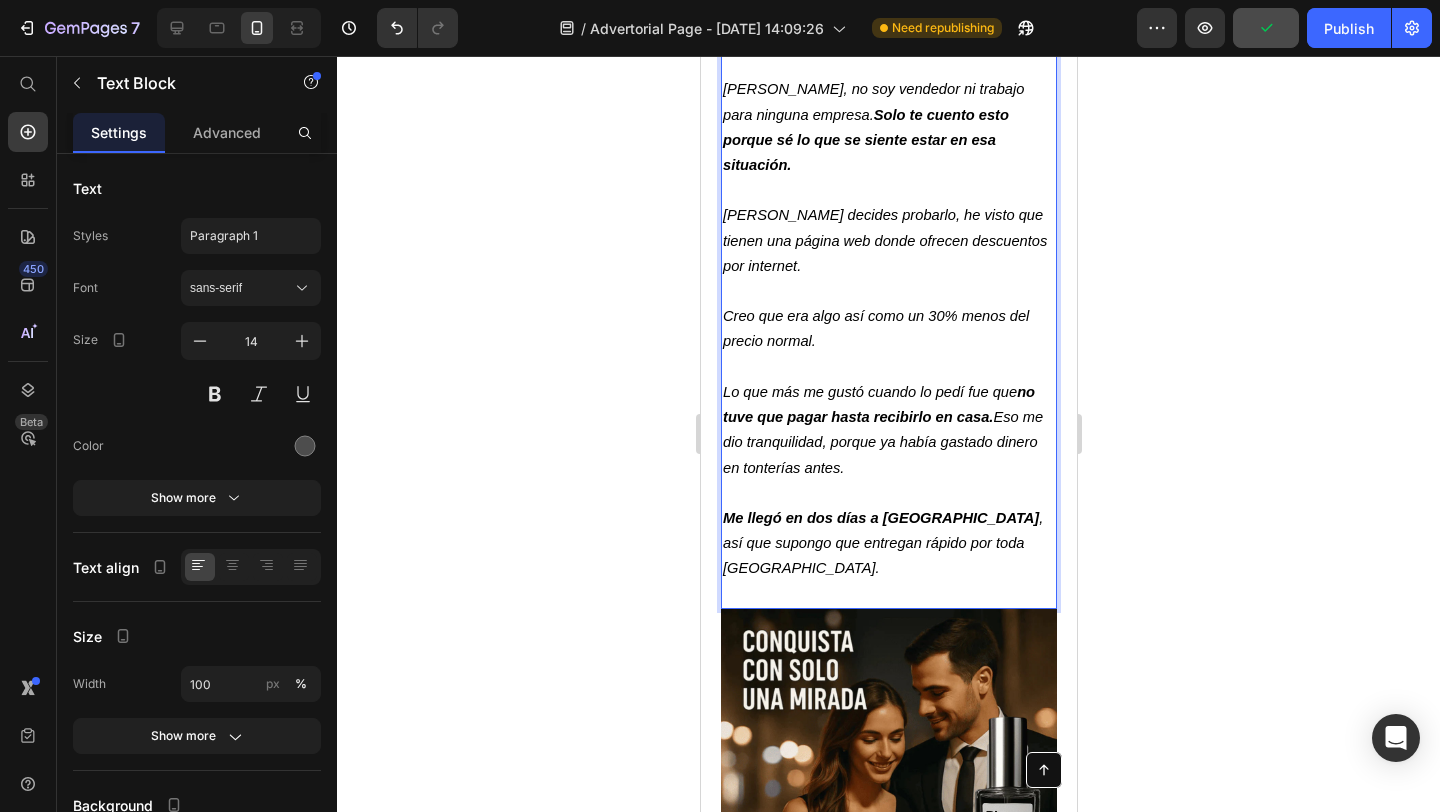 click on "[PERSON_NAME] decides probarlo, he visto que tienen una página web donde ofrecen descuentos por internet." at bounding box center [888, 241] 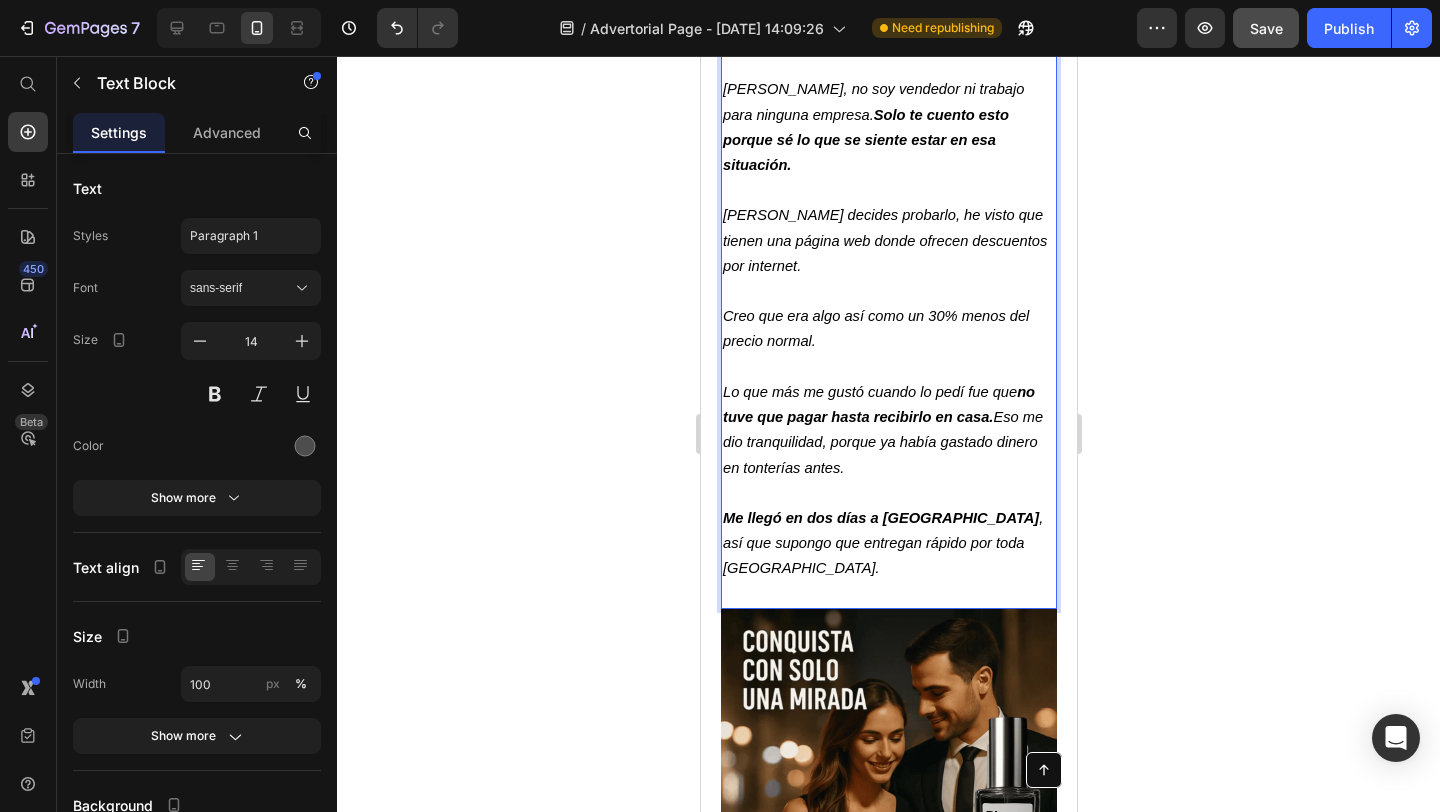 click at bounding box center [888, 367] 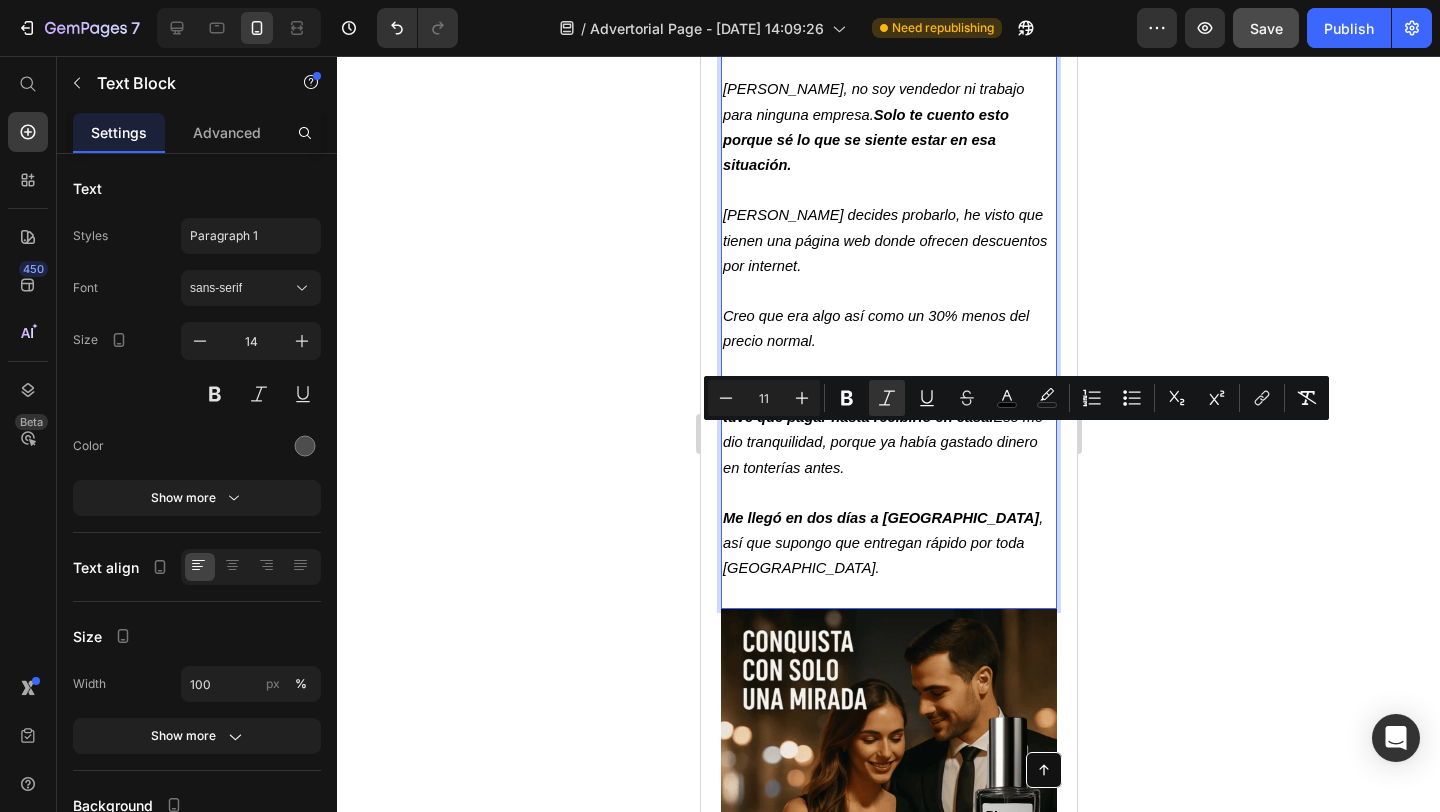 drag, startPoint x: 999, startPoint y: 439, endPoint x: 960, endPoint y: 487, distance: 61.846584 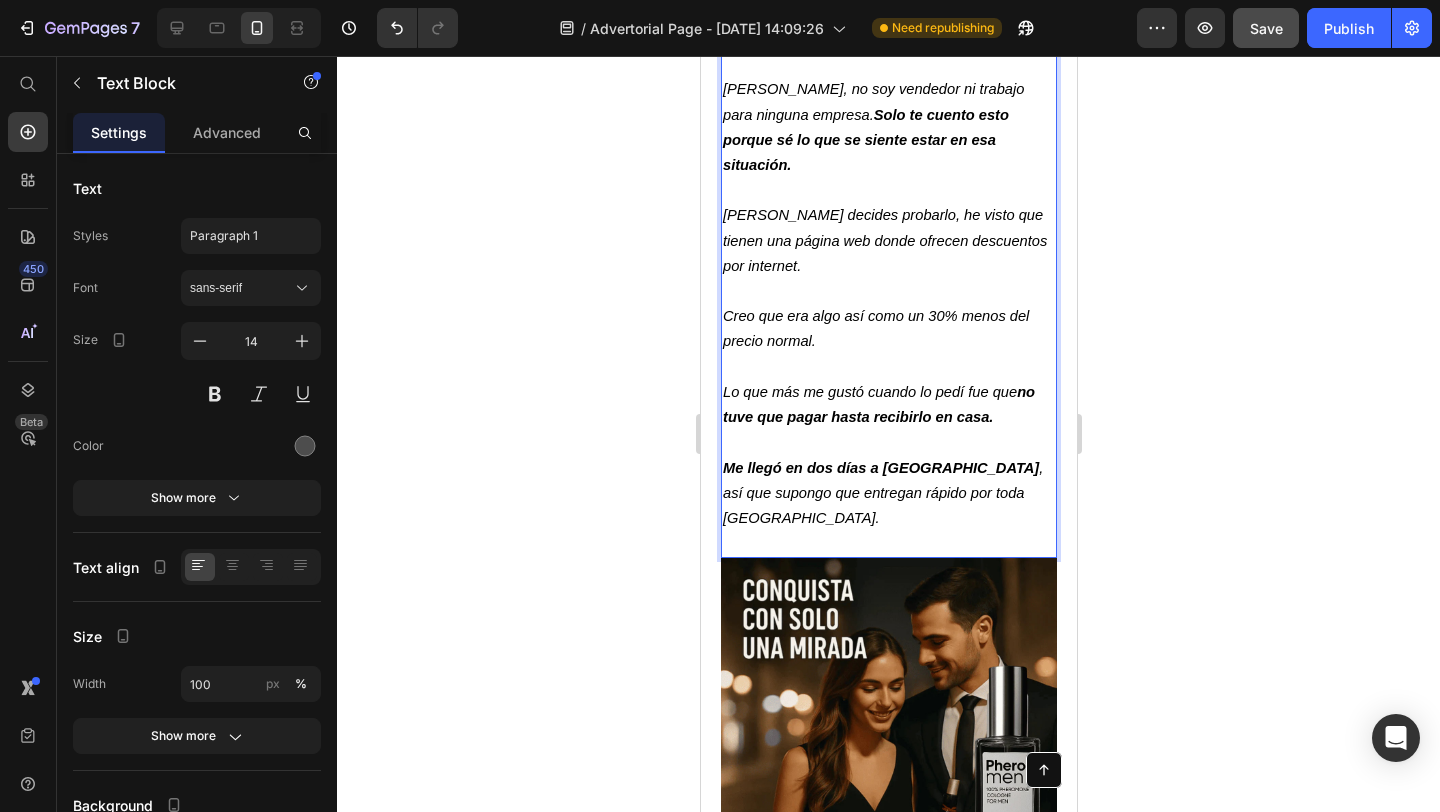click on "Me llegó en dos días a [GEOGRAPHIC_DATA] , así que supongo que entregan rápido por toda [GEOGRAPHIC_DATA]." at bounding box center (888, 494) 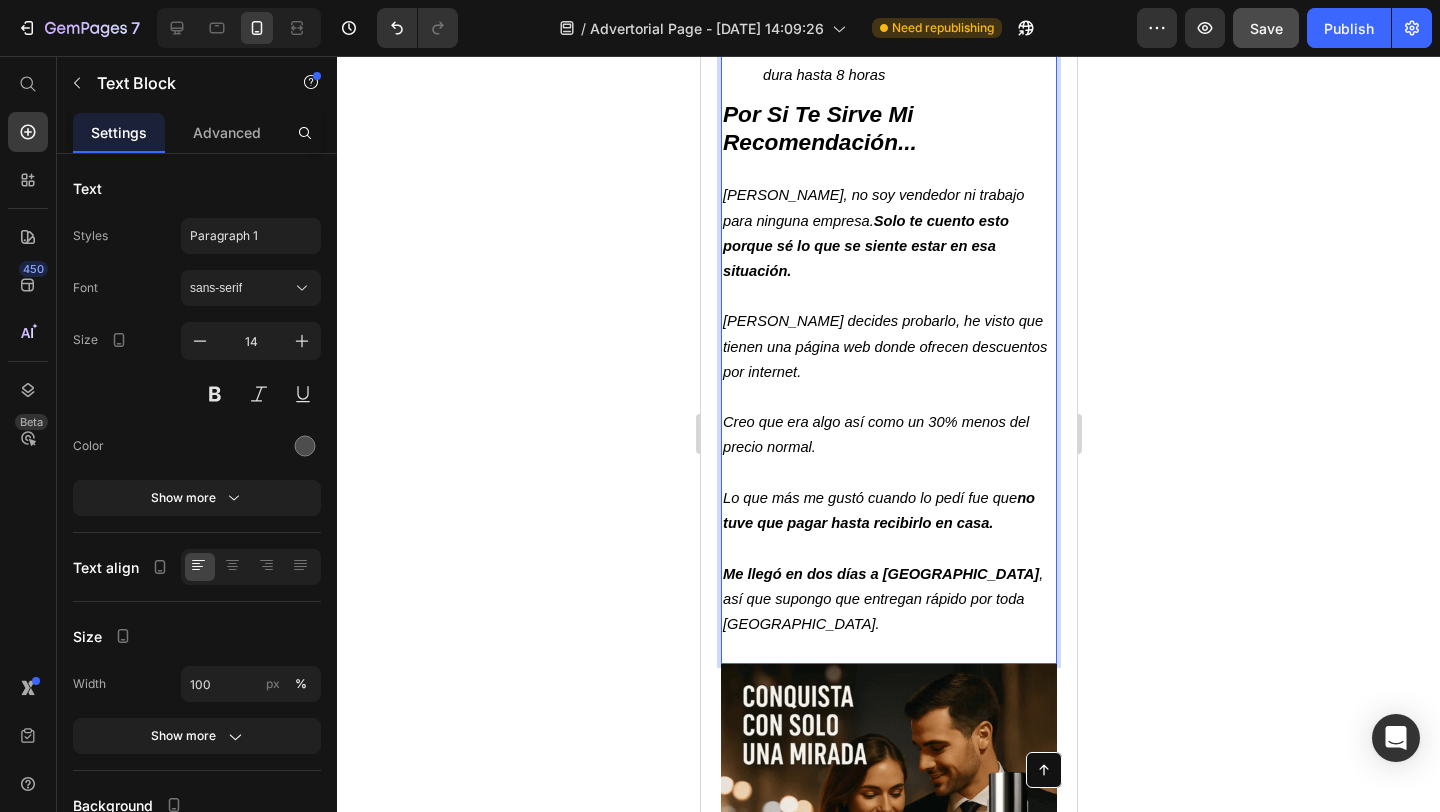 scroll, scrollTop: 3862, scrollLeft: 0, axis: vertical 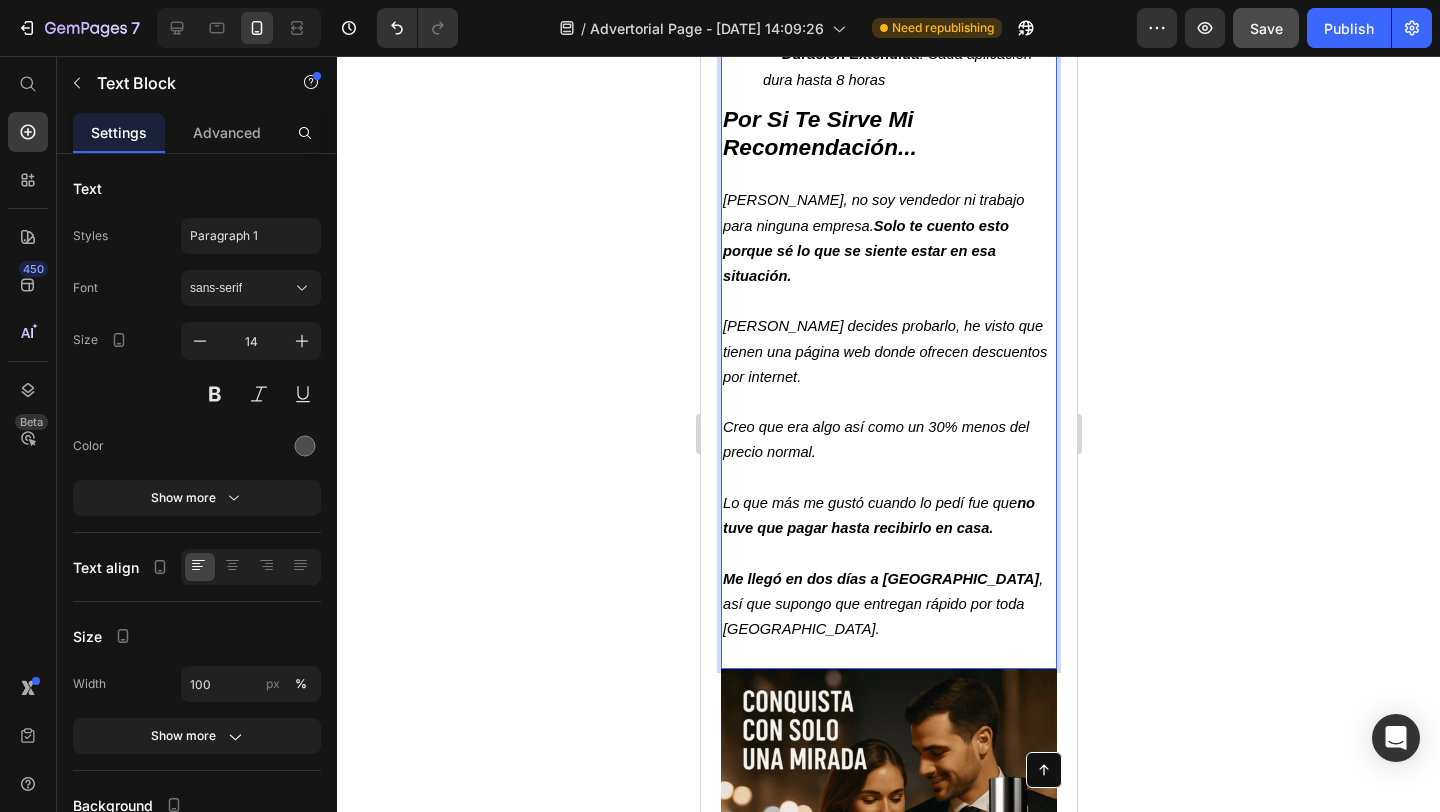 click on "Creo que era algo así como un 30% menos del precio normal." at bounding box center [888, 440] 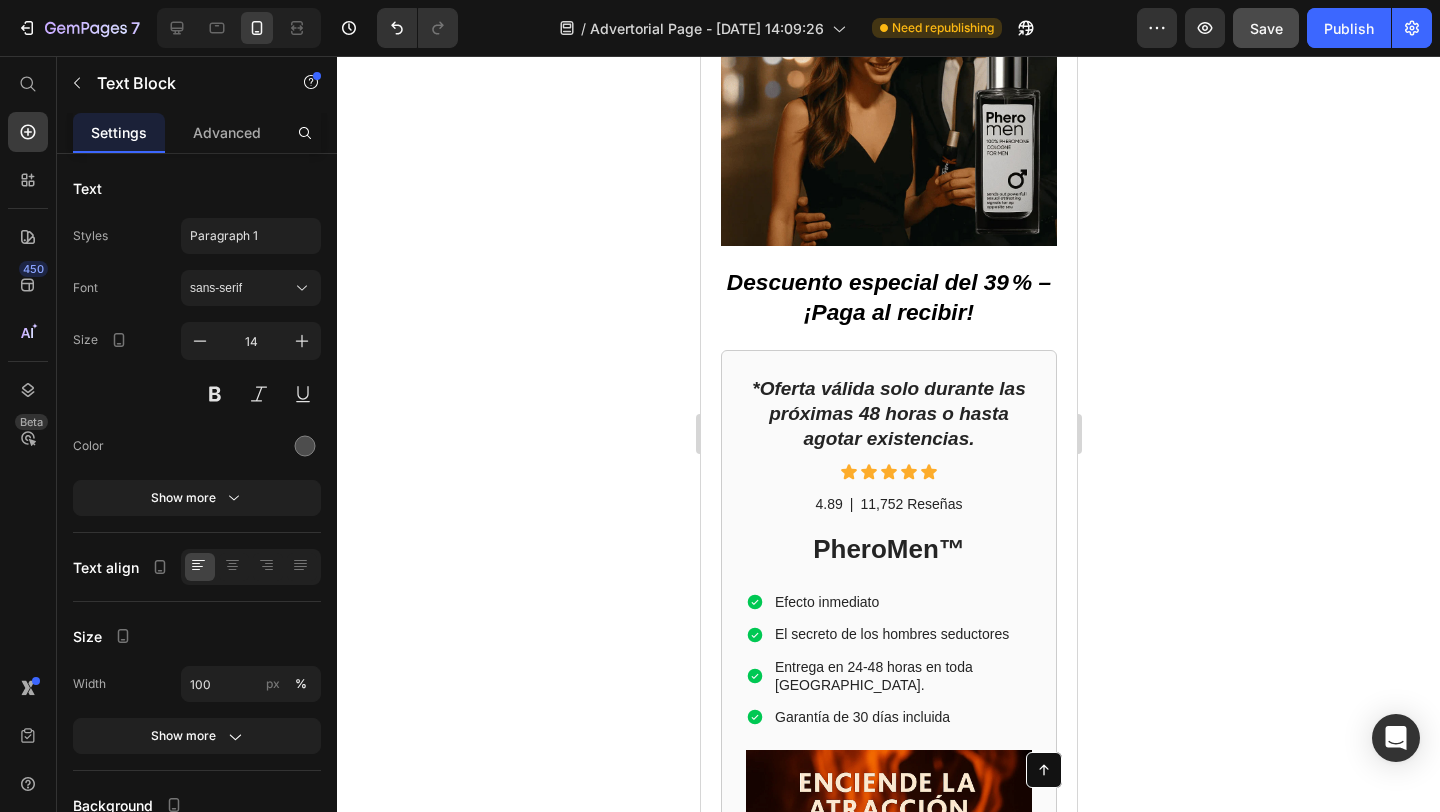 scroll, scrollTop: 4660, scrollLeft: 0, axis: vertical 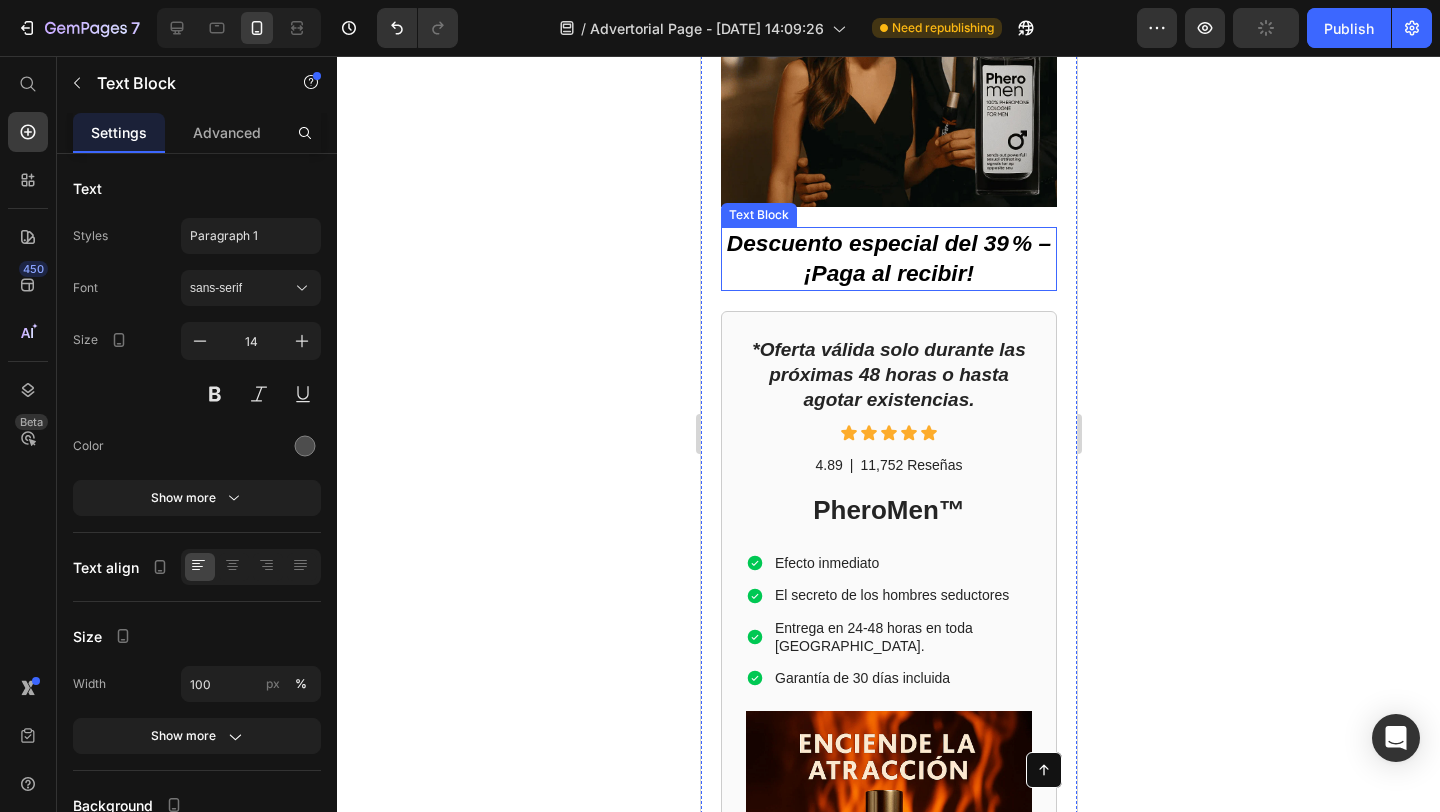 click on "Descuento especial del 39 % – ¡Paga al recibir!" at bounding box center (888, 258) 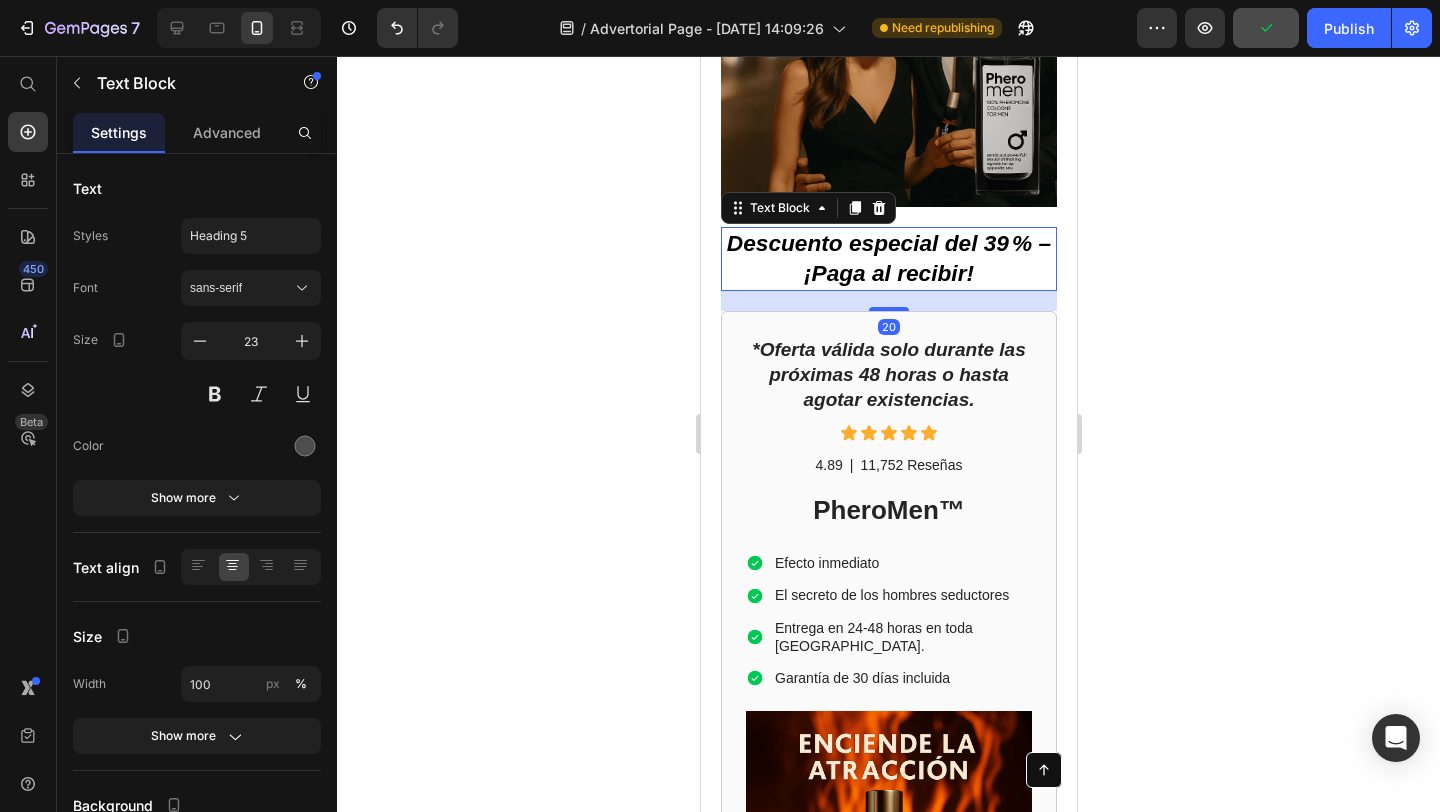 click on "Descuento especial del 39 % – ¡Paga al recibir!" at bounding box center [888, 259] 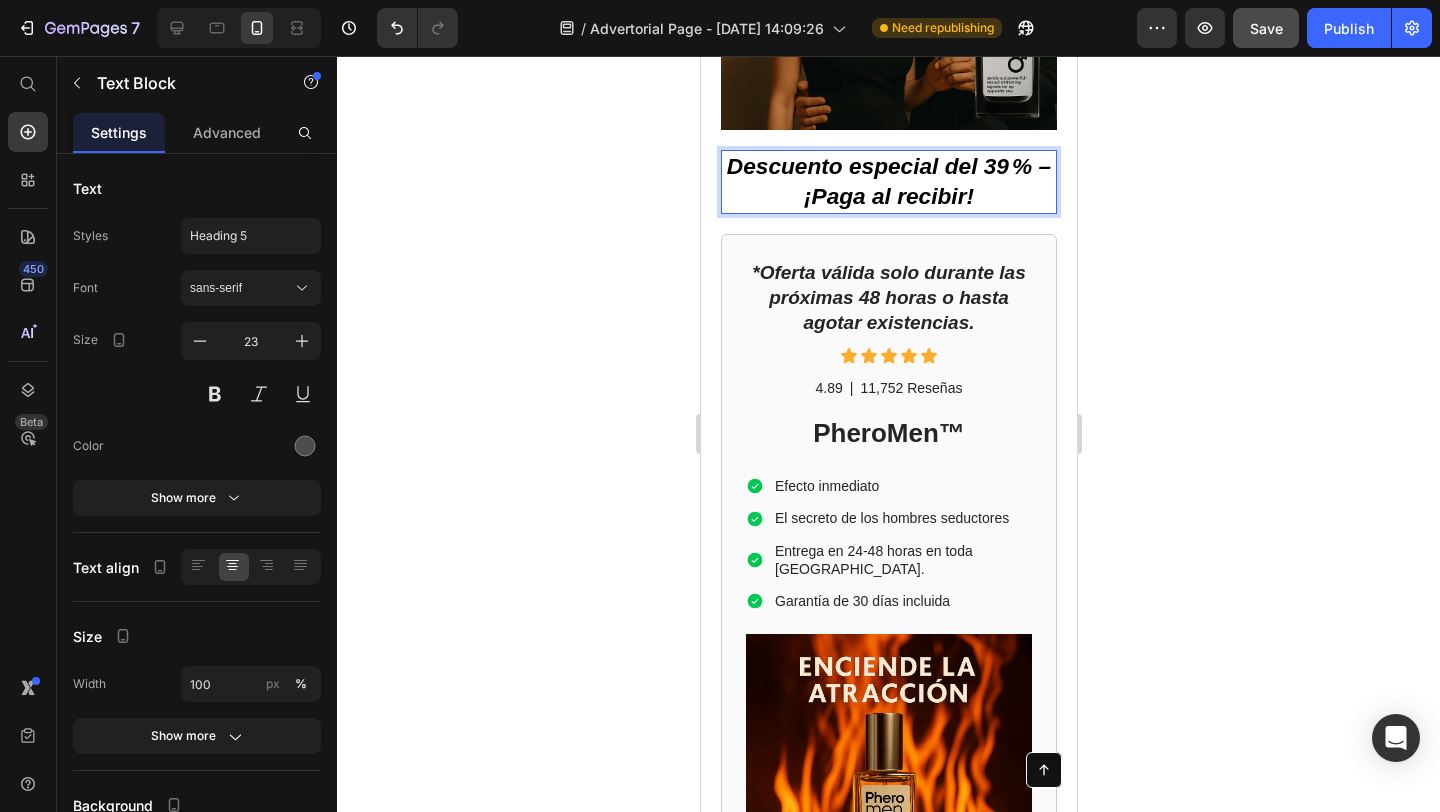 scroll, scrollTop: 4746, scrollLeft: 0, axis: vertical 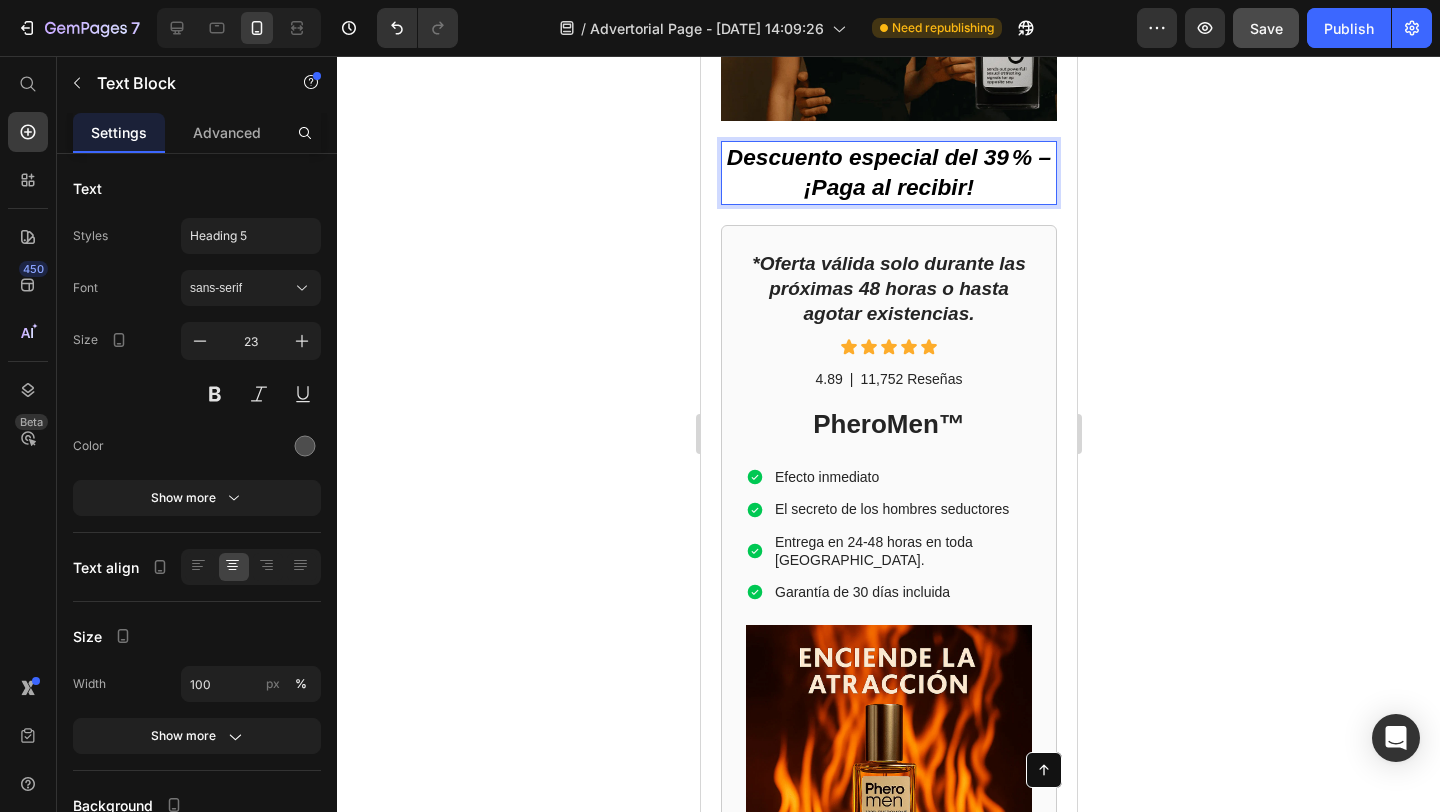 click on "Descuento especial del 39 % – ¡Paga al recibir!" at bounding box center [888, 172] 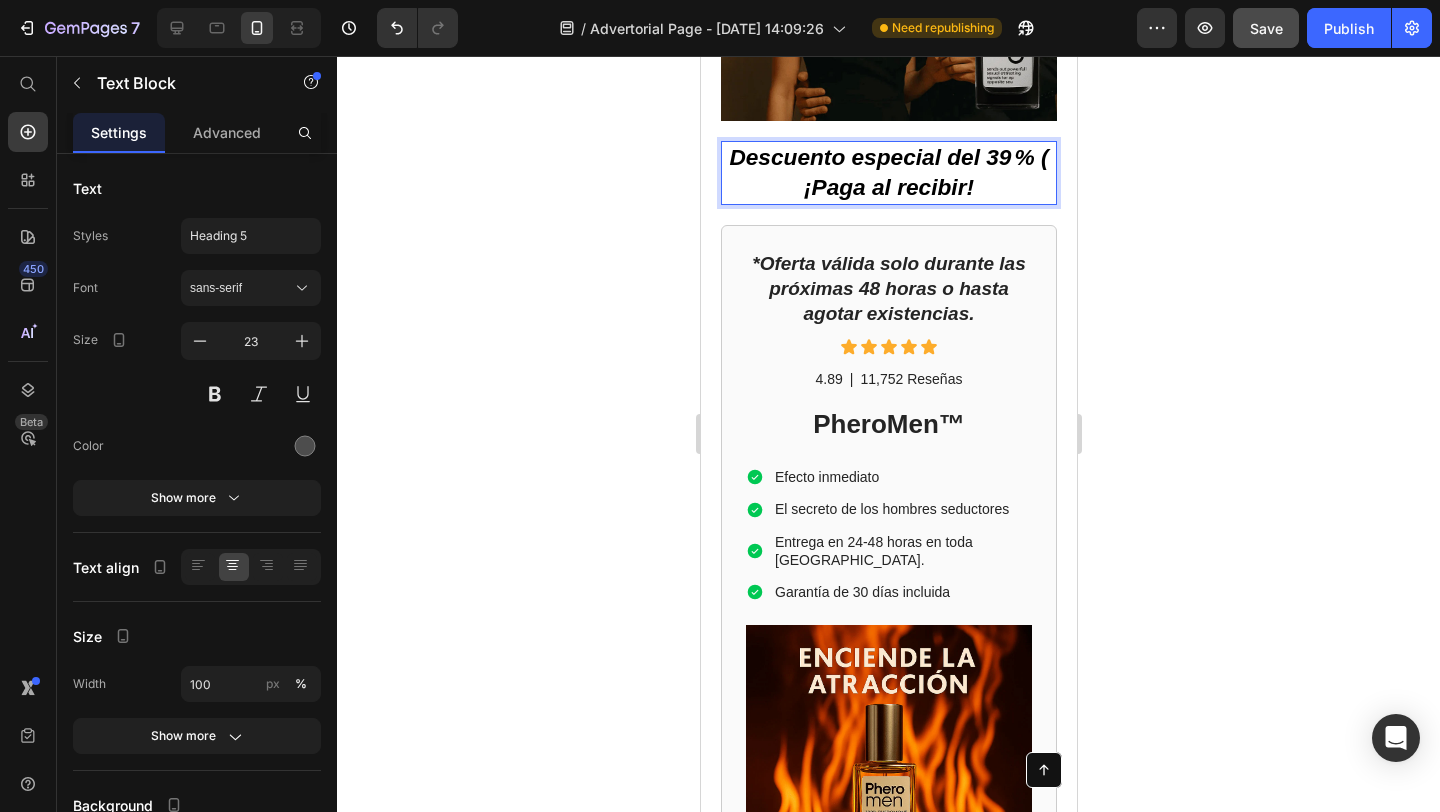 click on "Descuento especial del 39 % ( ¡Paga al recibir!" at bounding box center [887, 172] 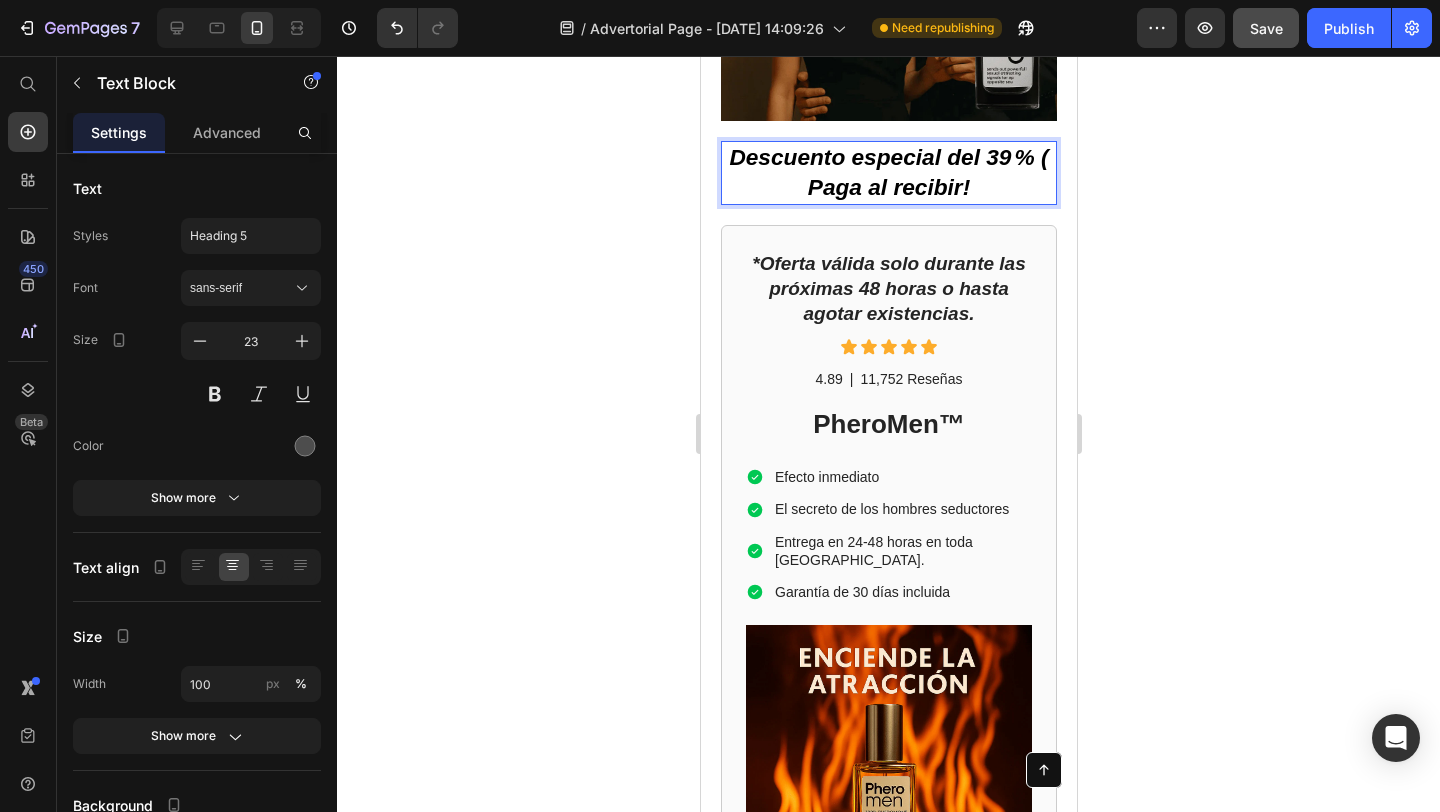 click on "Descuento especial del 39 % ( Paga al recibir!" at bounding box center (888, 173) 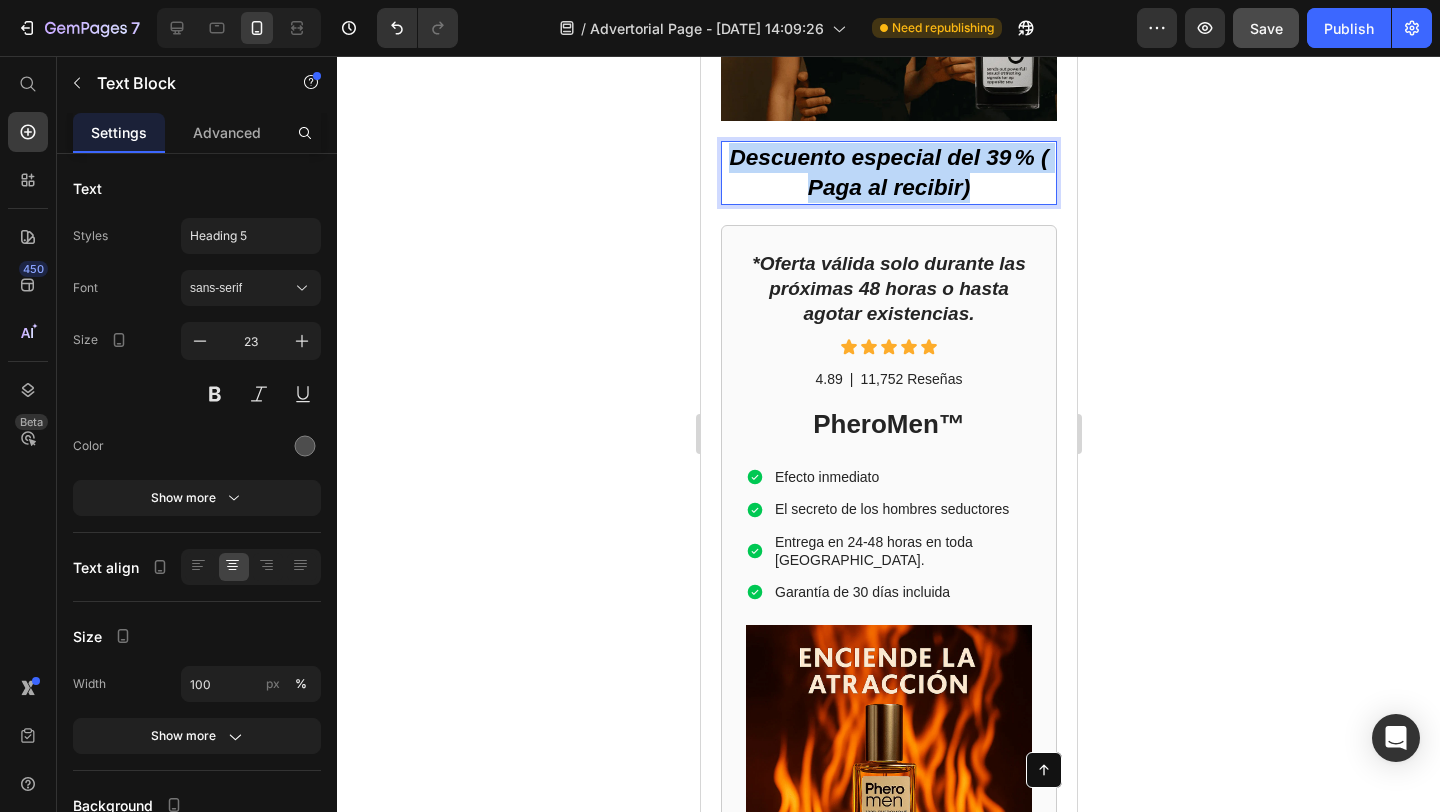 drag, startPoint x: 993, startPoint y: 187, endPoint x: 680, endPoint y: 148, distance: 315.42035 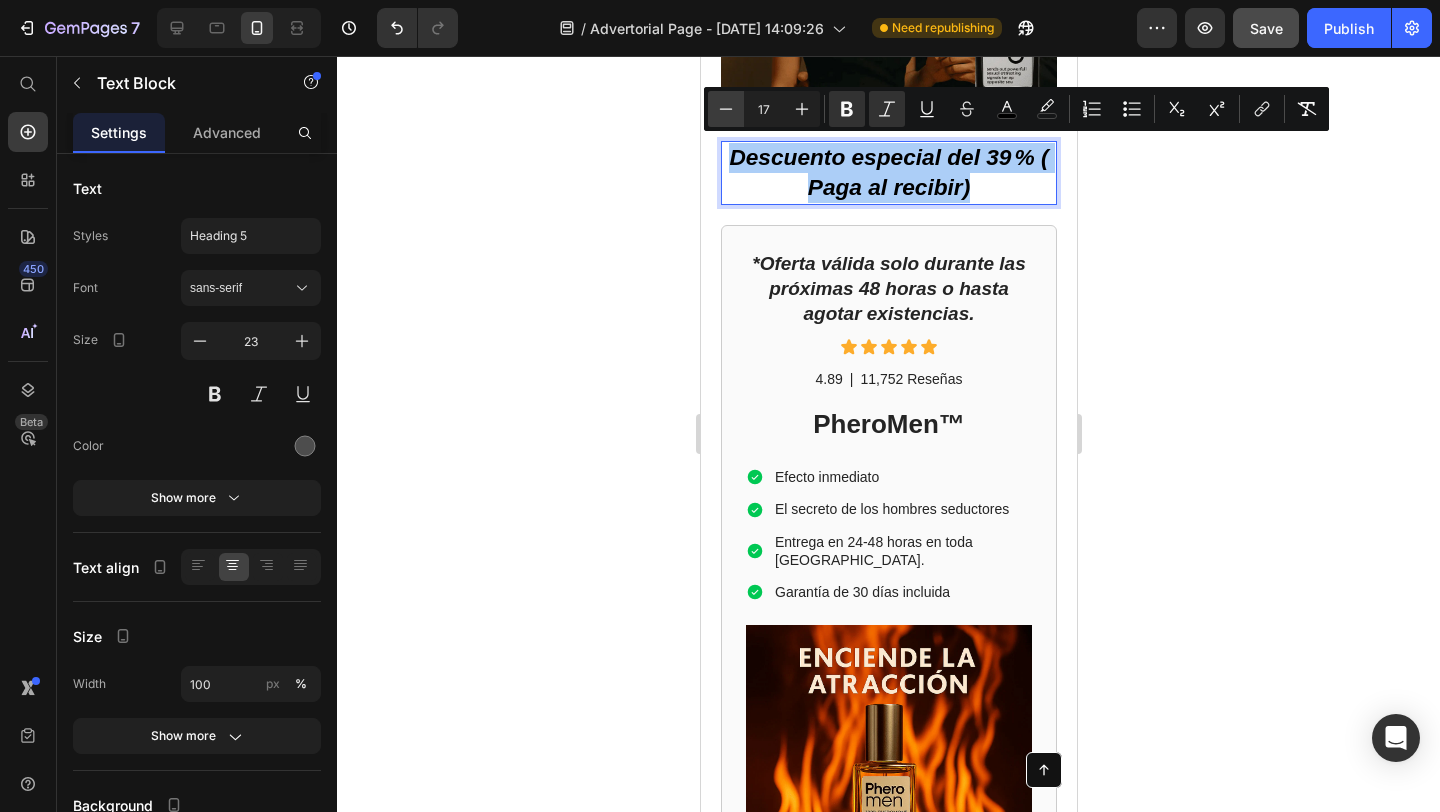 click 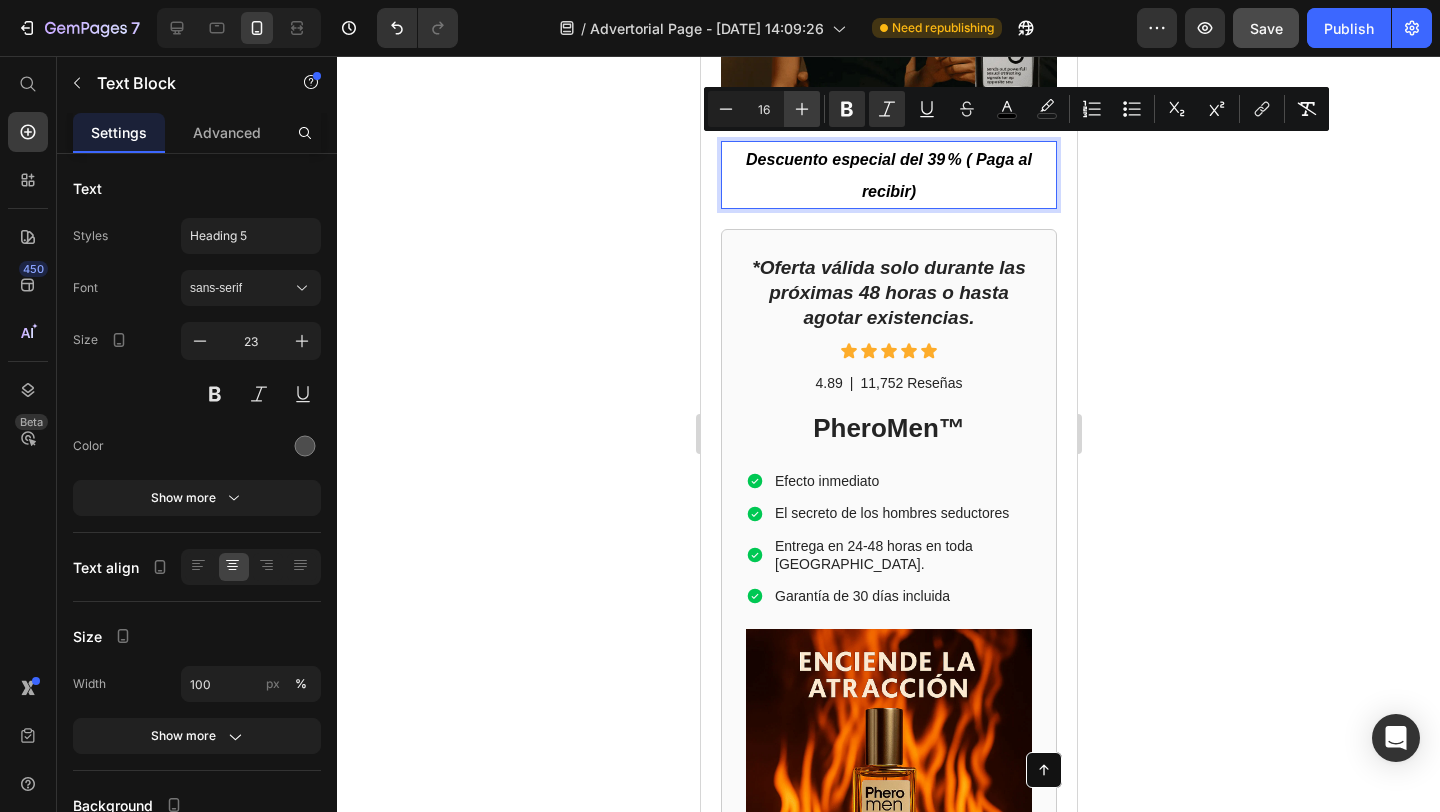click 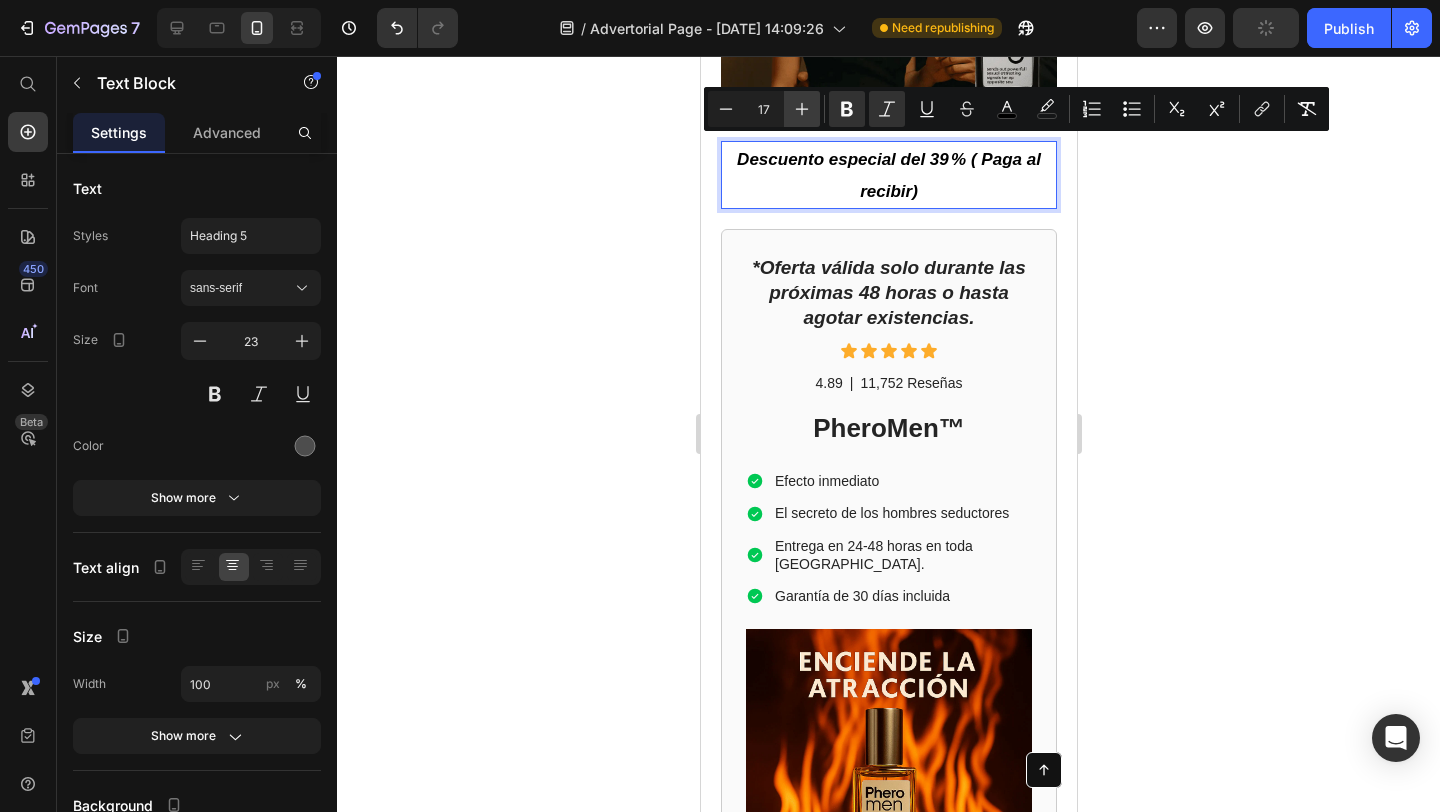 click 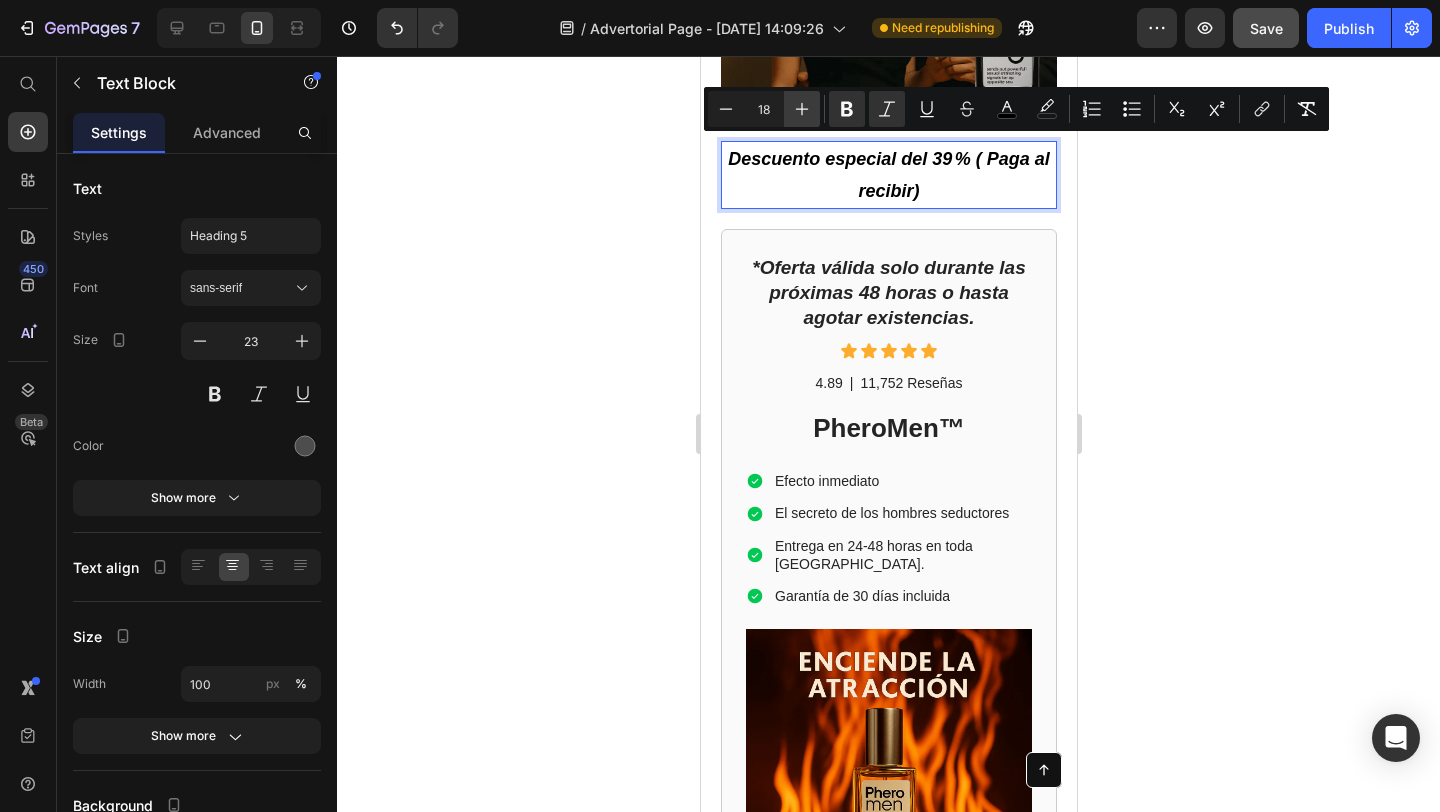 click 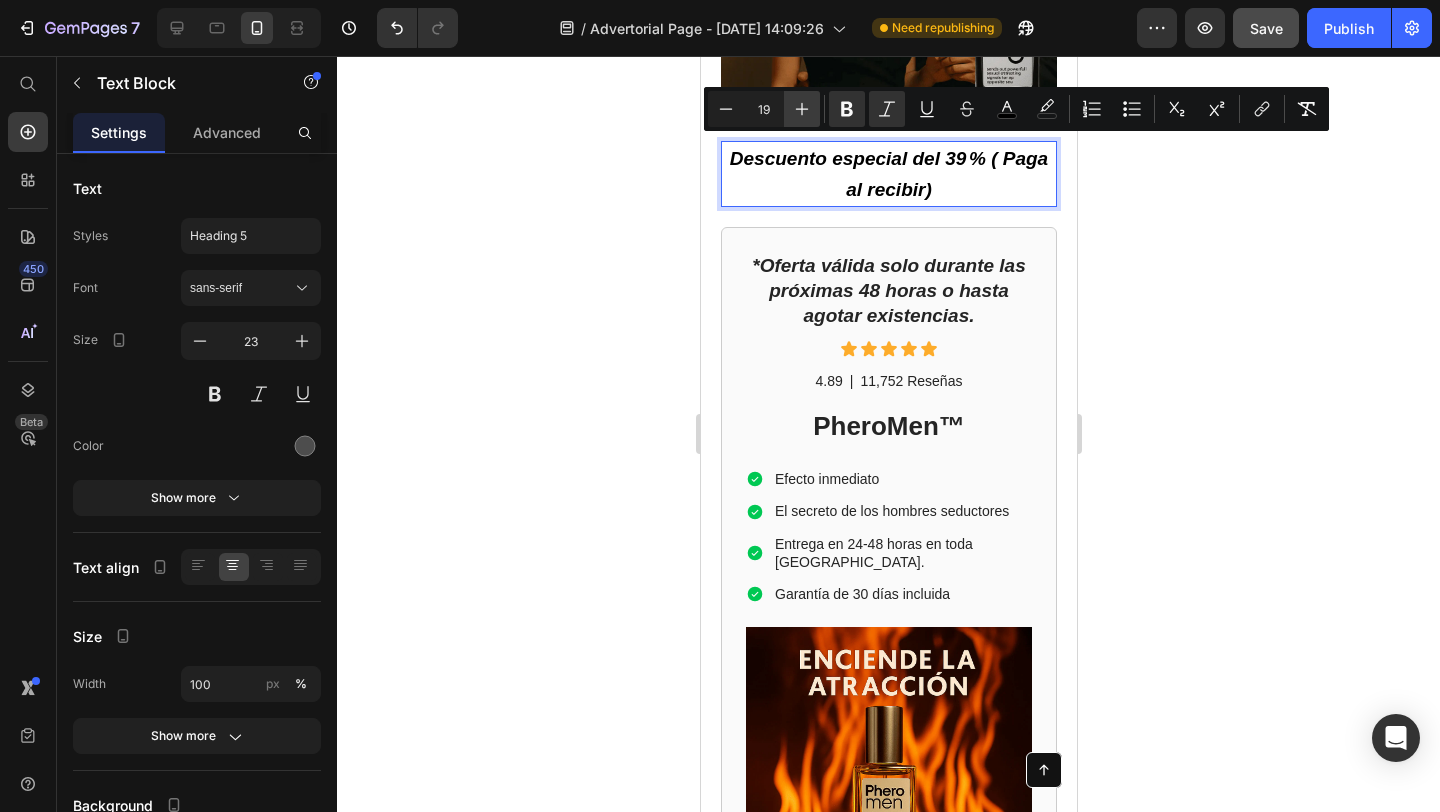 click 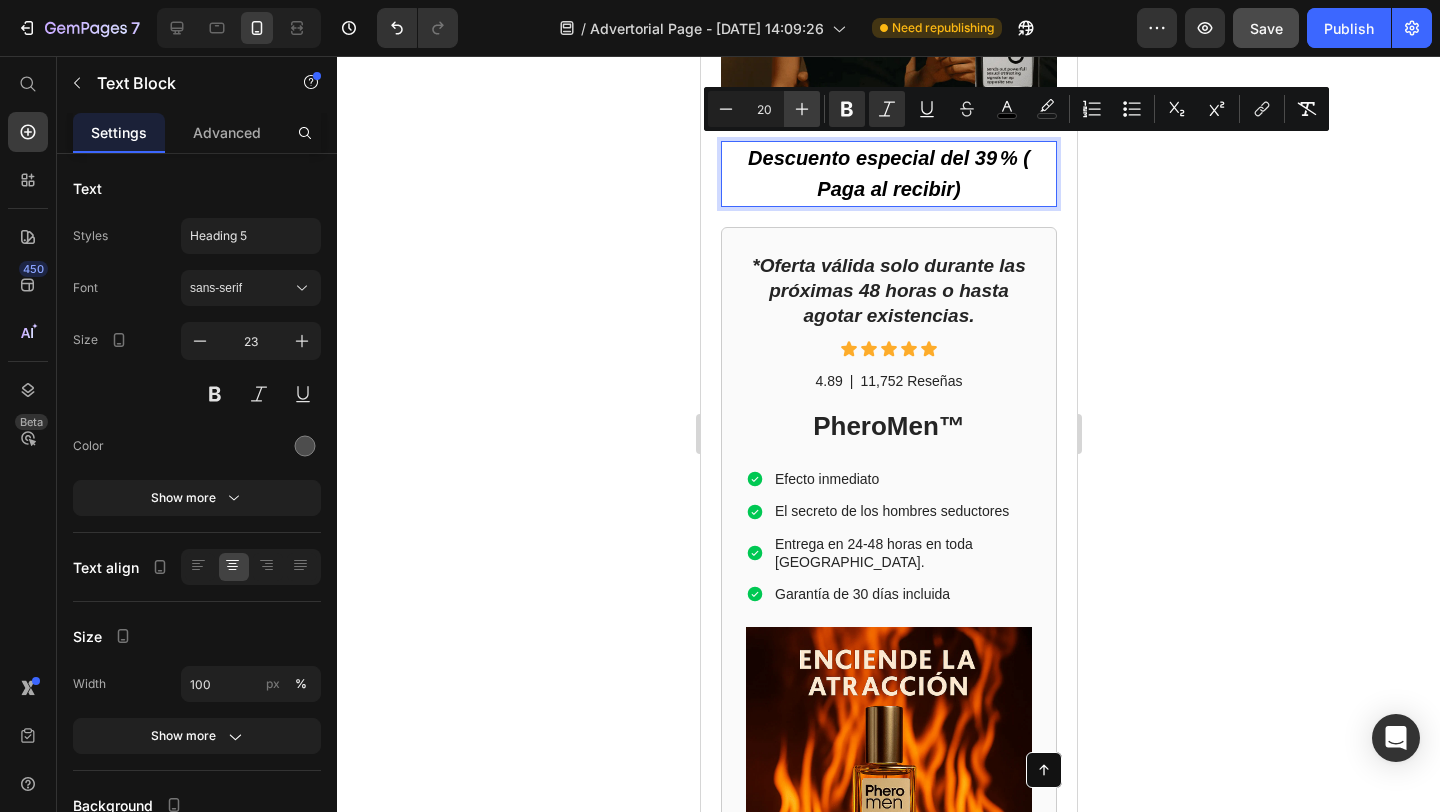 click 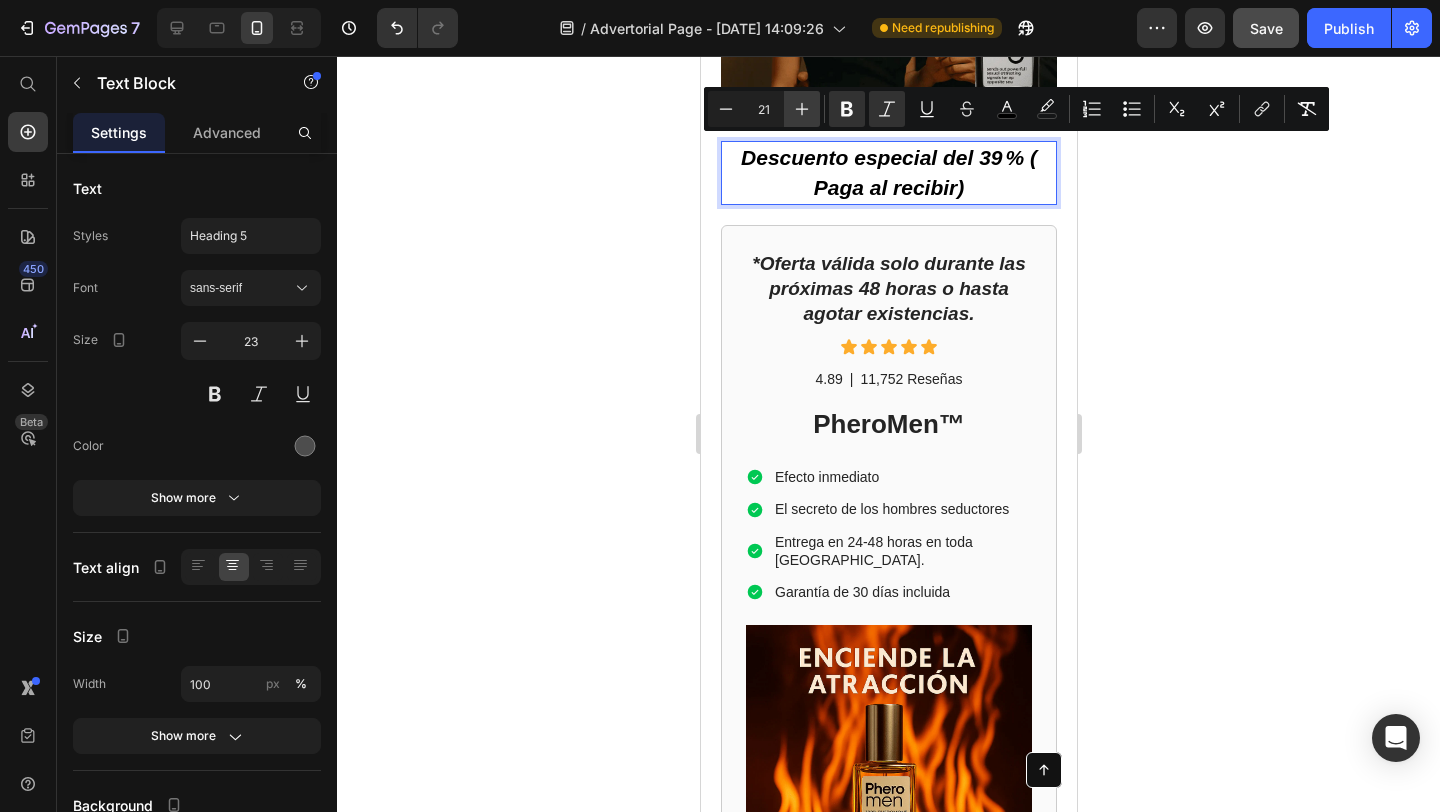 click 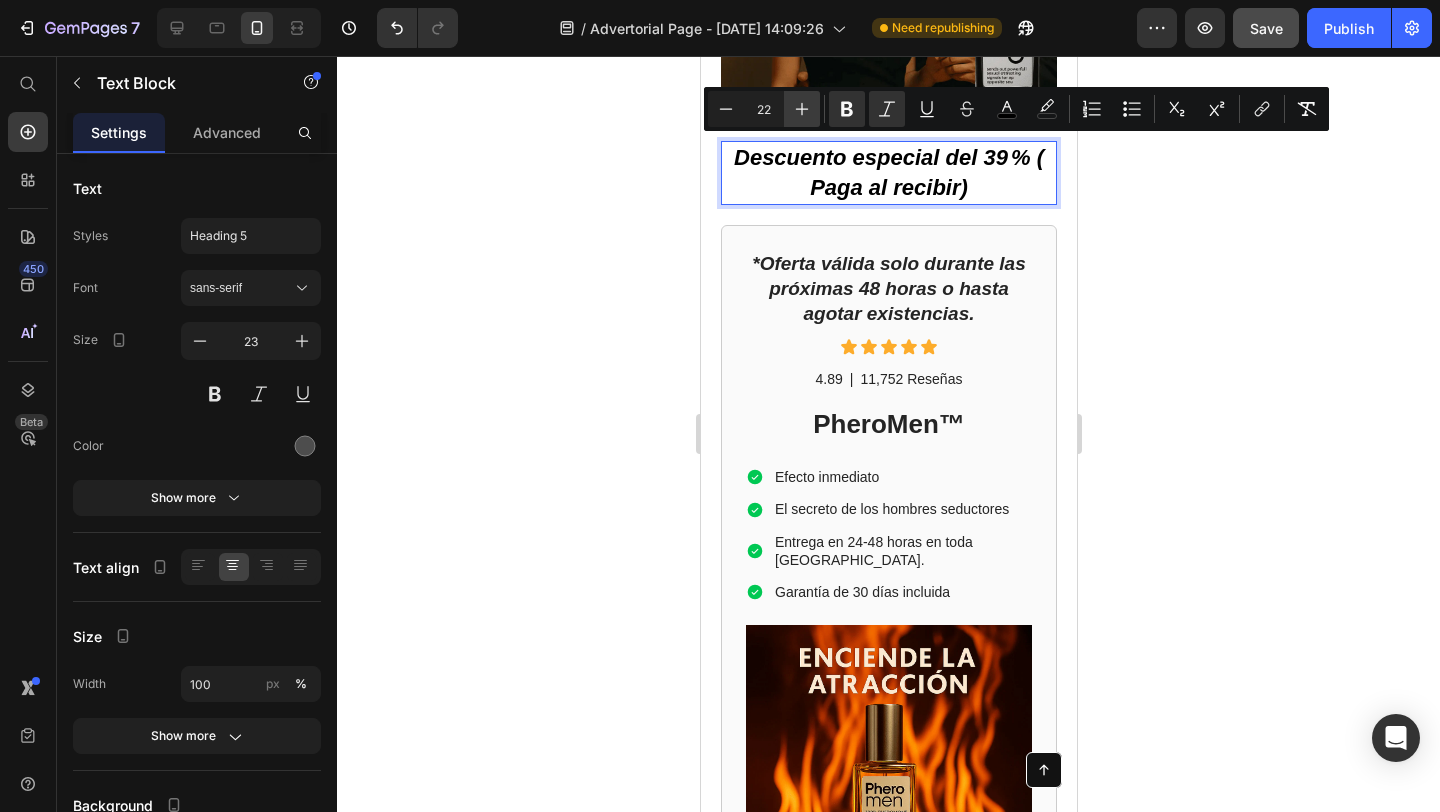 click 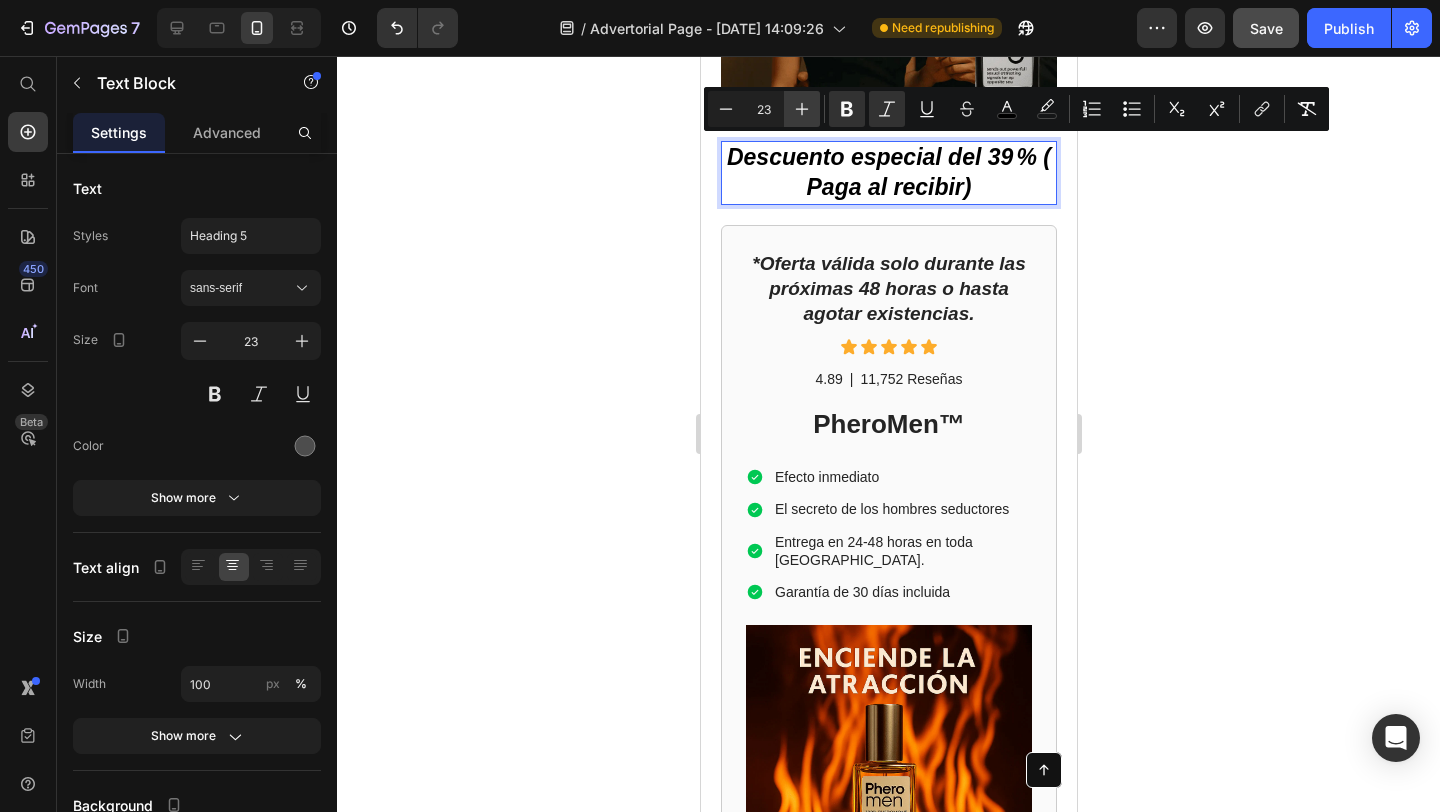 click 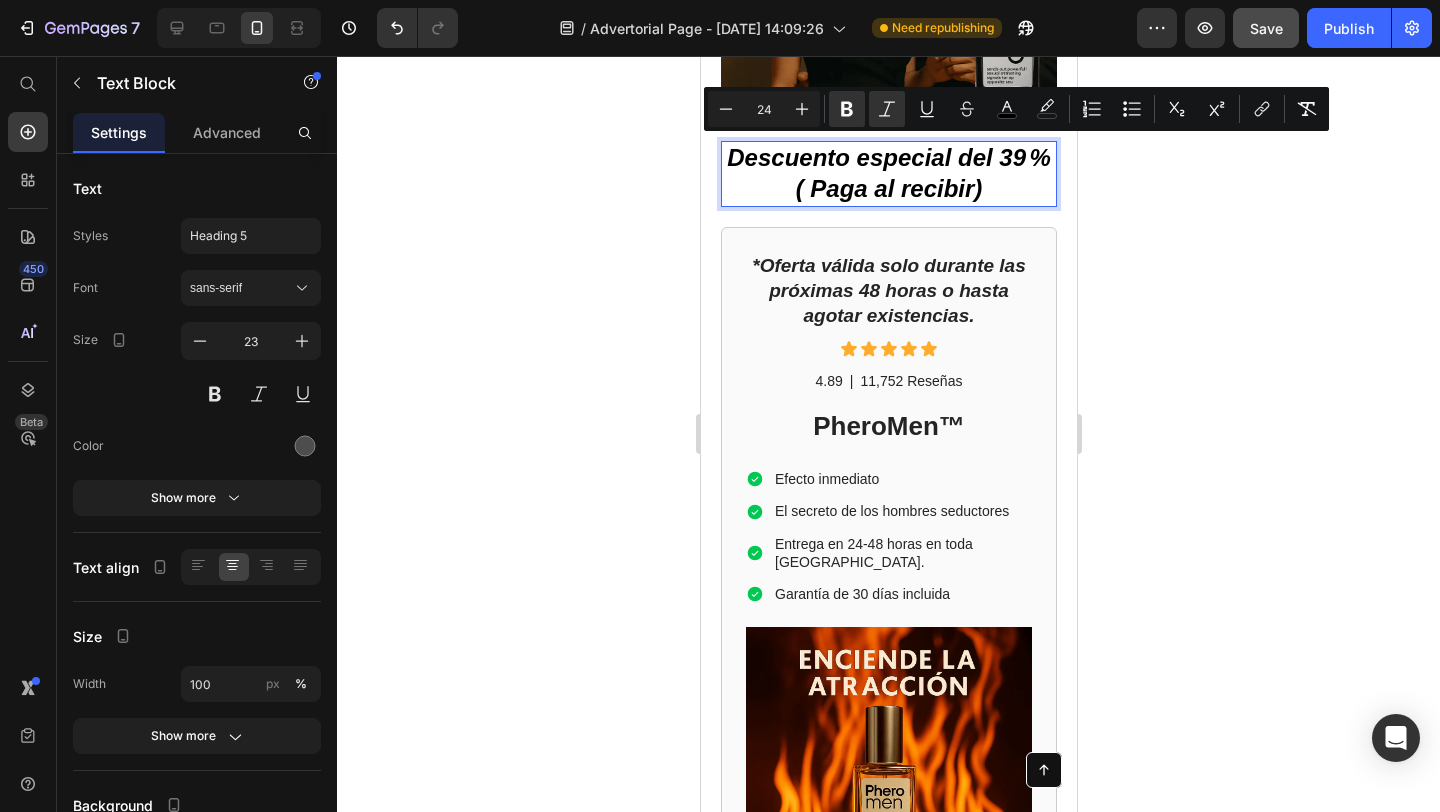 click 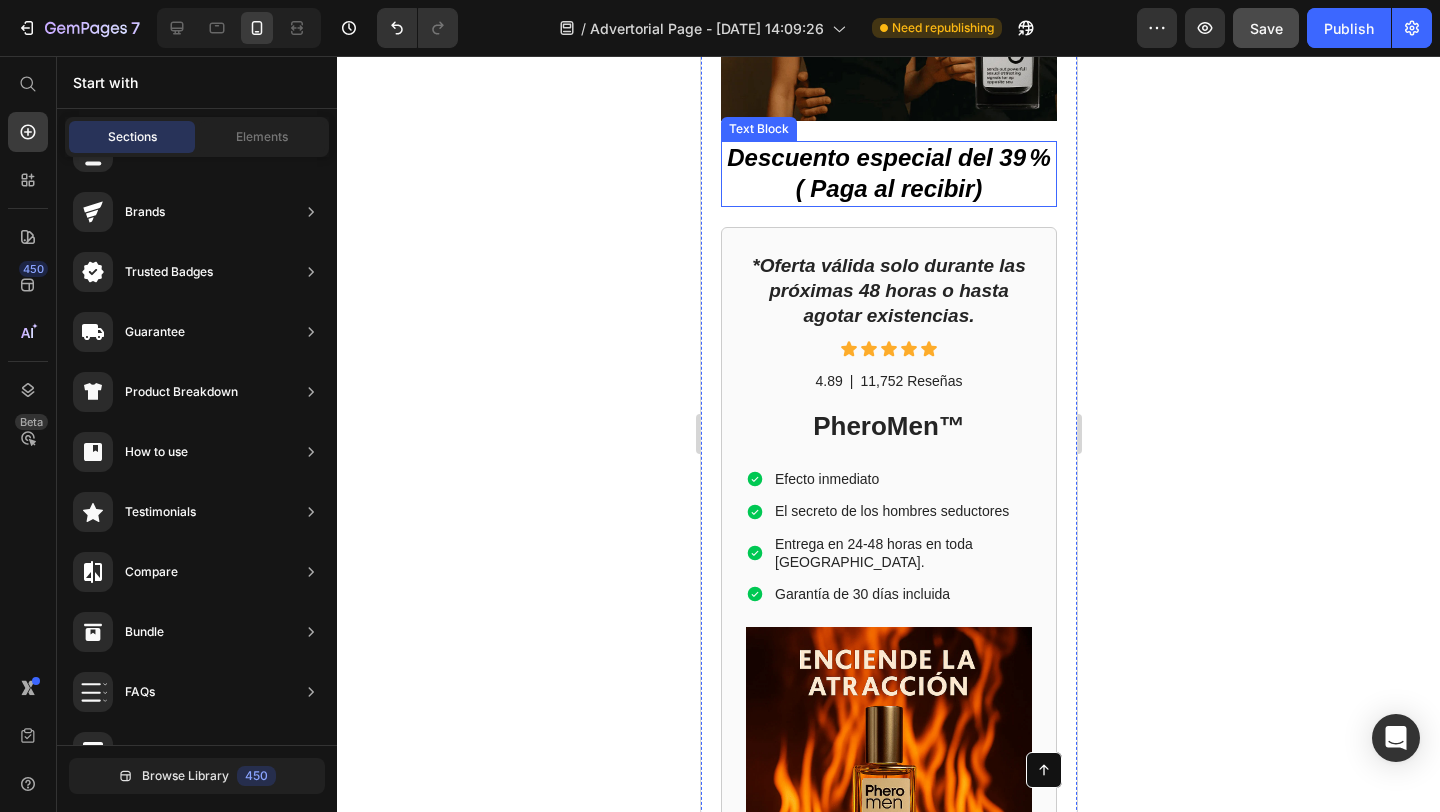 click on "Descuento especial del 39 % ( Paga al recibir)" at bounding box center (887, 173) 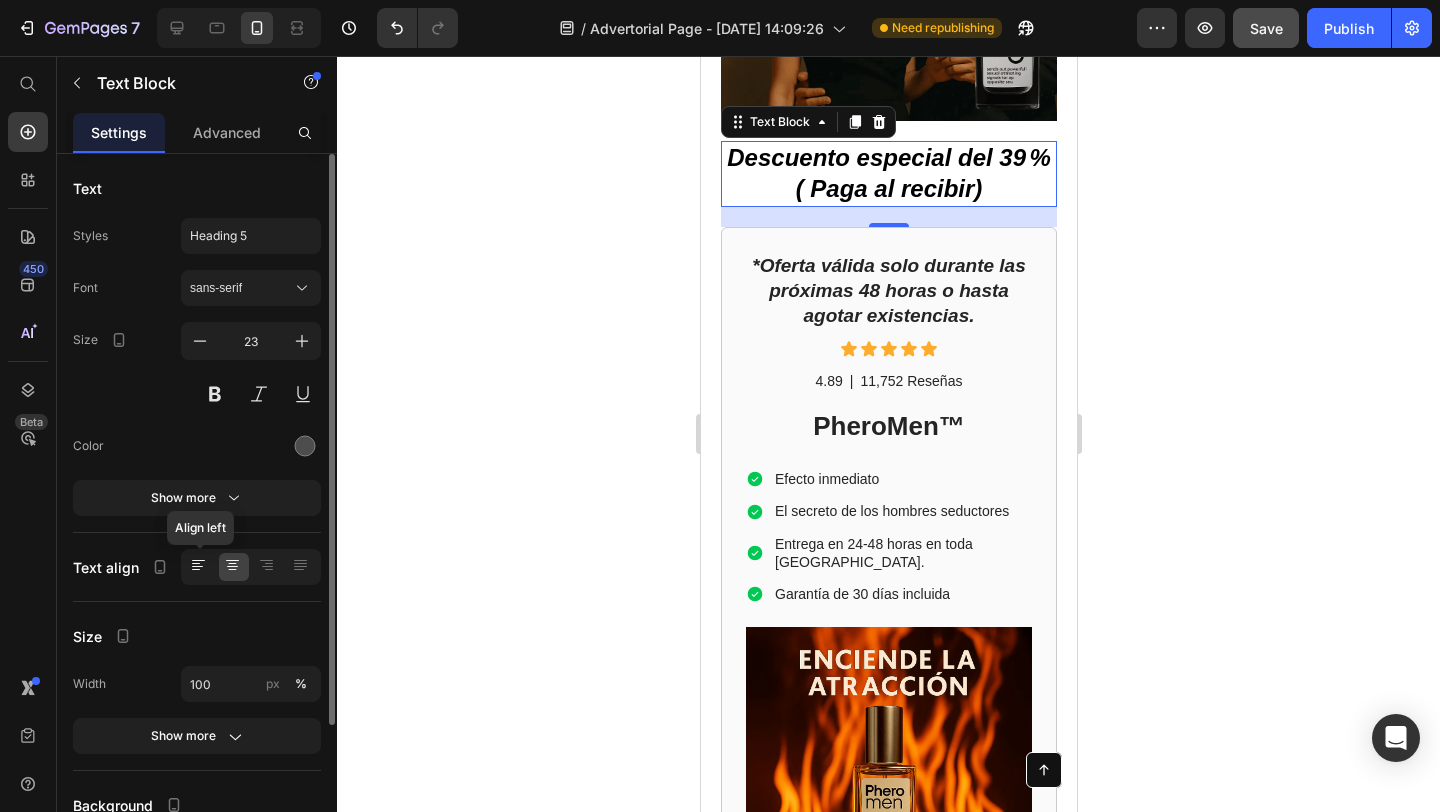 click 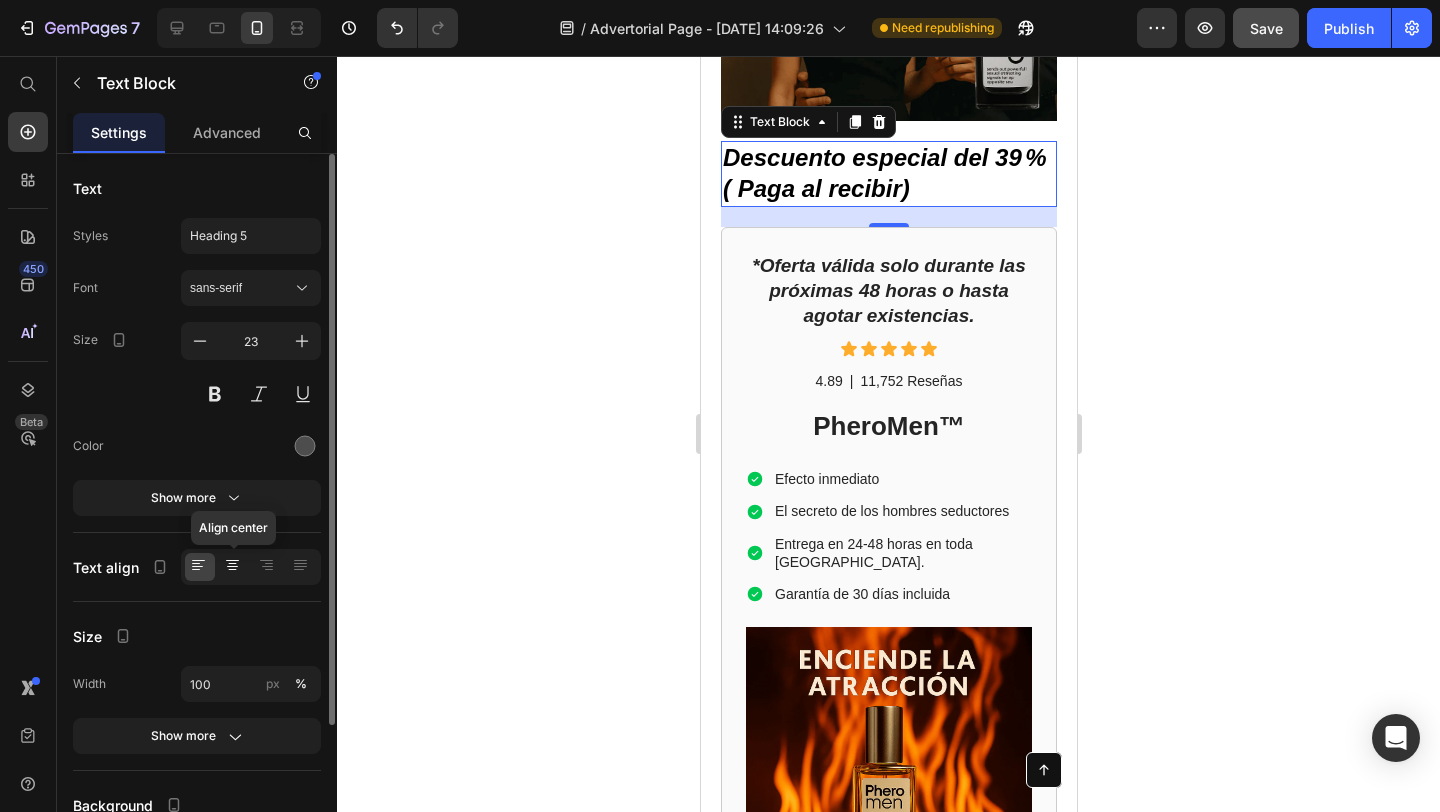 click 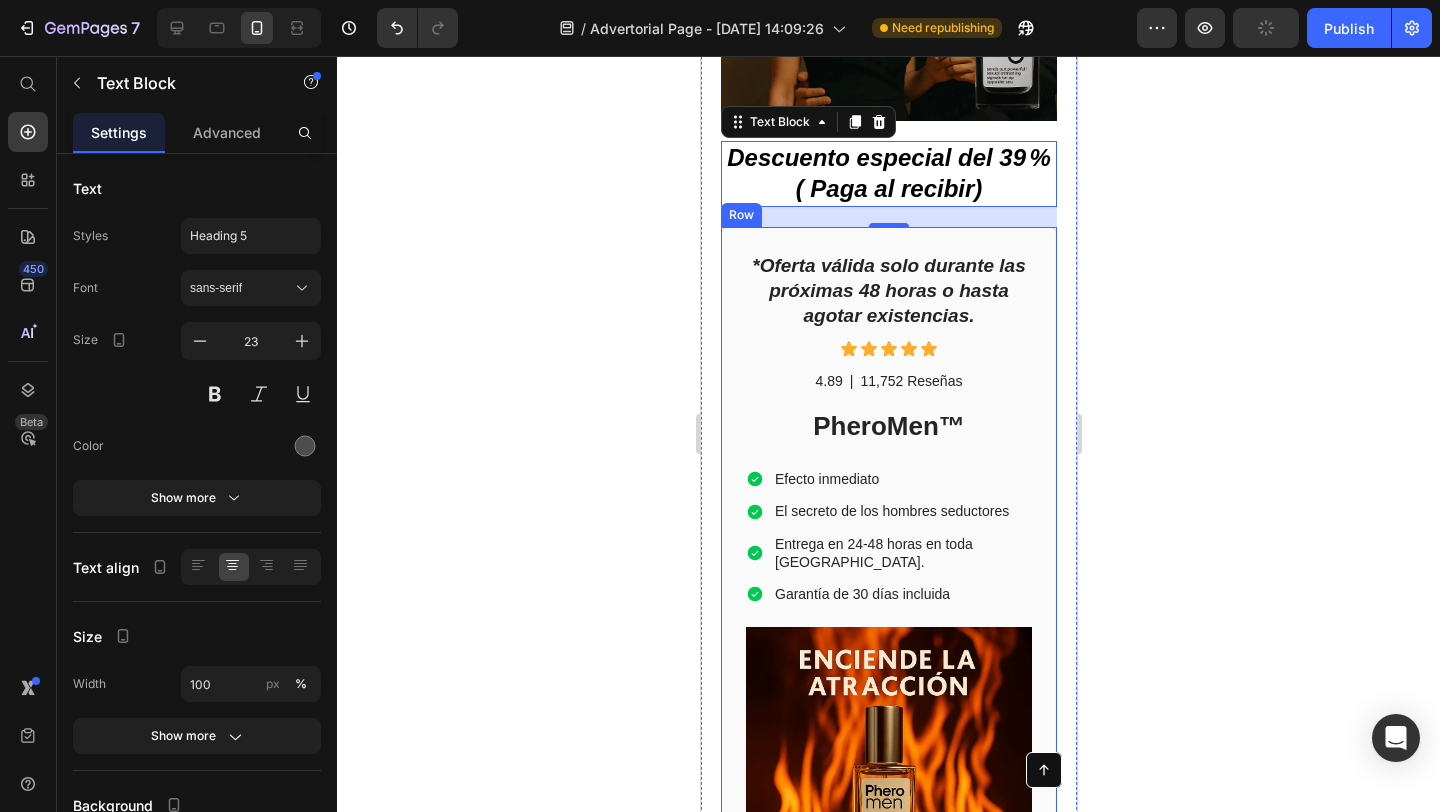 click 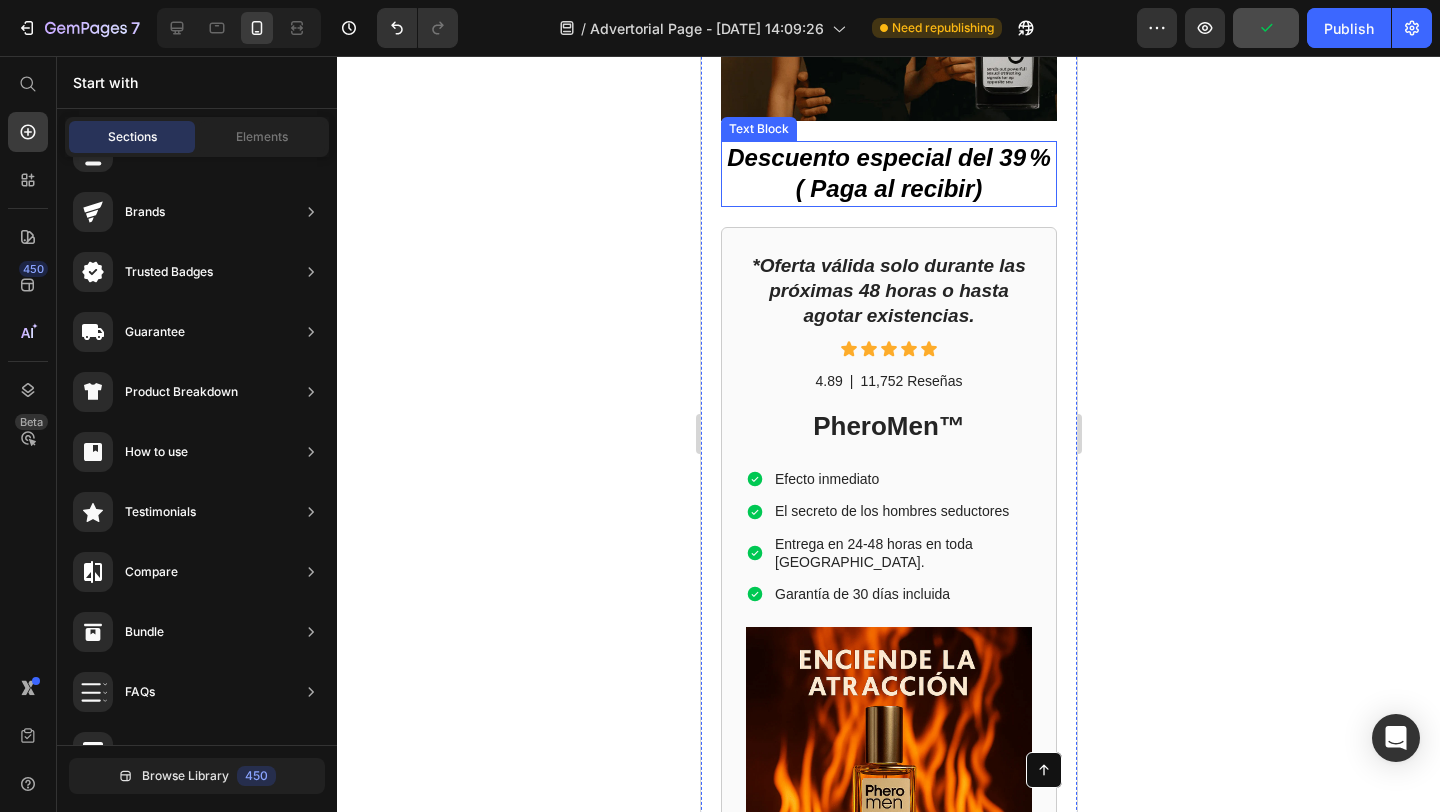 drag, startPoint x: 922, startPoint y: 177, endPoint x: 898, endPoint y: 177, distance: 24 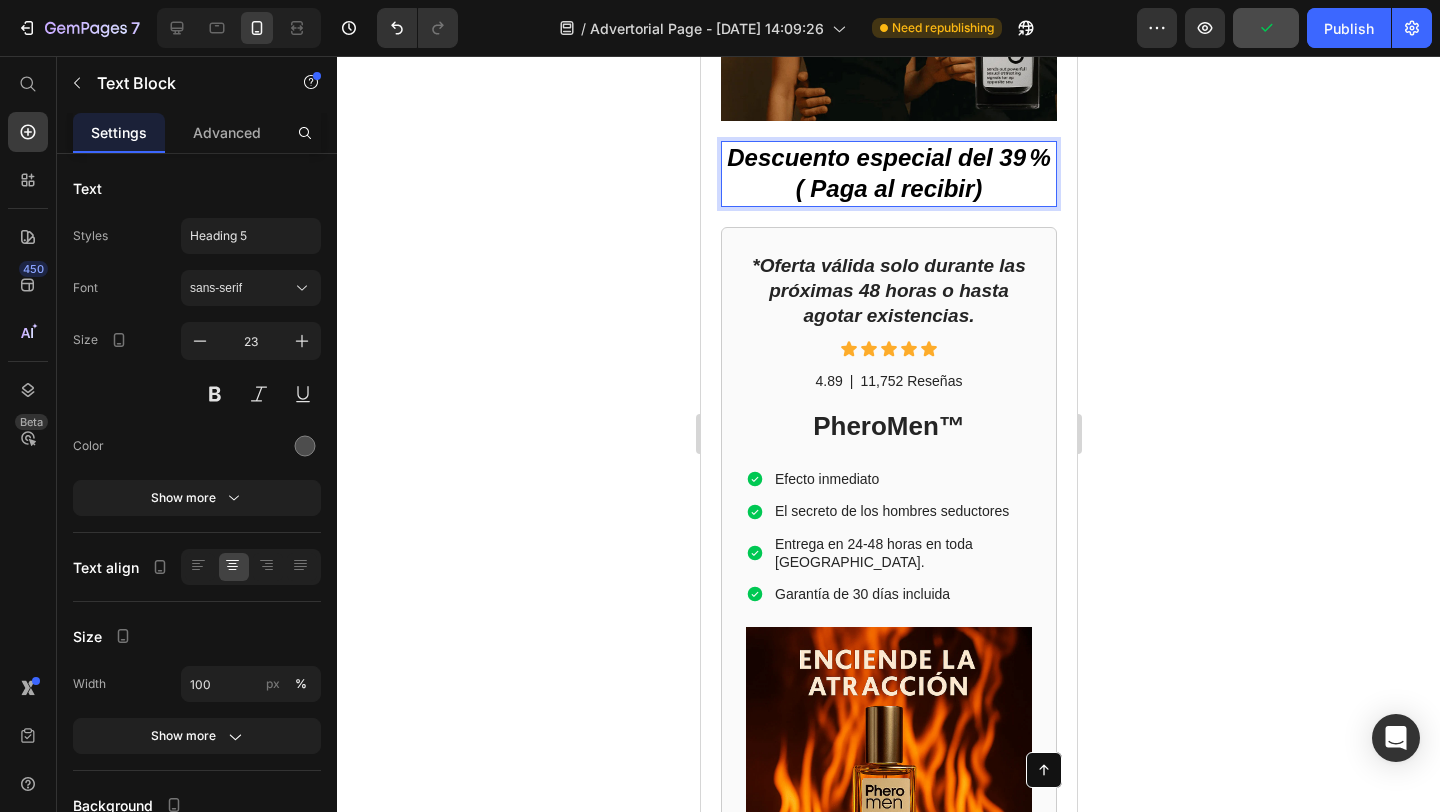 click on "Descuento especial del 39 % ( Paga al recibir)" at bounding box center (887, 173) 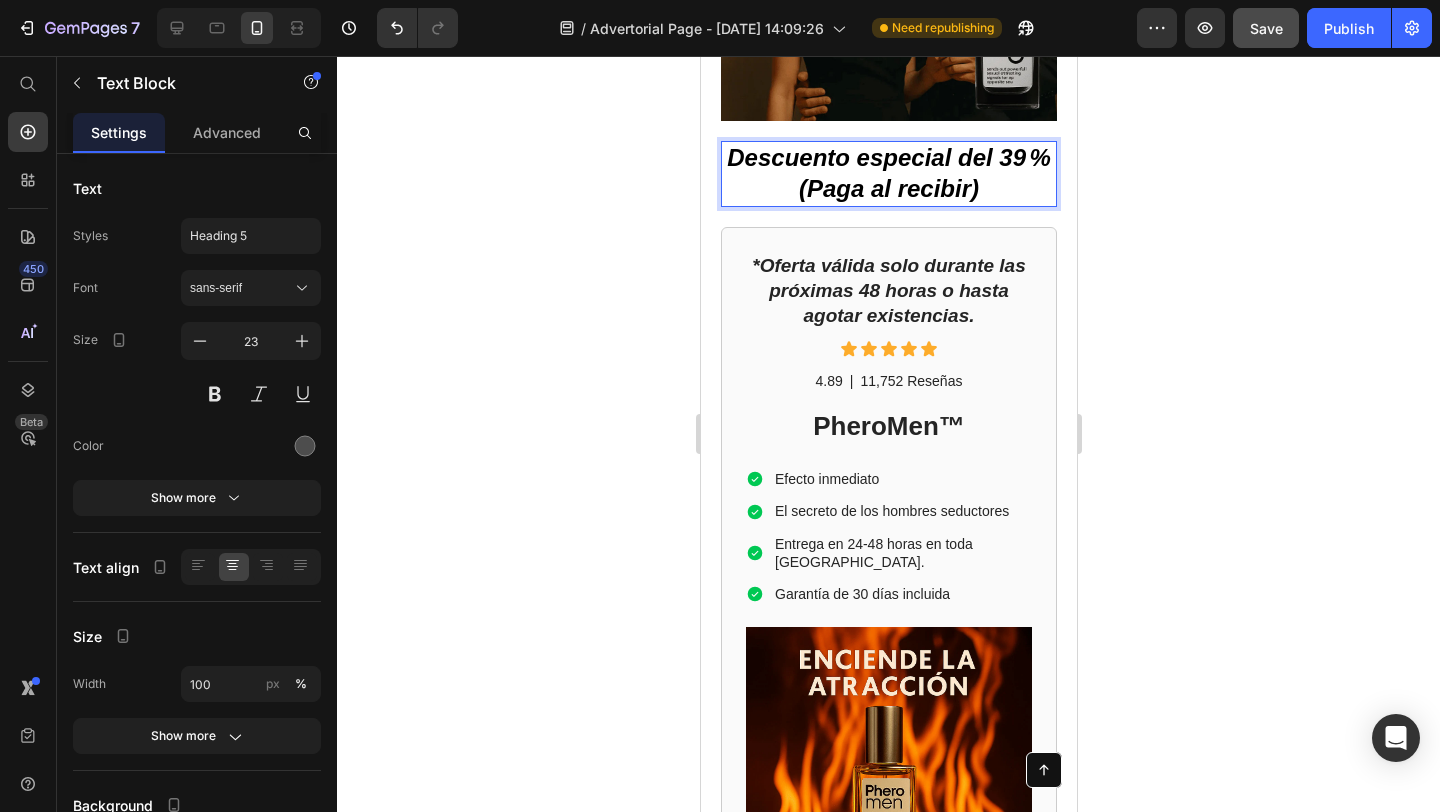 click on "Descuento especial del 39 % (Paga al recibir)" at bounding box center [888, 174] 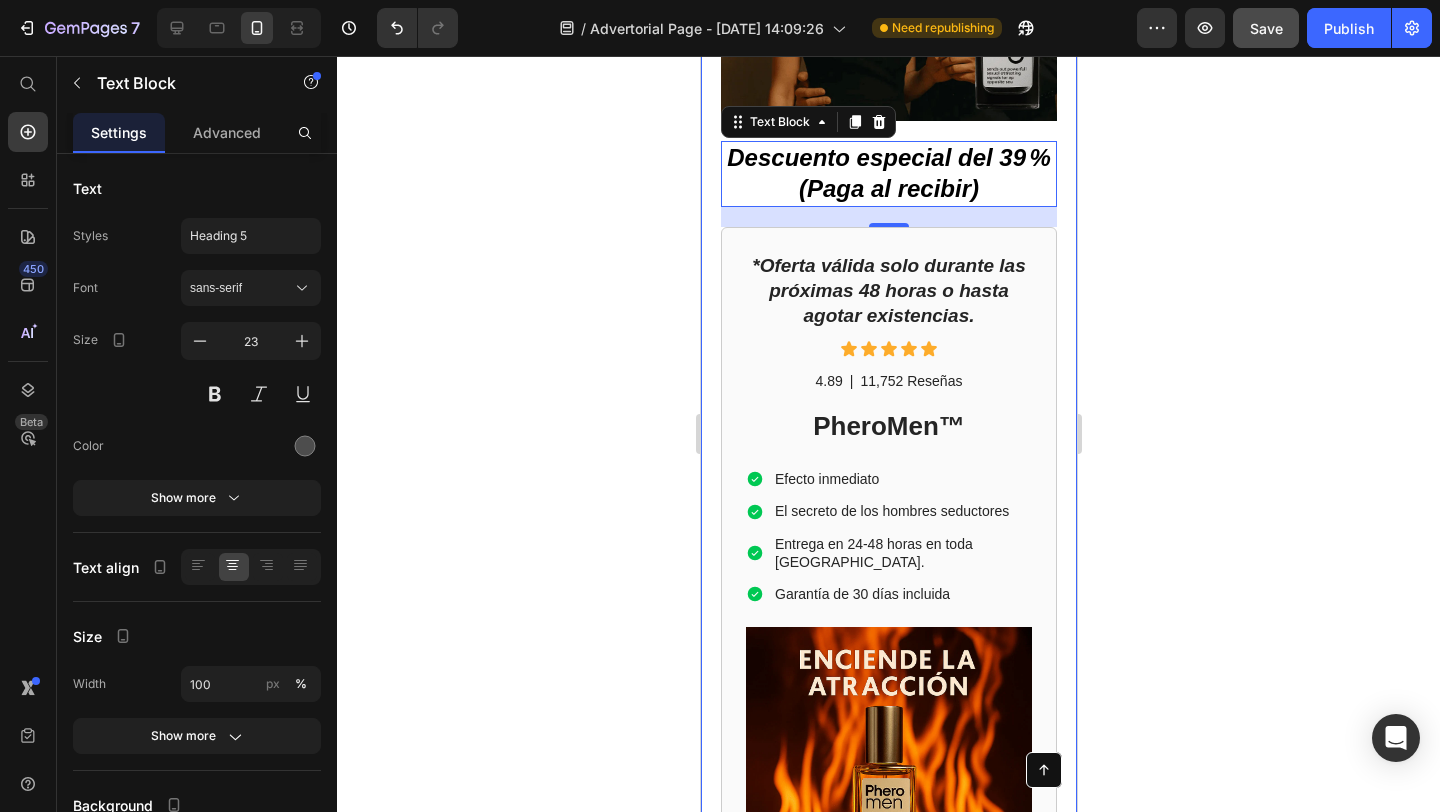 click 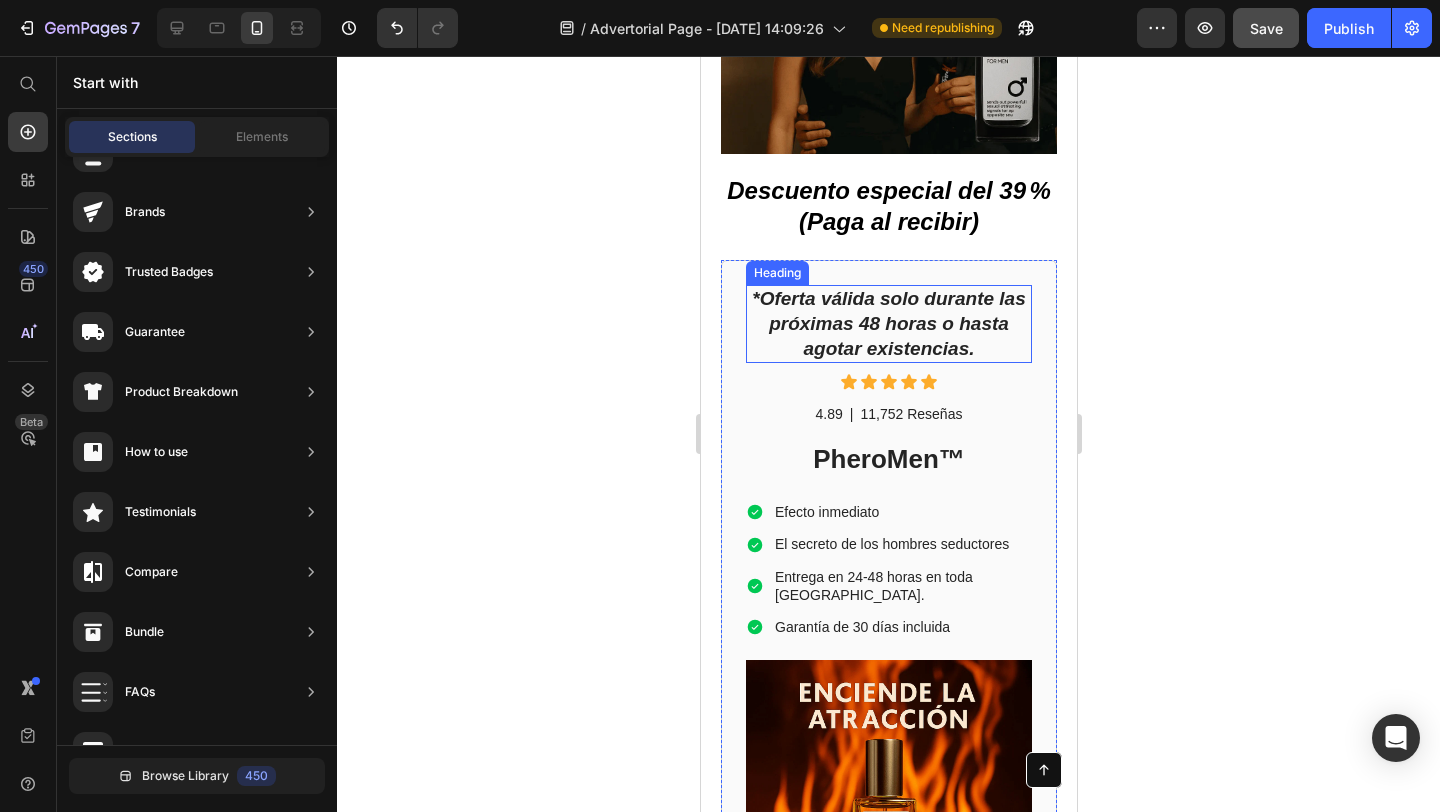 scroll, scrollTop: 4703, scrollLeft: 0, axis: vertical 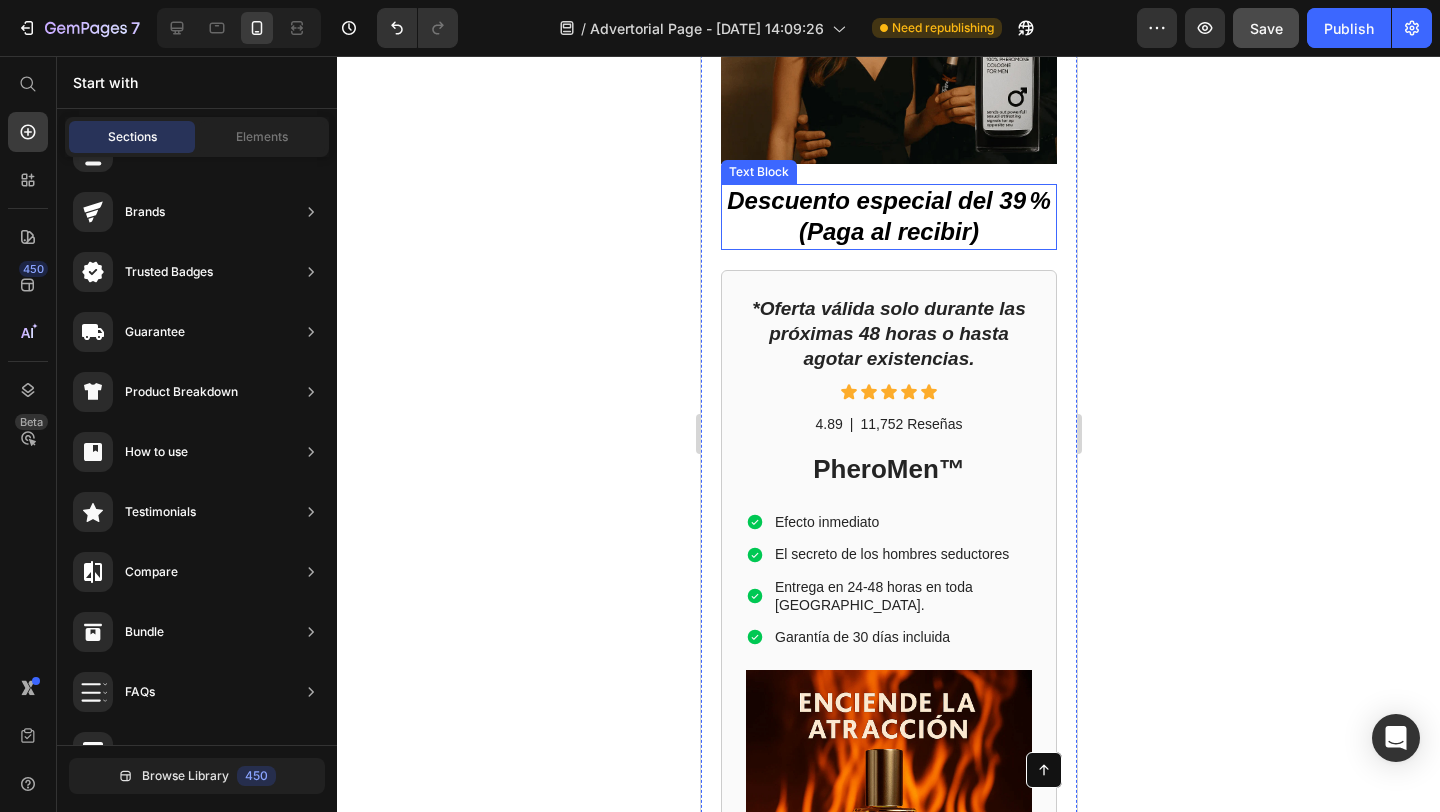 click on "Descuento especial del 39 % (Paga al recibir)" at bounding box center (888, 217) 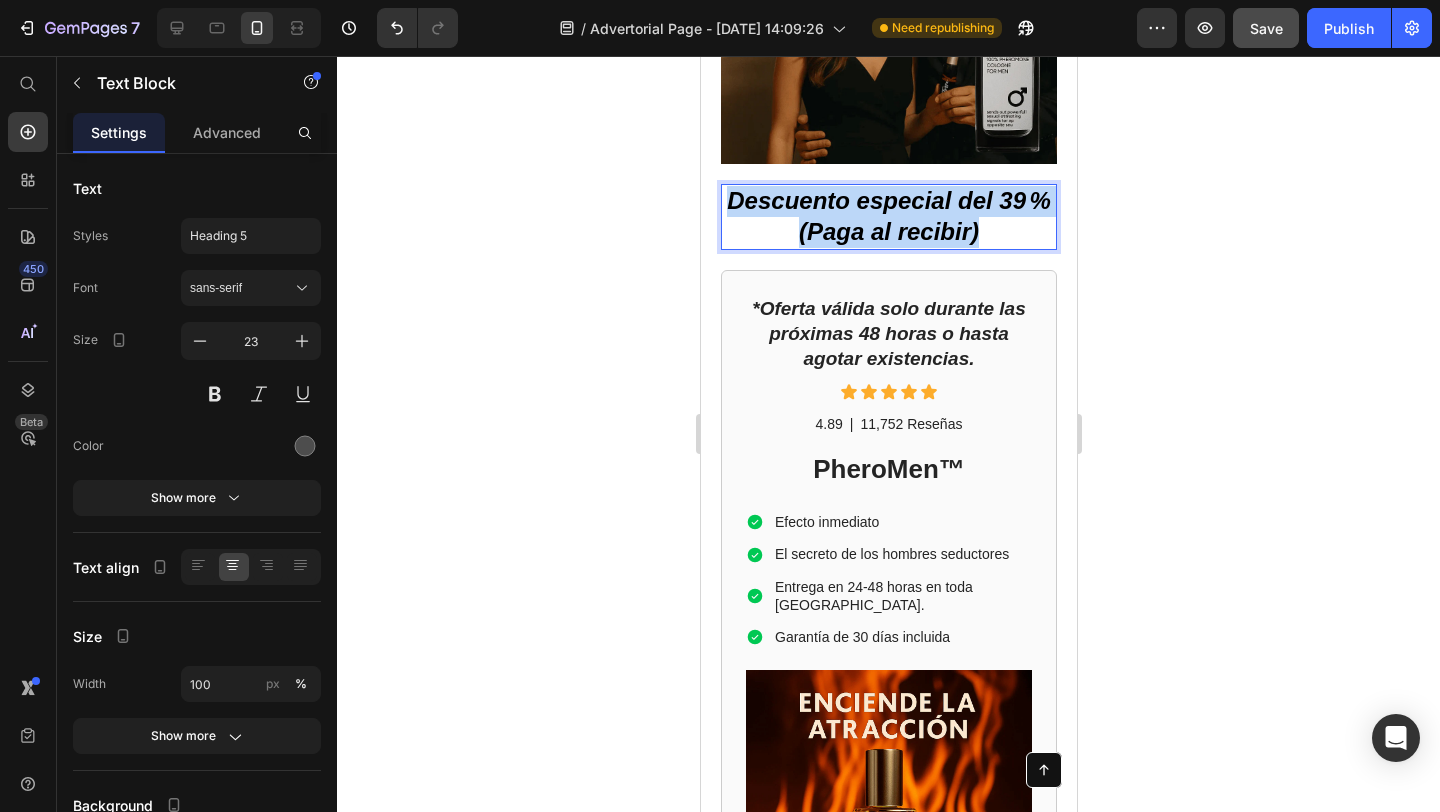 click on "Descuento especial del 39 % (Paga al recibir)" at bounding box center (888, 217) 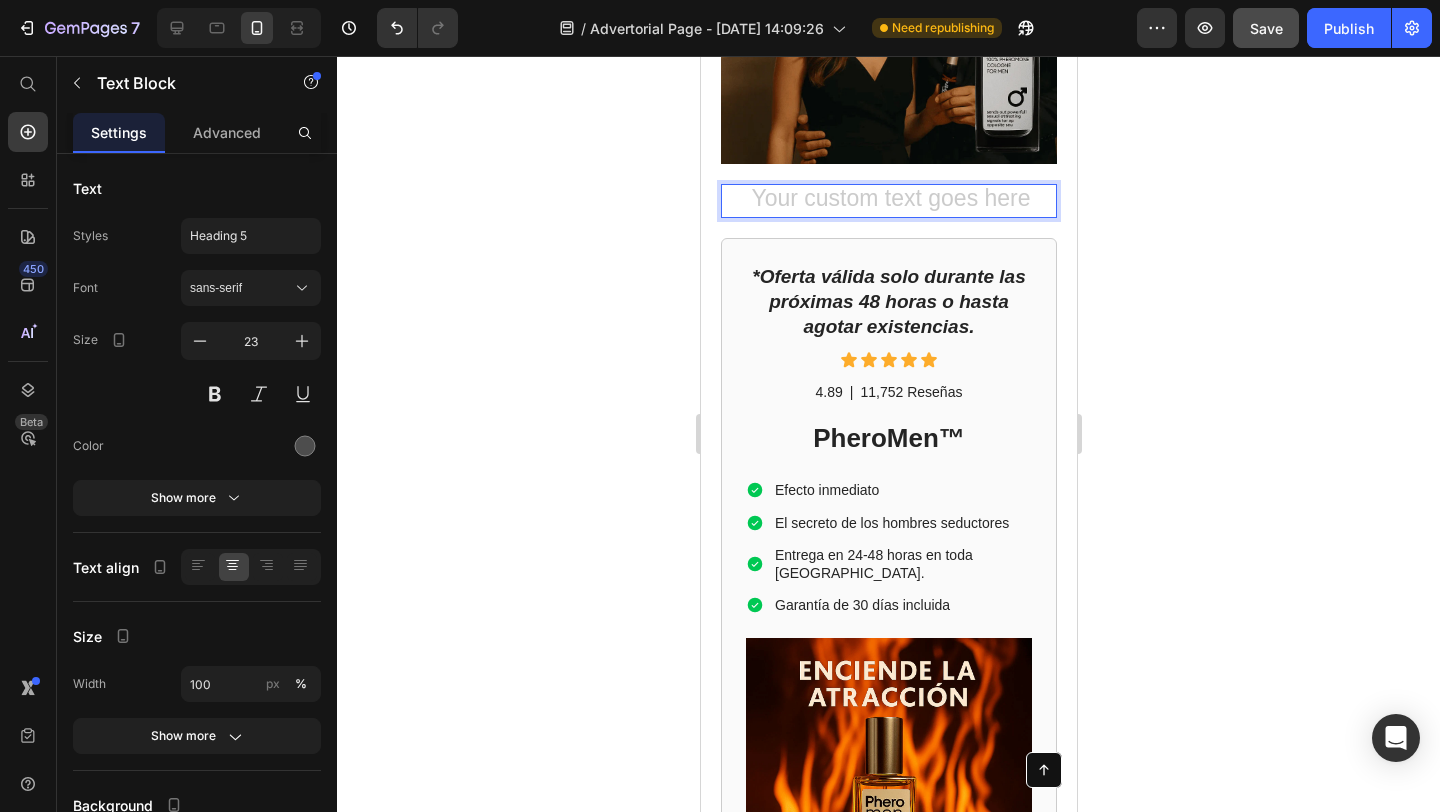 click 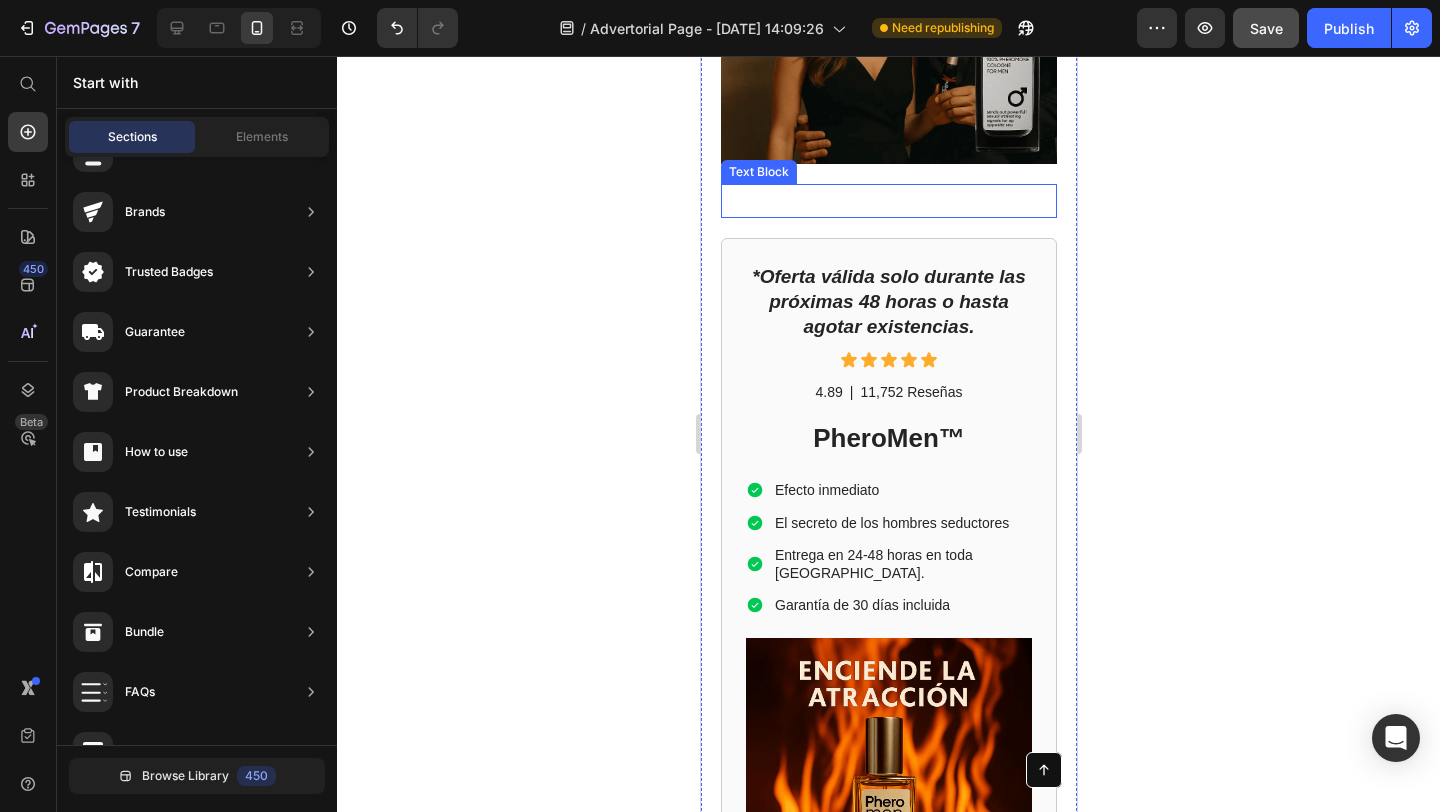 click at bounding box center (888, 201) 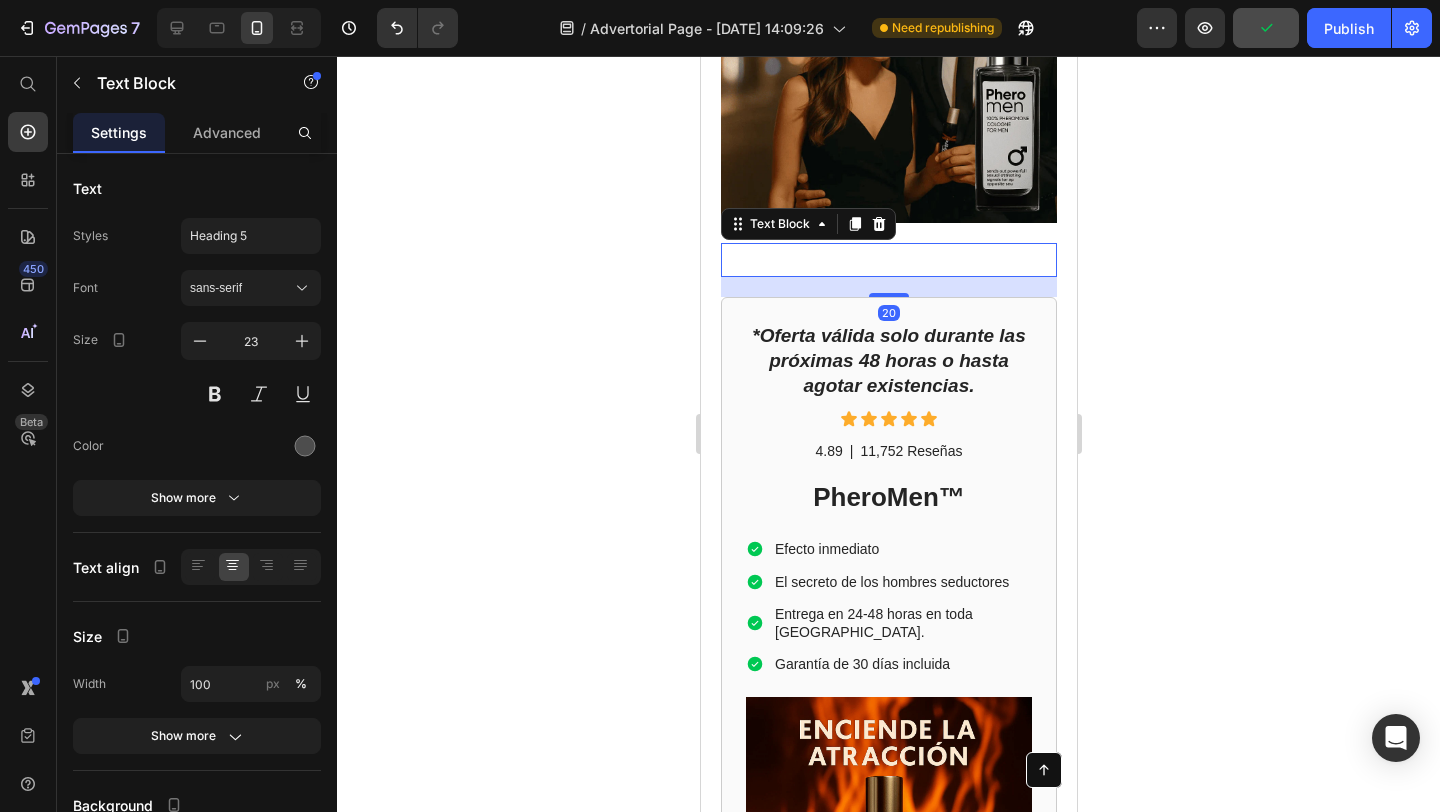 scroll, scrollTop: 4642, scrollLeft: 0, axis: vertical 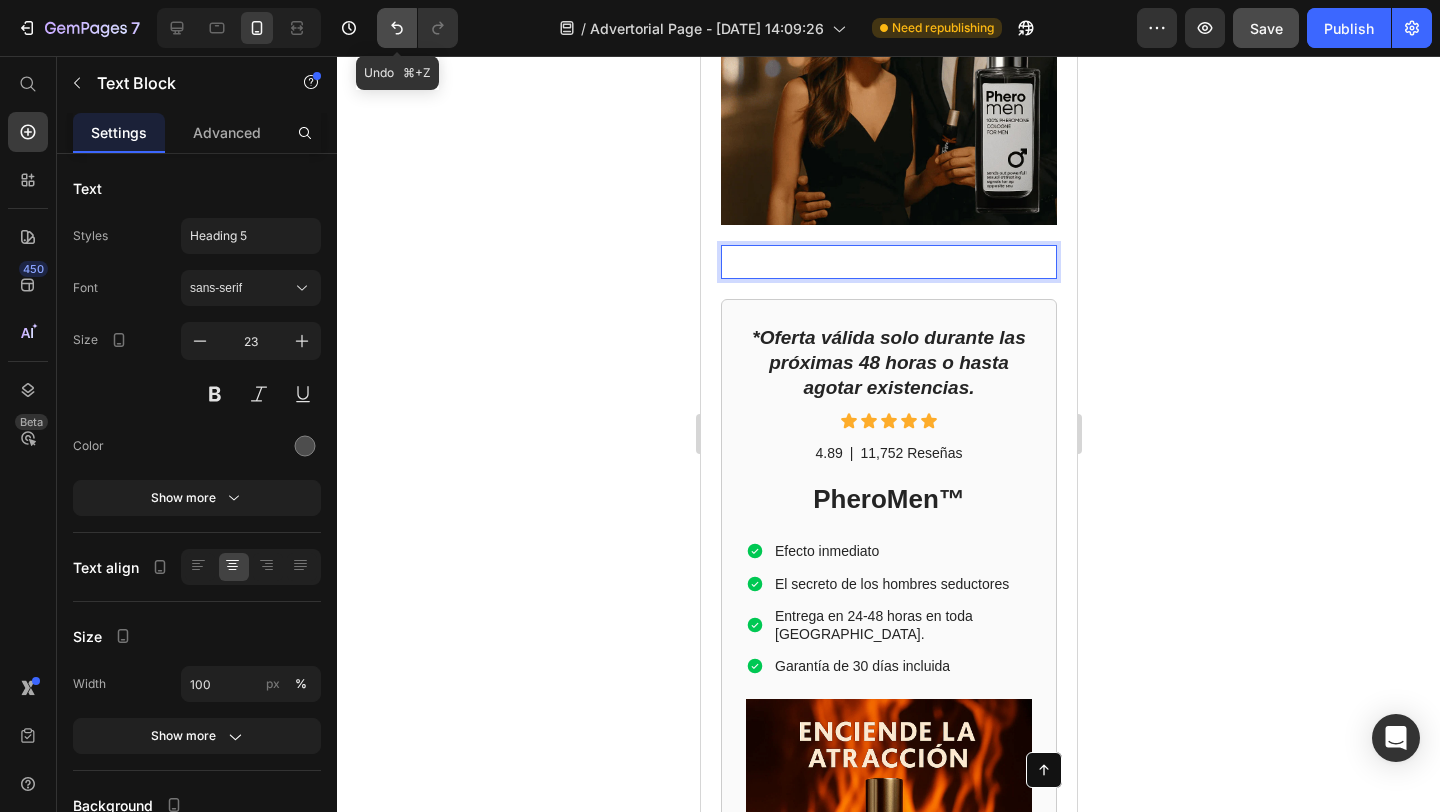 click 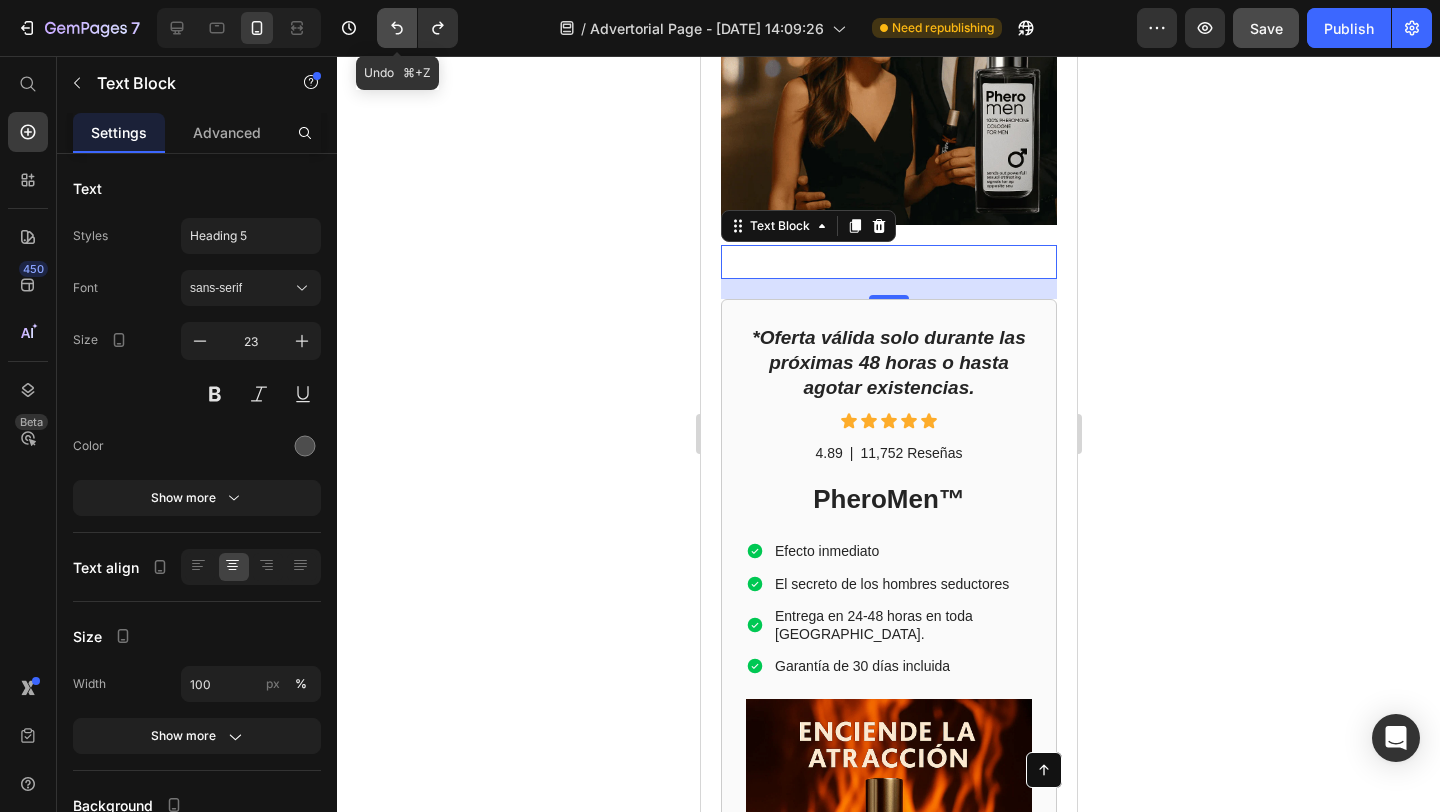 click 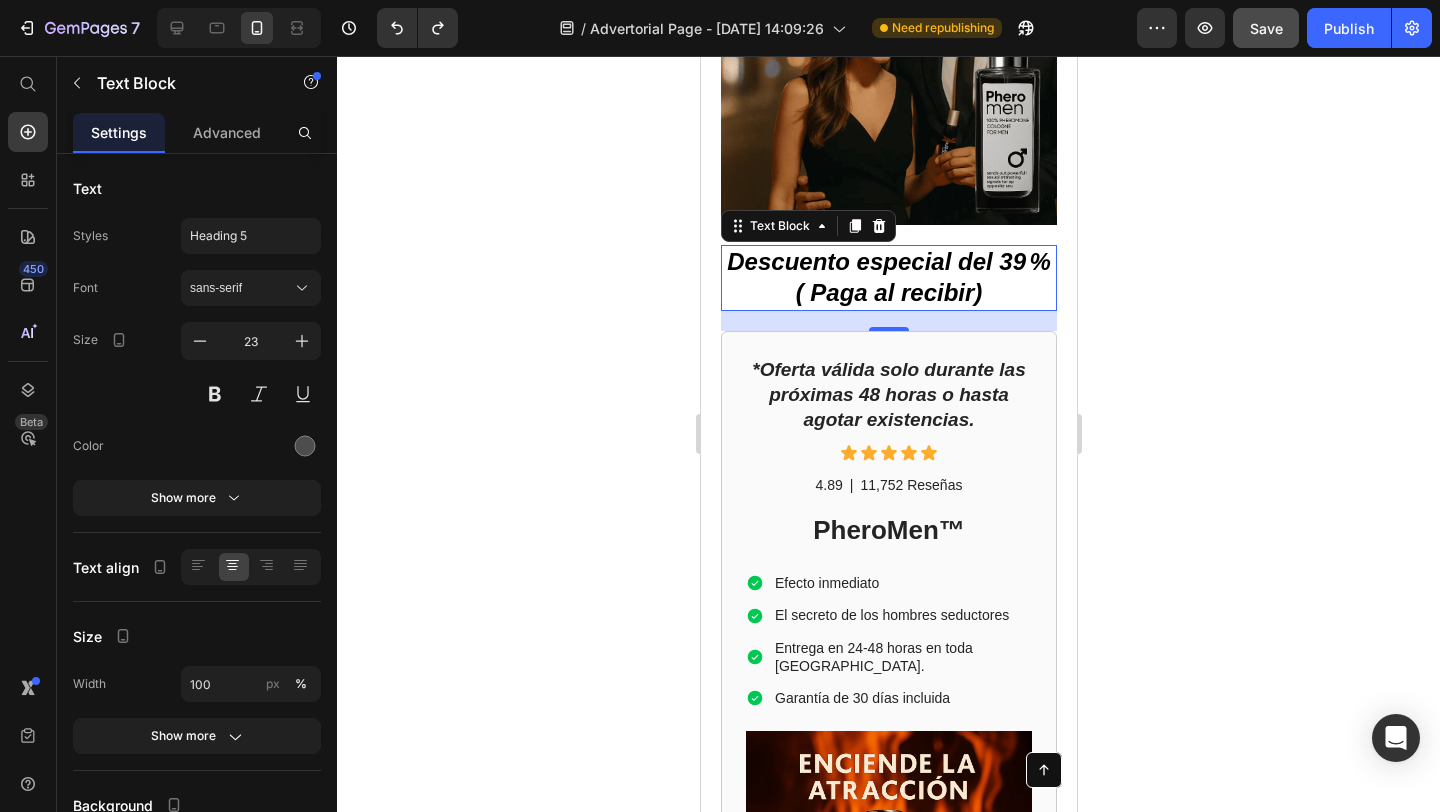 click 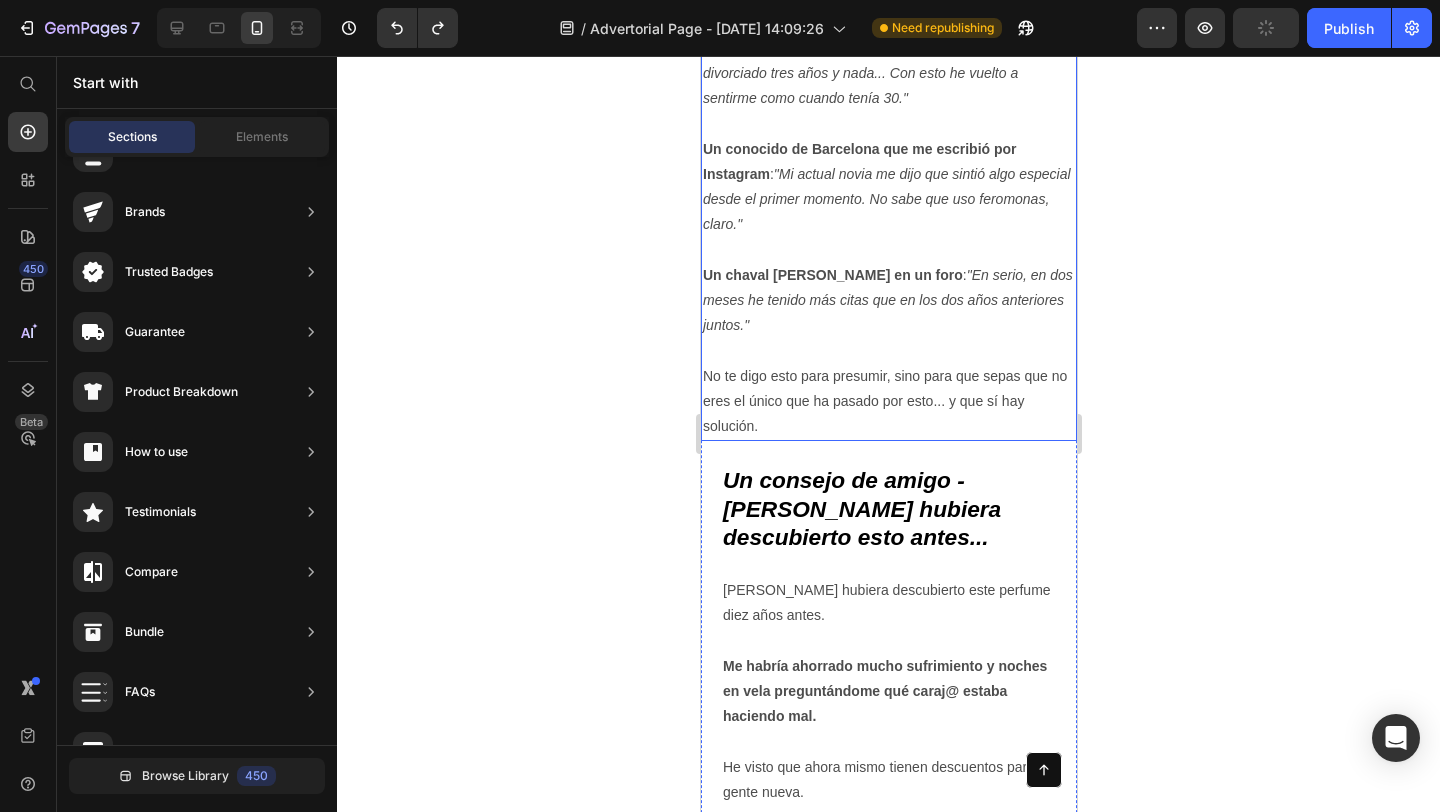 scroll, scrollTop: 5959, scrollLeft: 0, axis: vertical 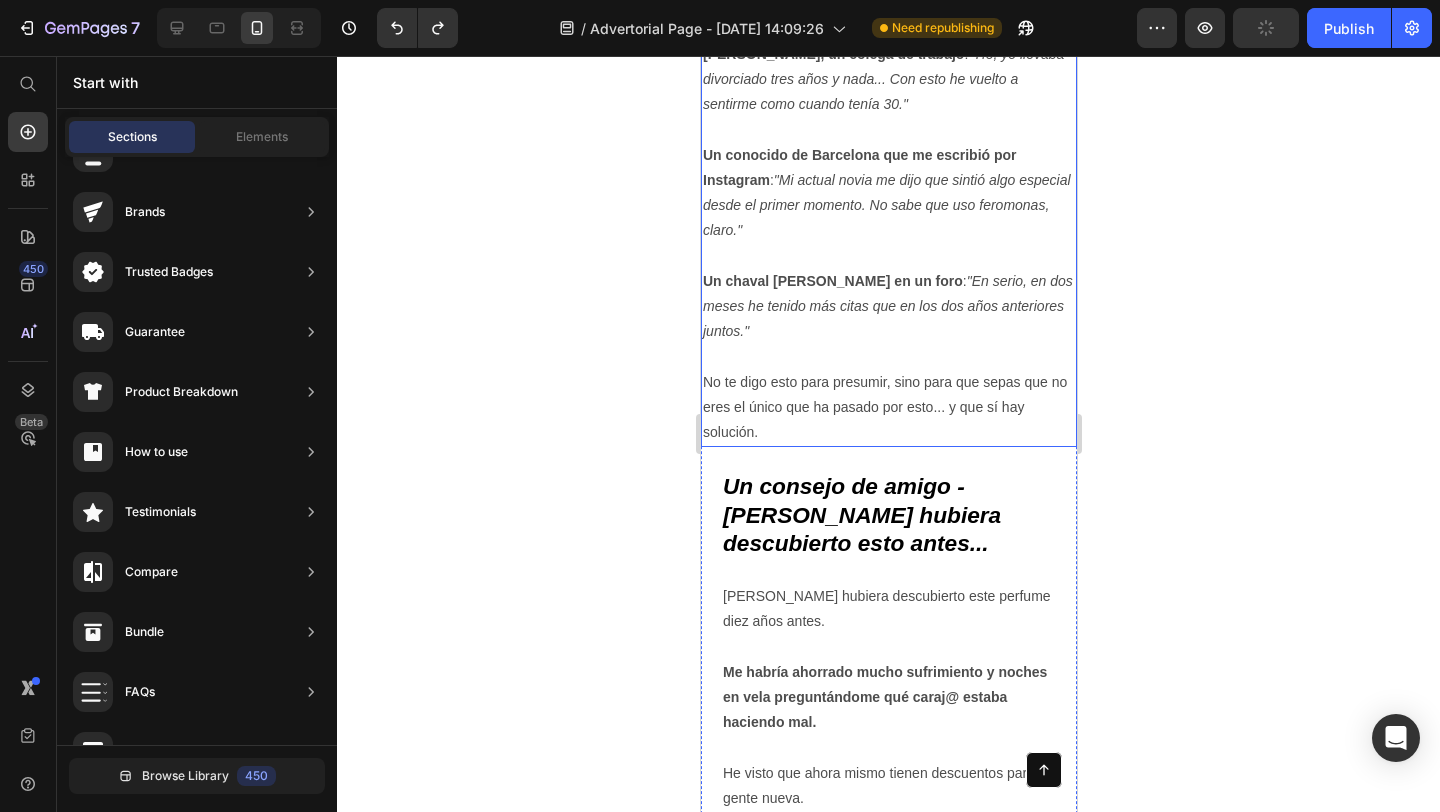 click on "No te digo esto para presumir, sino para que sepas que no eres el único que ha pasado por esto... y que sí hay solución." at bounding box center [888, 408] 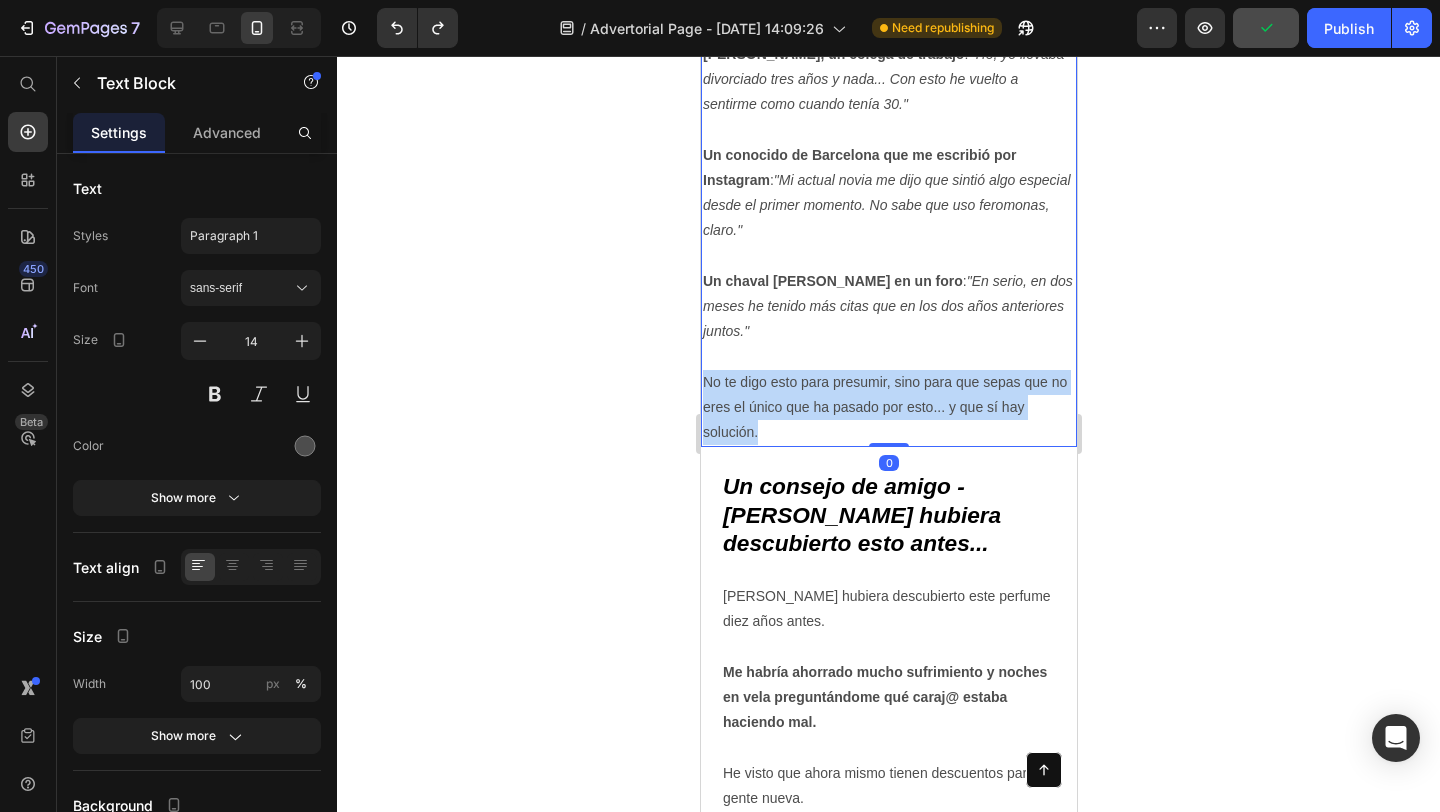 click on "No te digo esto para presumir, sino para que sepas que no eres el único que ha pasado por esto... y que sí hay solución." at bounding box center (888, 408) 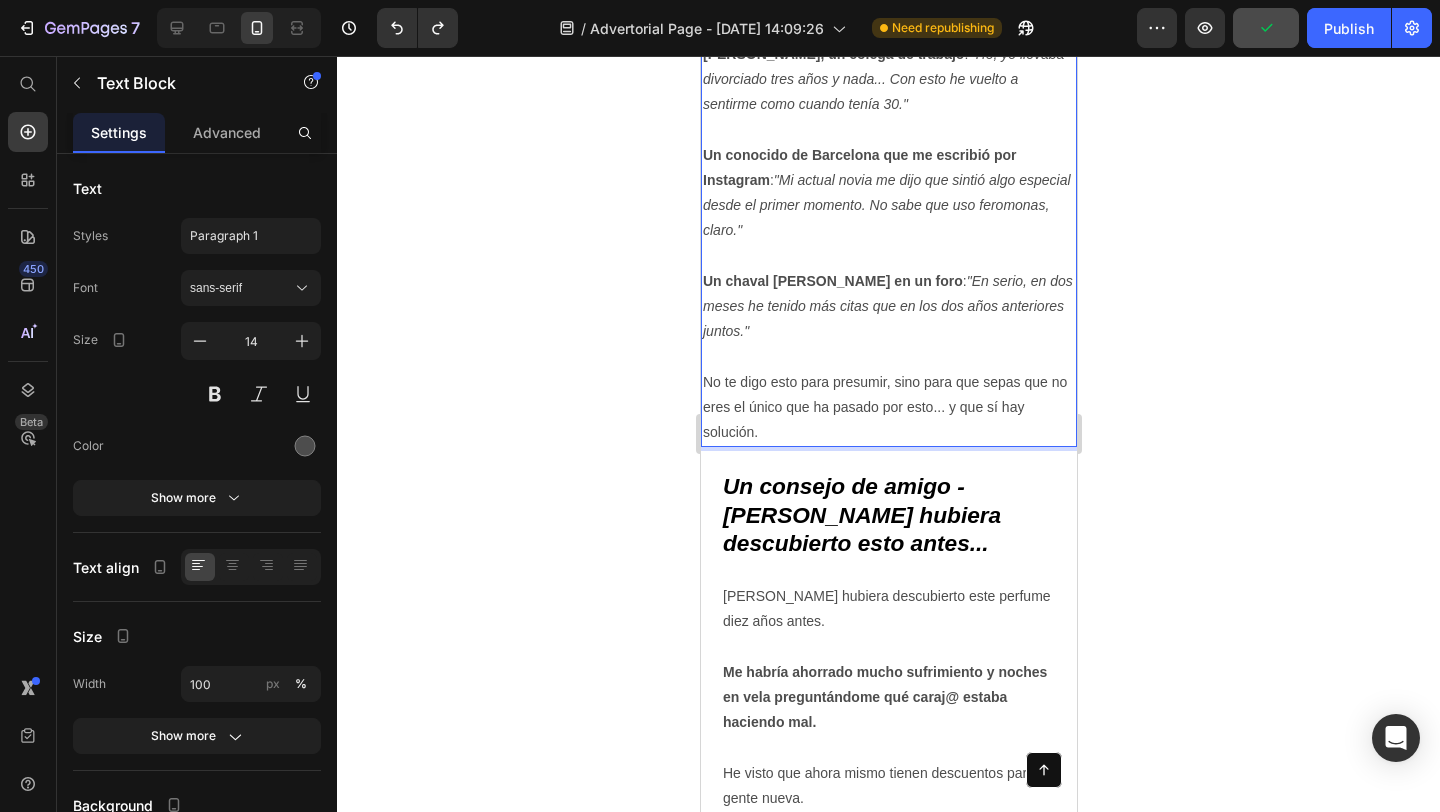 click on ""Mi actual novia me dijo que sintió algo especial desde el primer momento. No sabe que uso feromonas, claro."" at bounding box center [886, 205] 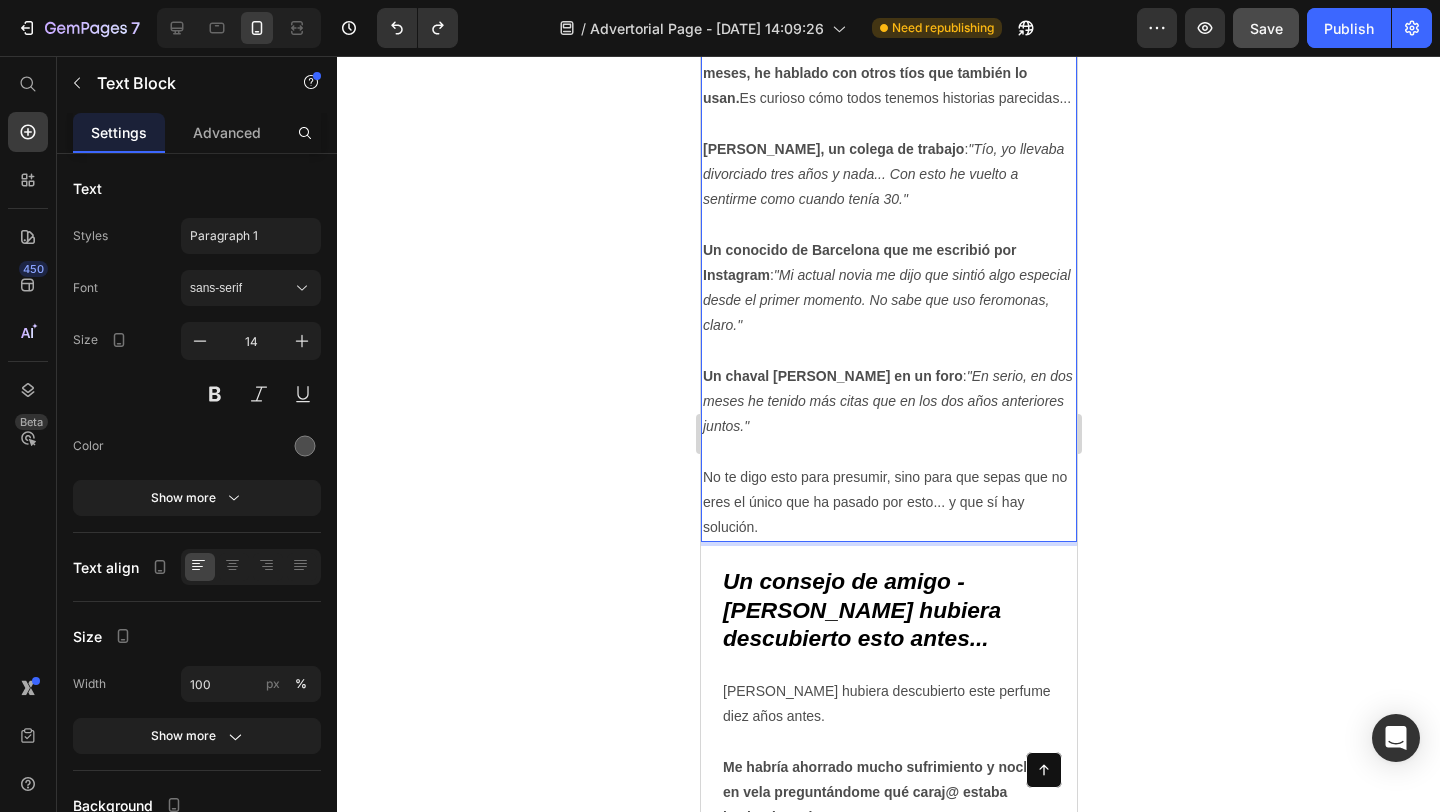 scroll, scrollTop: 5828, scrollLeft: 0, axis: vertical 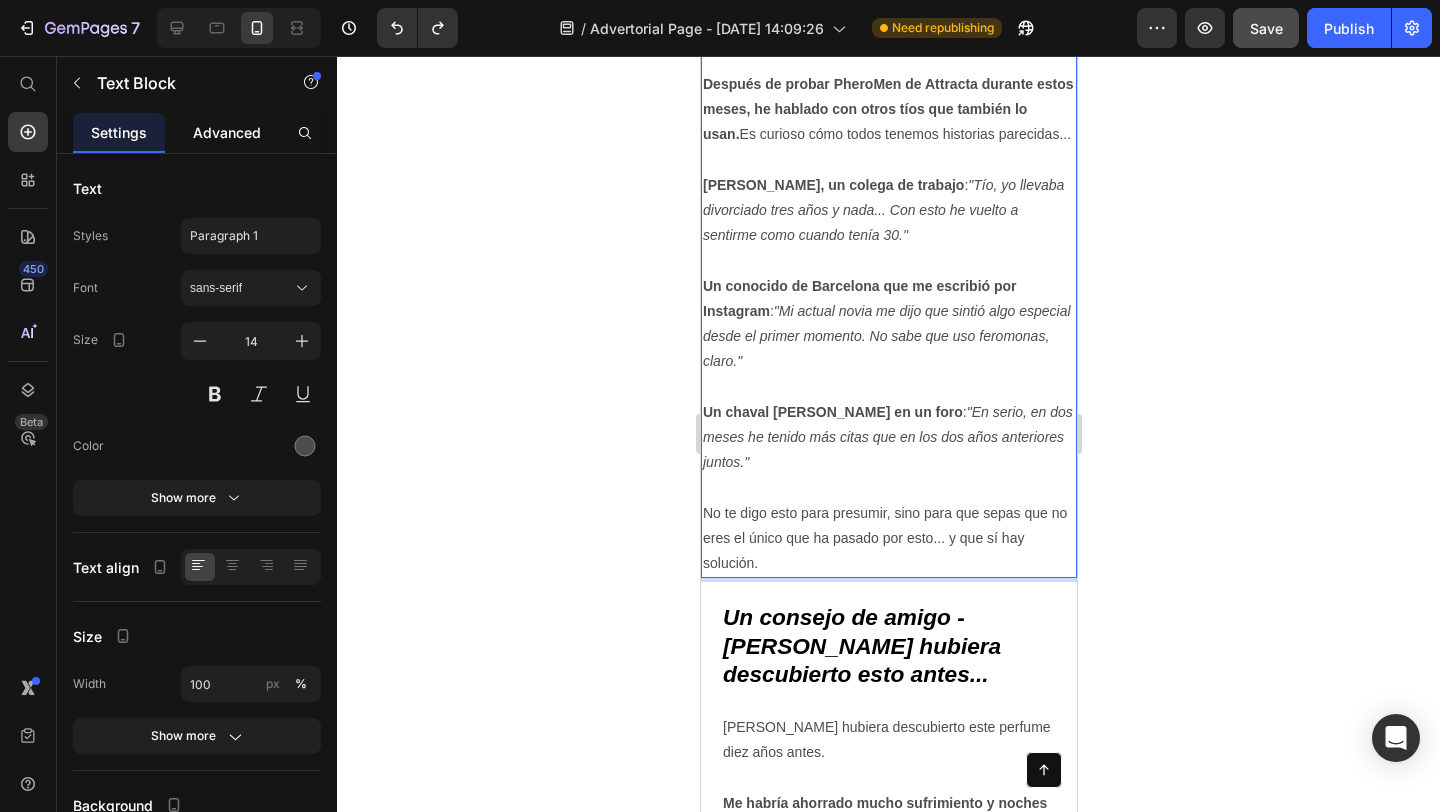 click on "Advanced" at bounding box center (227, 132) 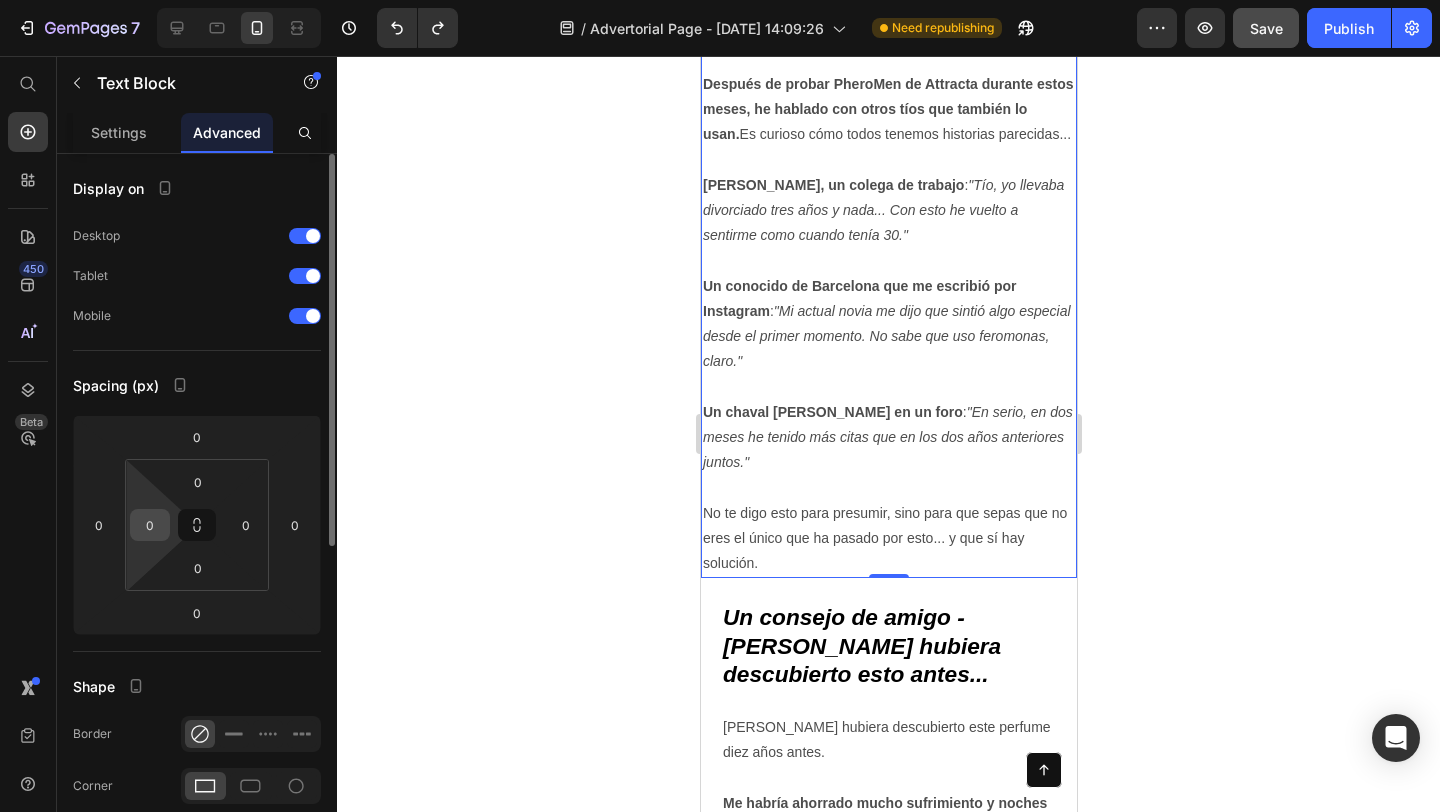 click on "0" at bounding box center (150, 525) 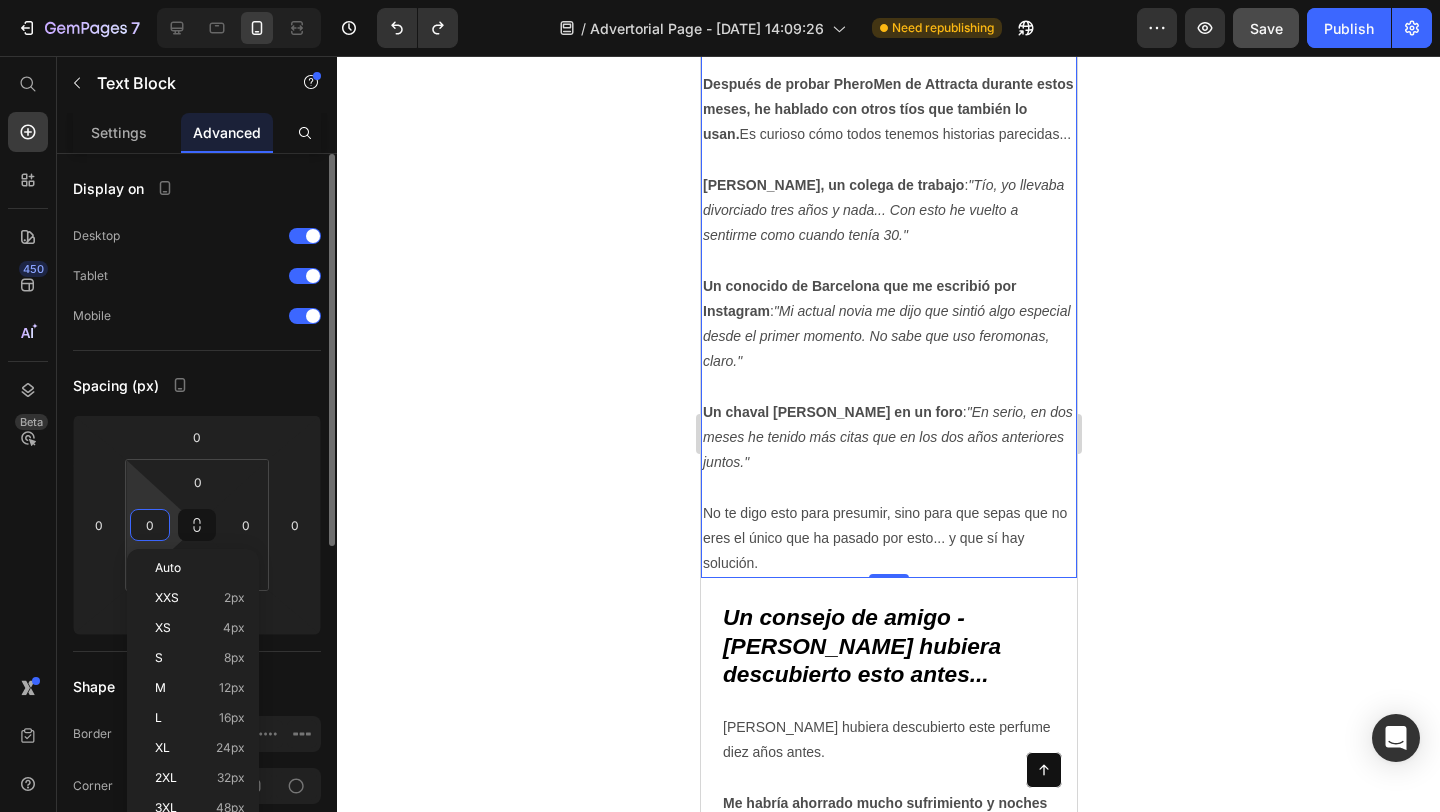 click on "0" at bounding box center [150, 525] 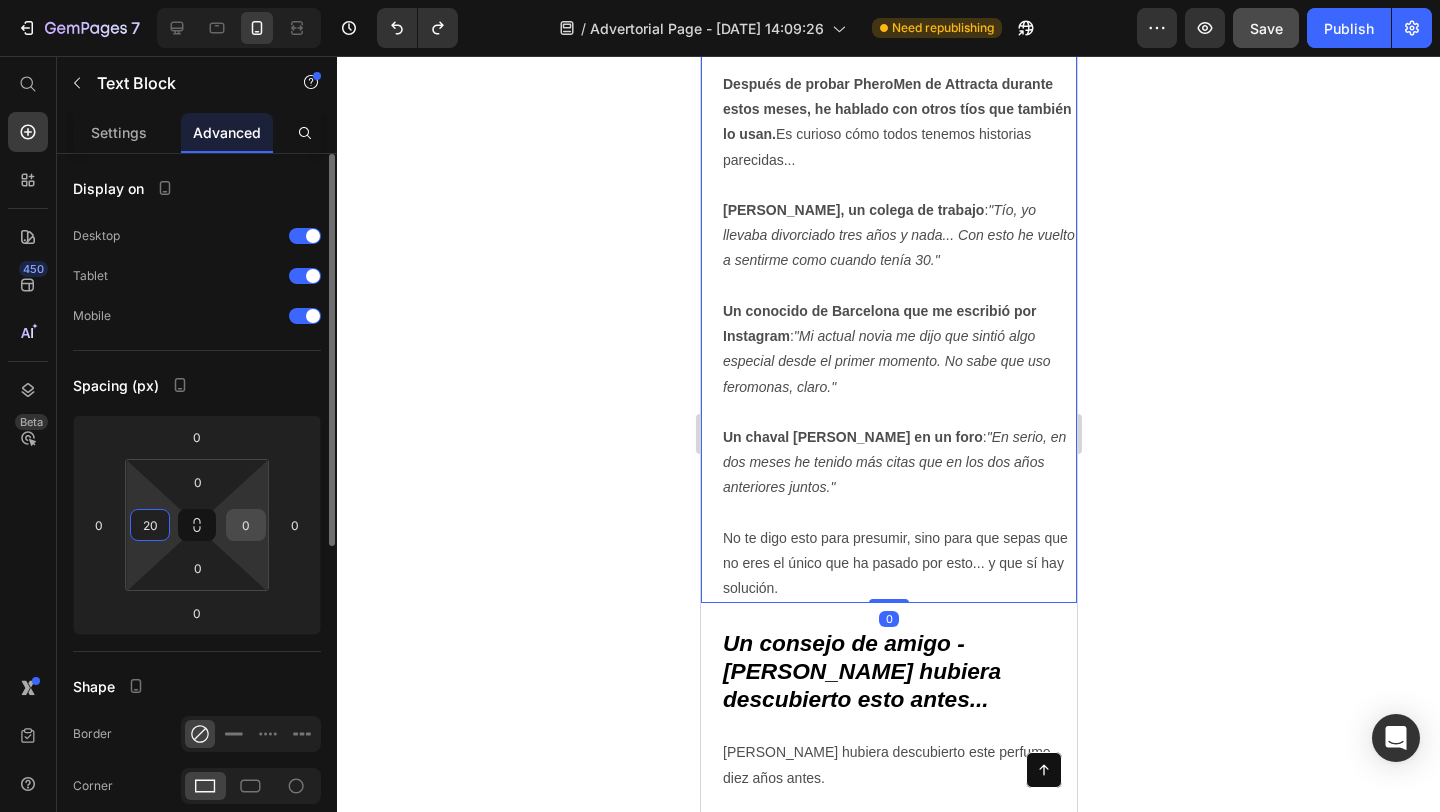 type on "20" 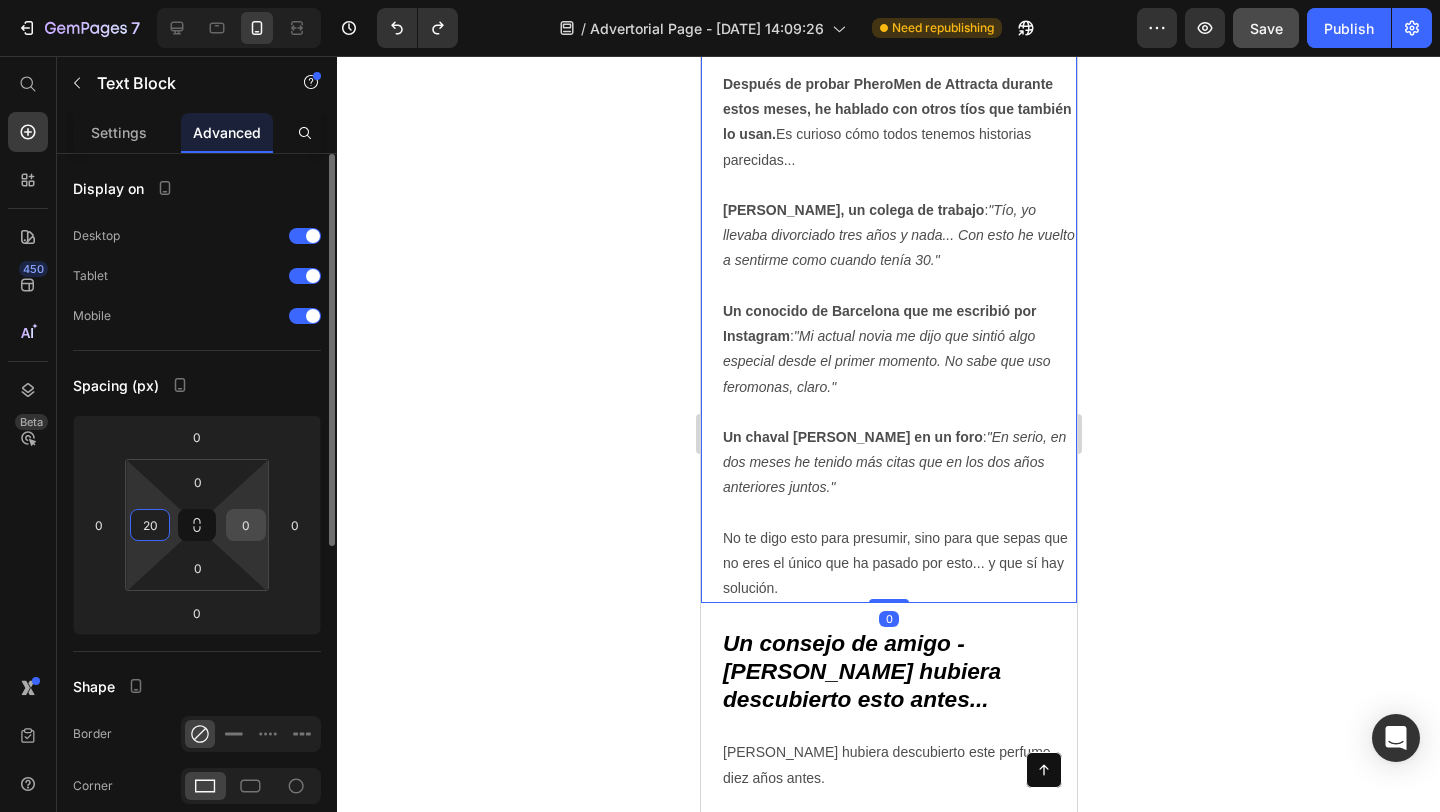 click on "0" at bounding box center [246, 525] 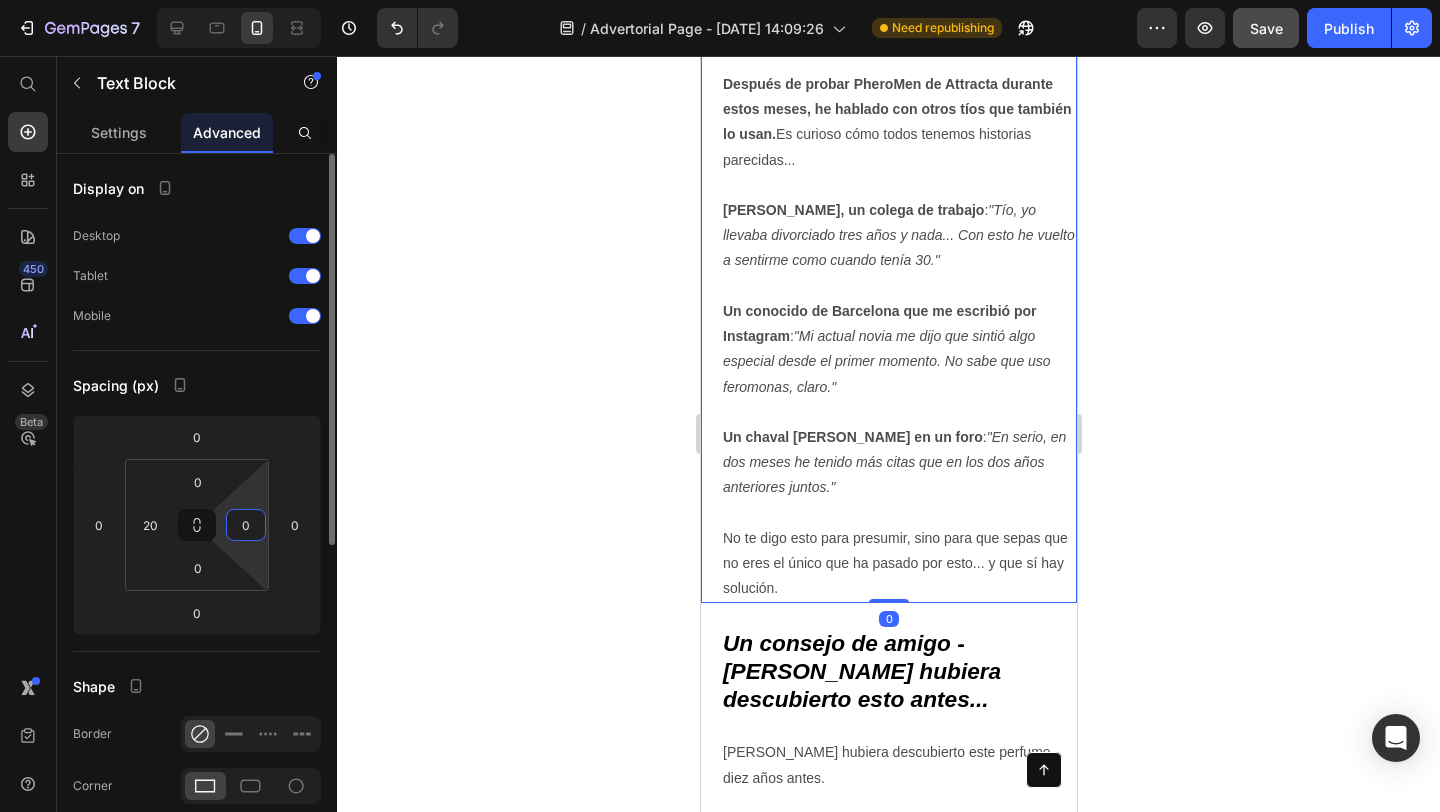 click on "0" at bounding box center [246, 525] 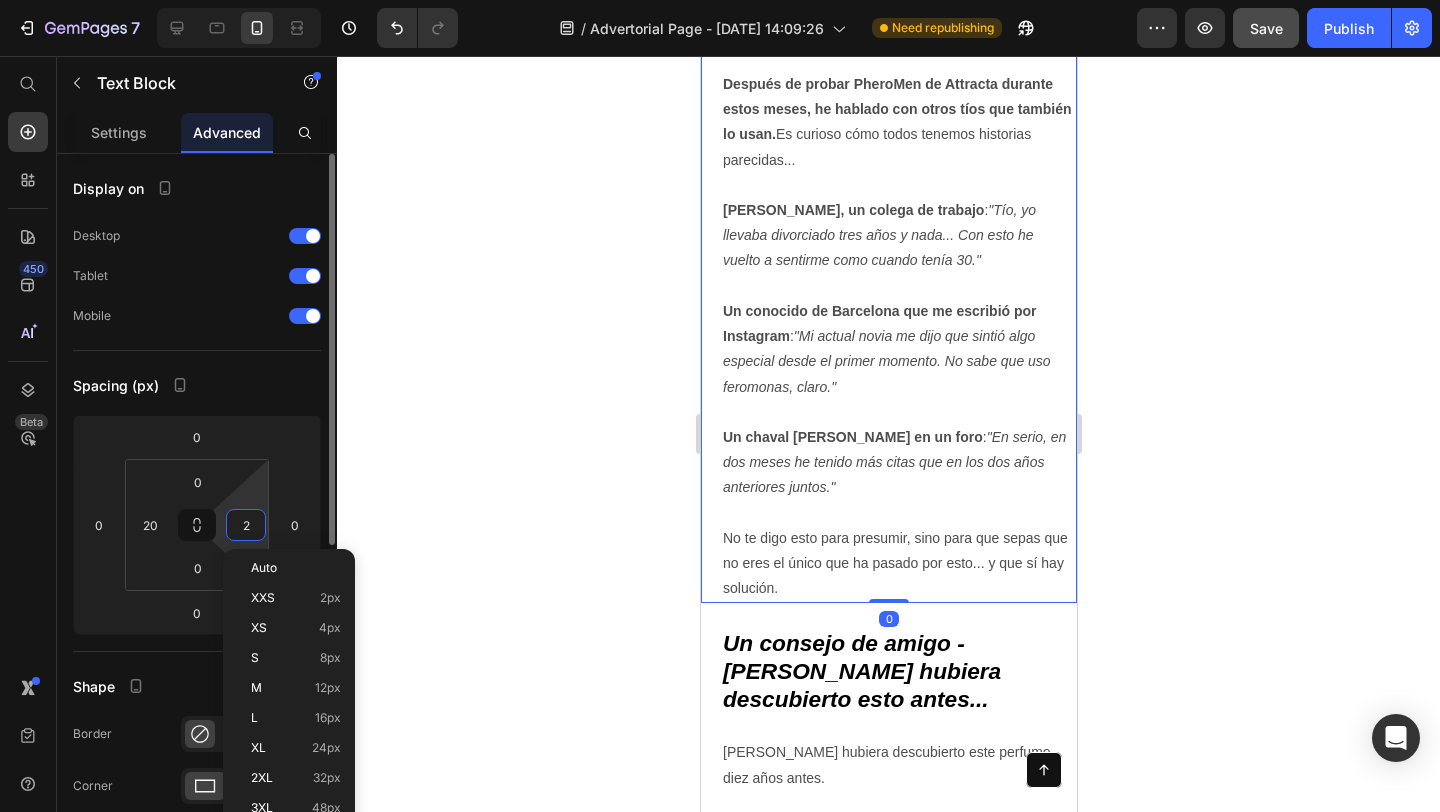 type on "20" 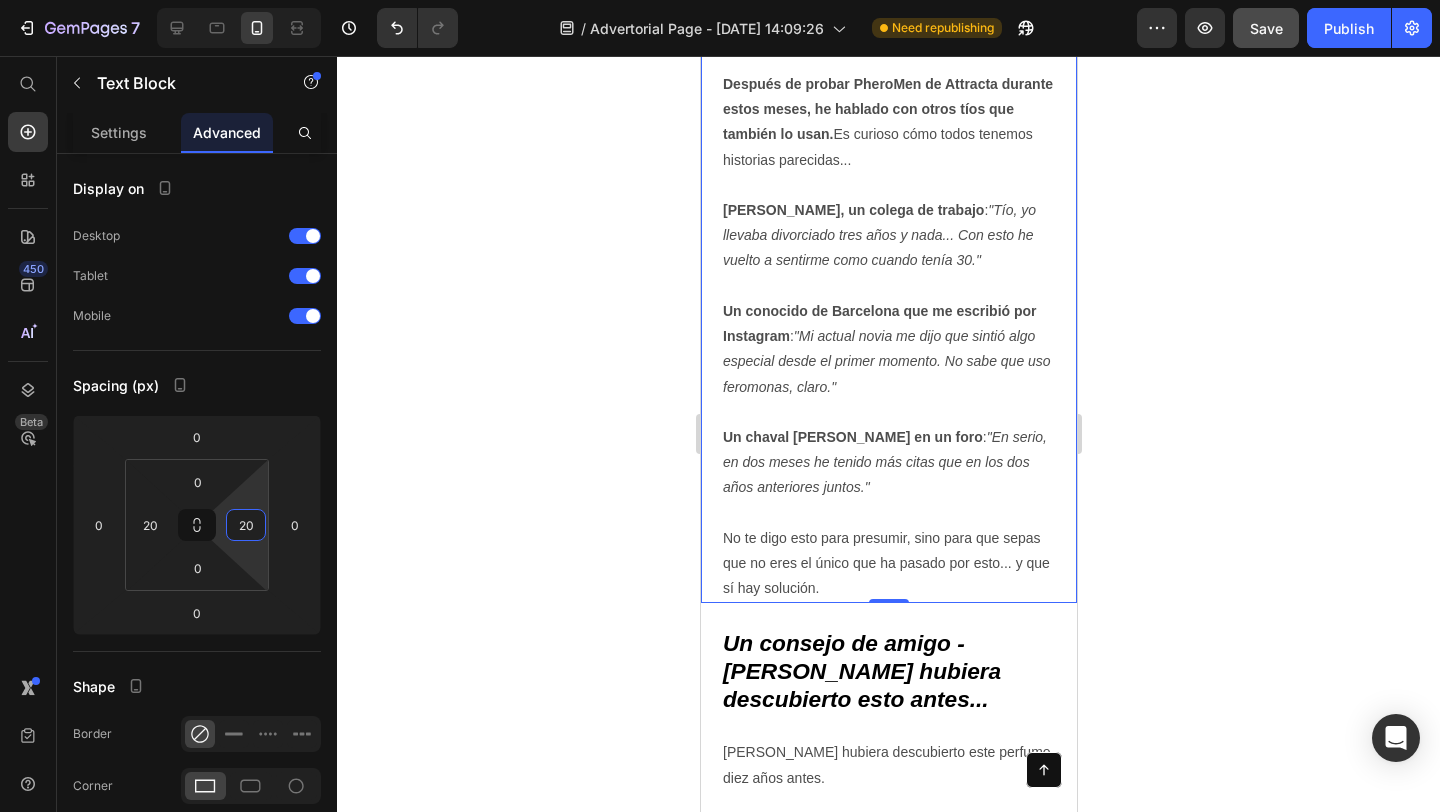 click 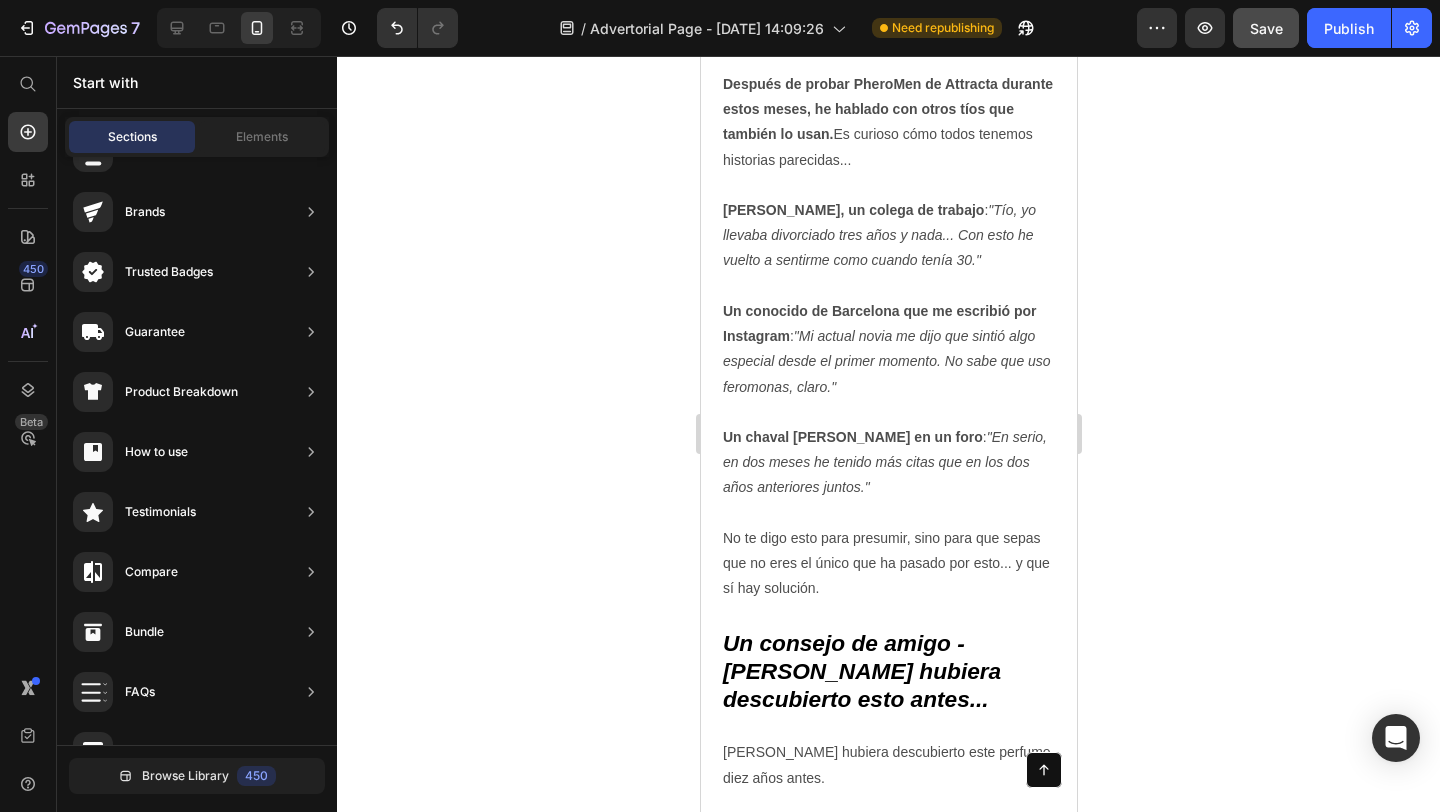 click 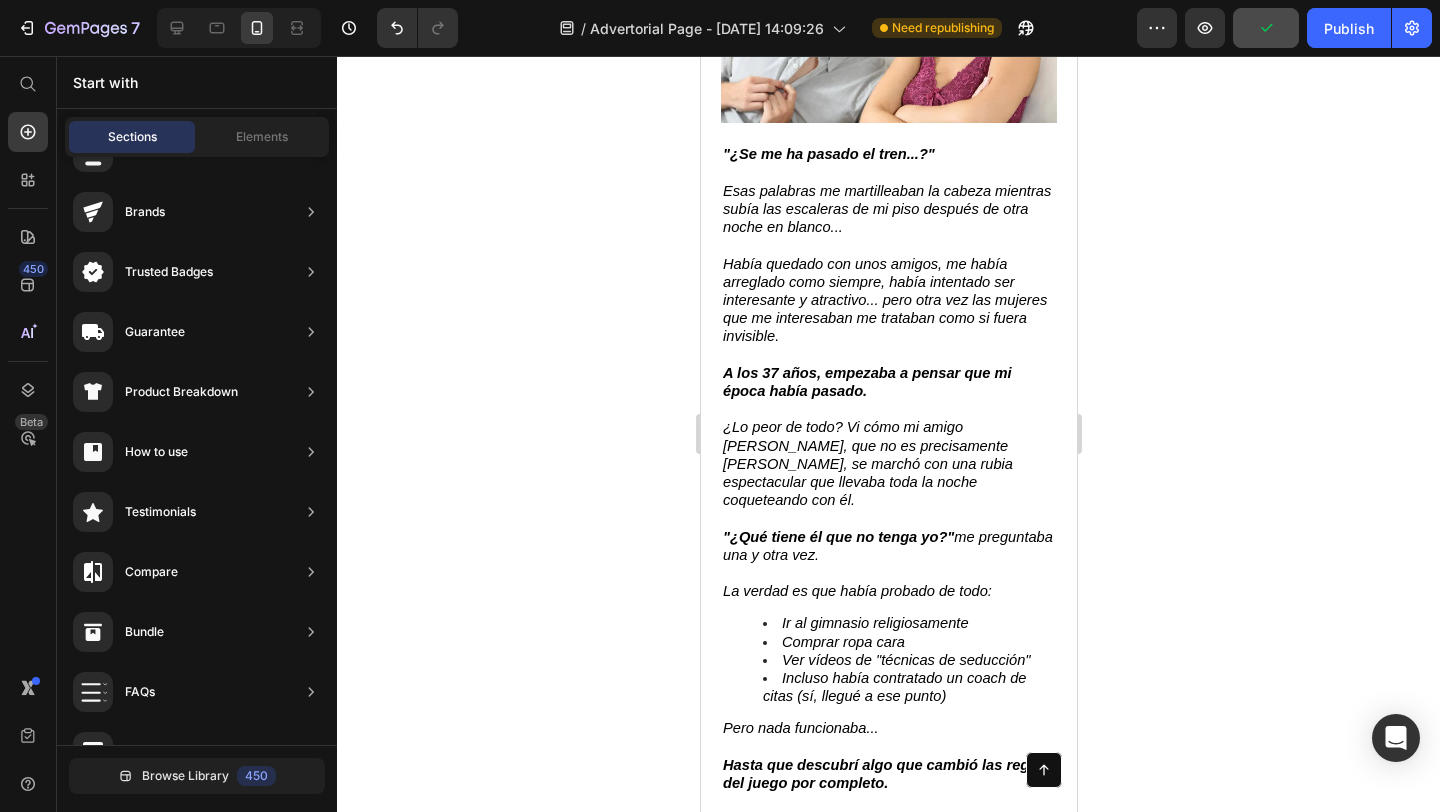 scroll, scrollTop: 0, scrollLeft: 0, axis: both 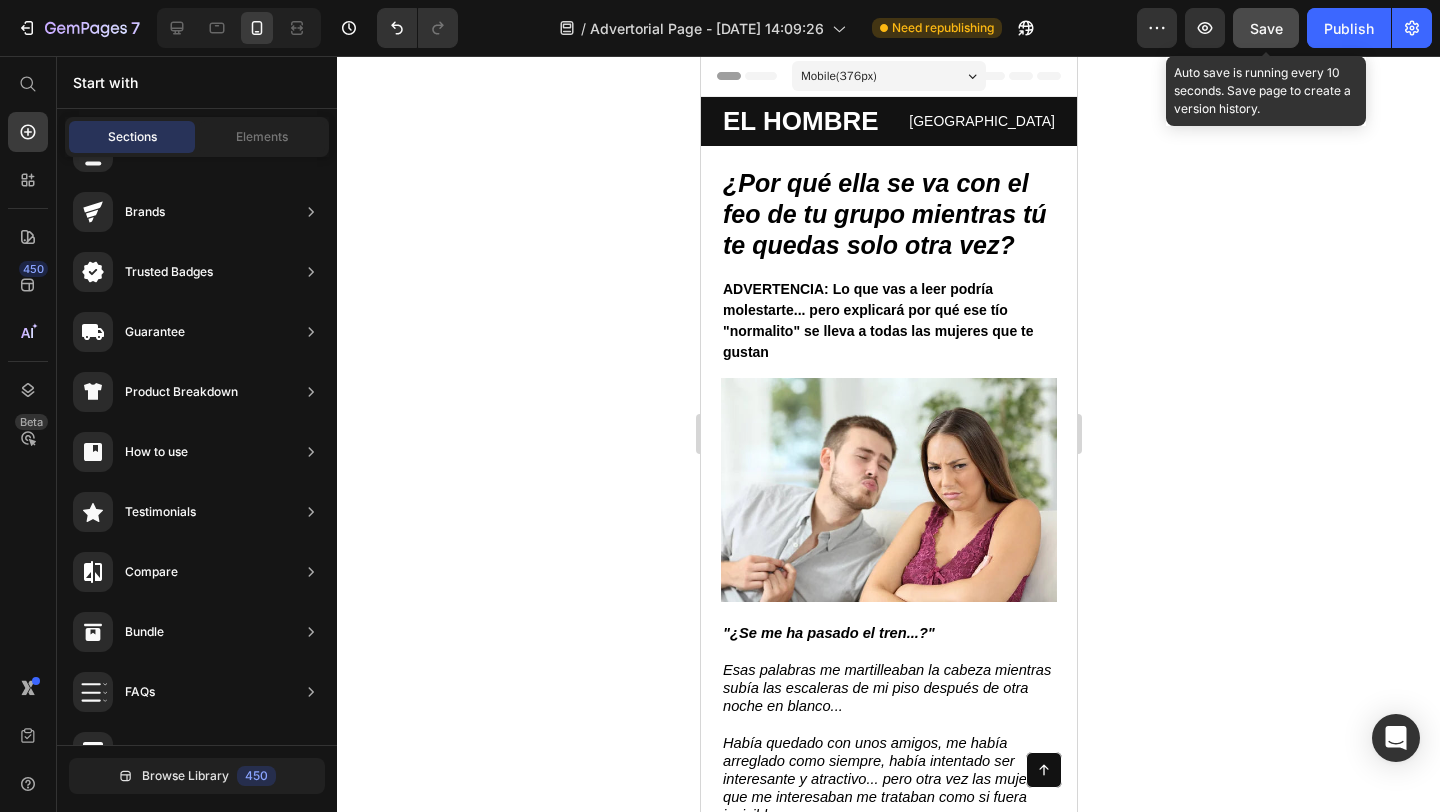 click on "Save" at bounding box center (1266, 28) 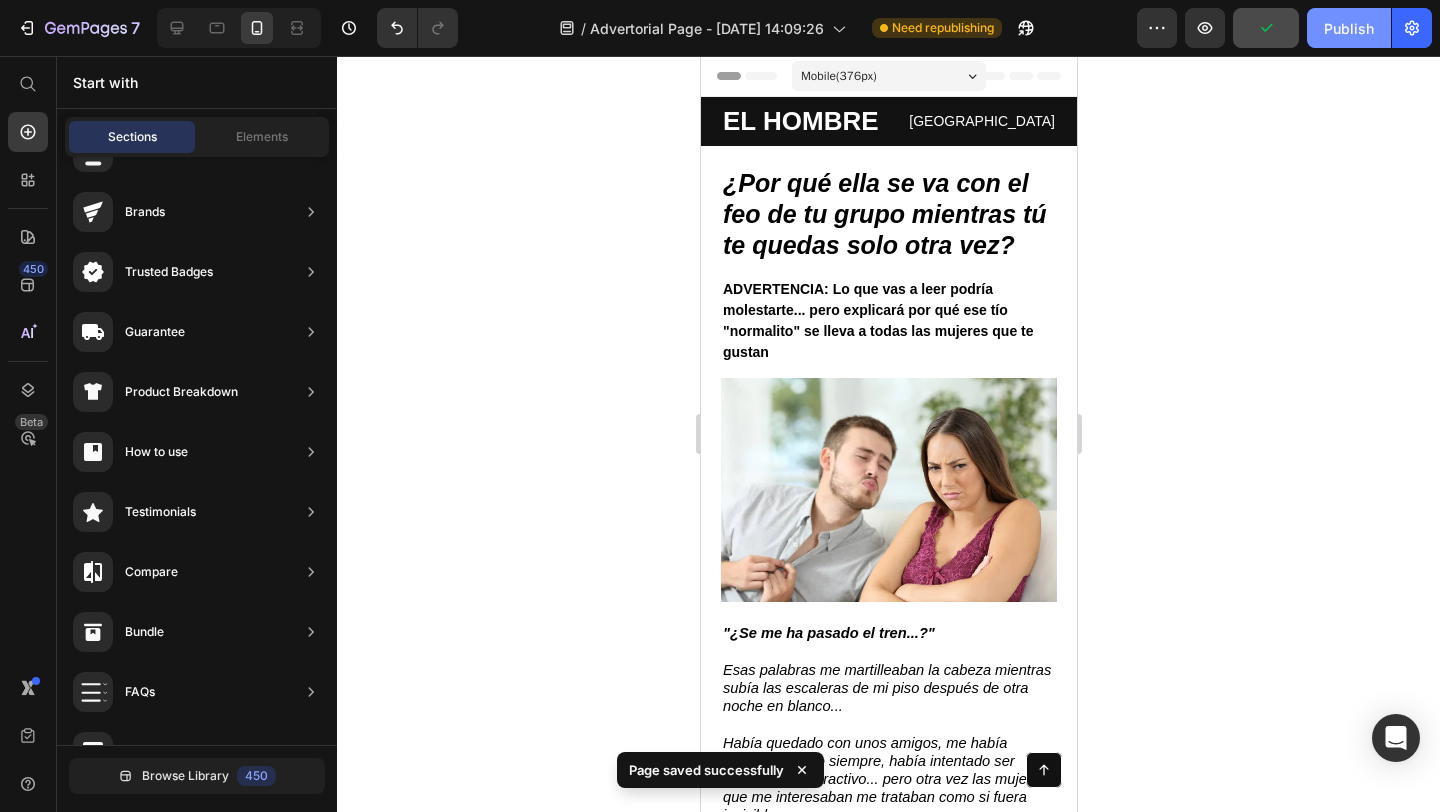 click on "Publish" 